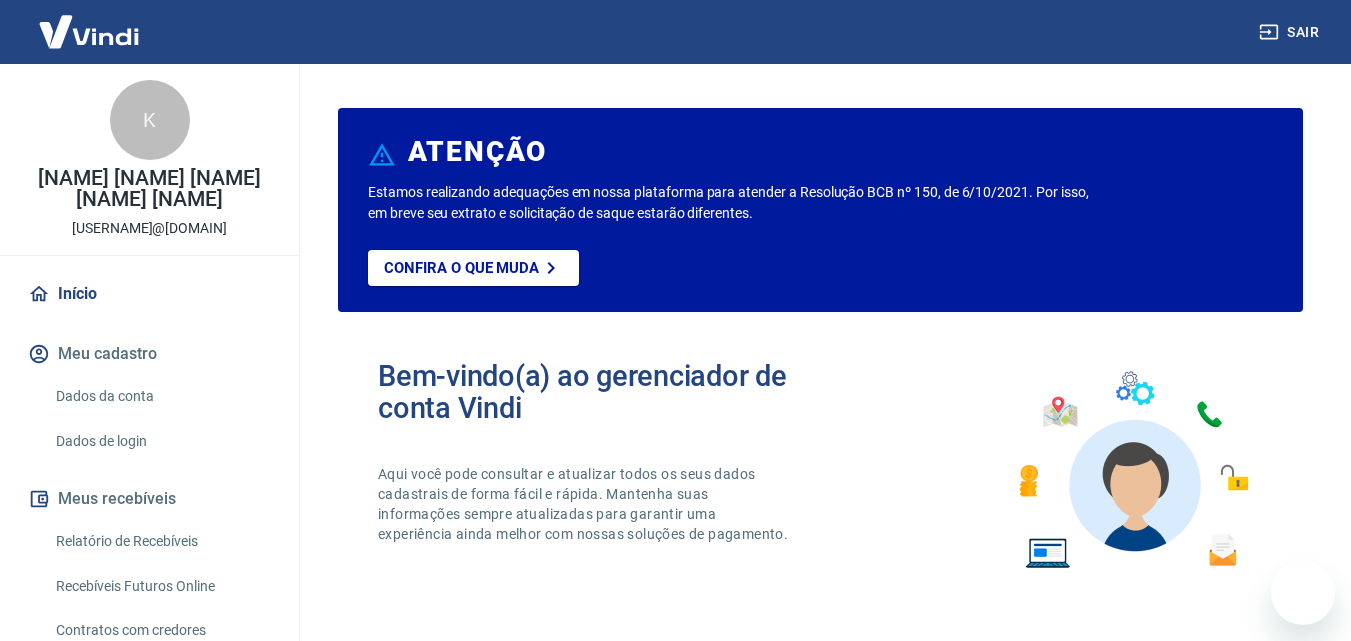scroll, scrollTop: 0, scrollLeft: 0, axis: both 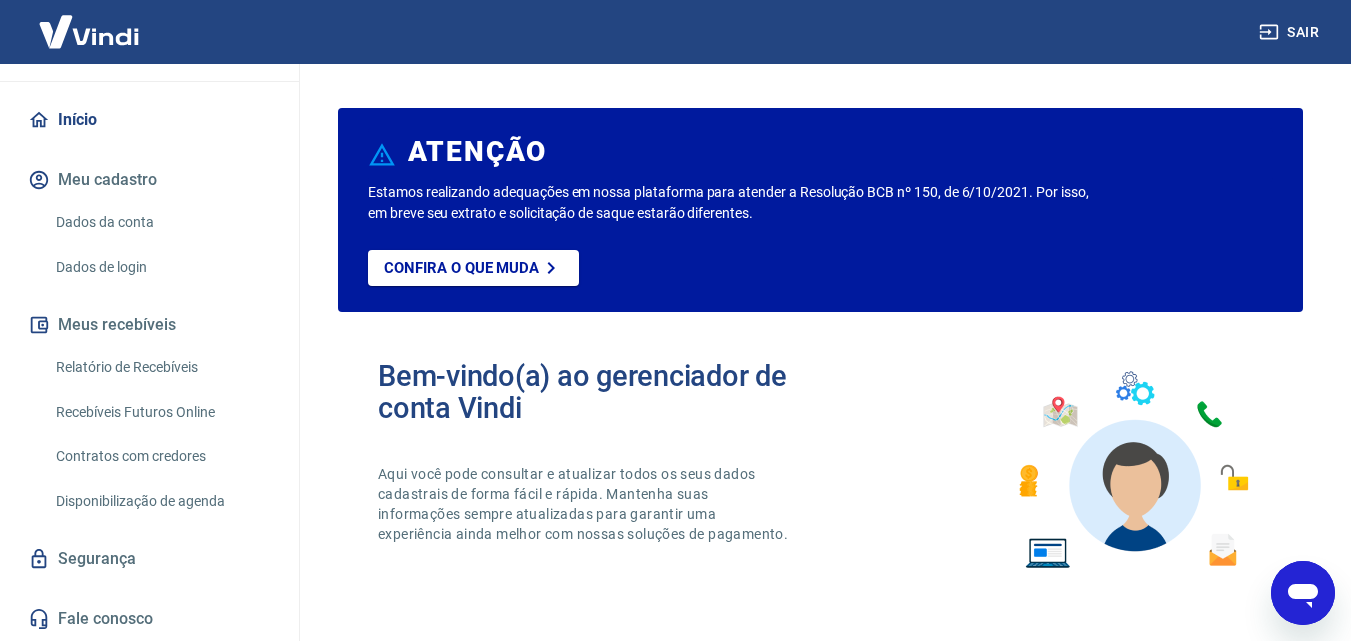 click 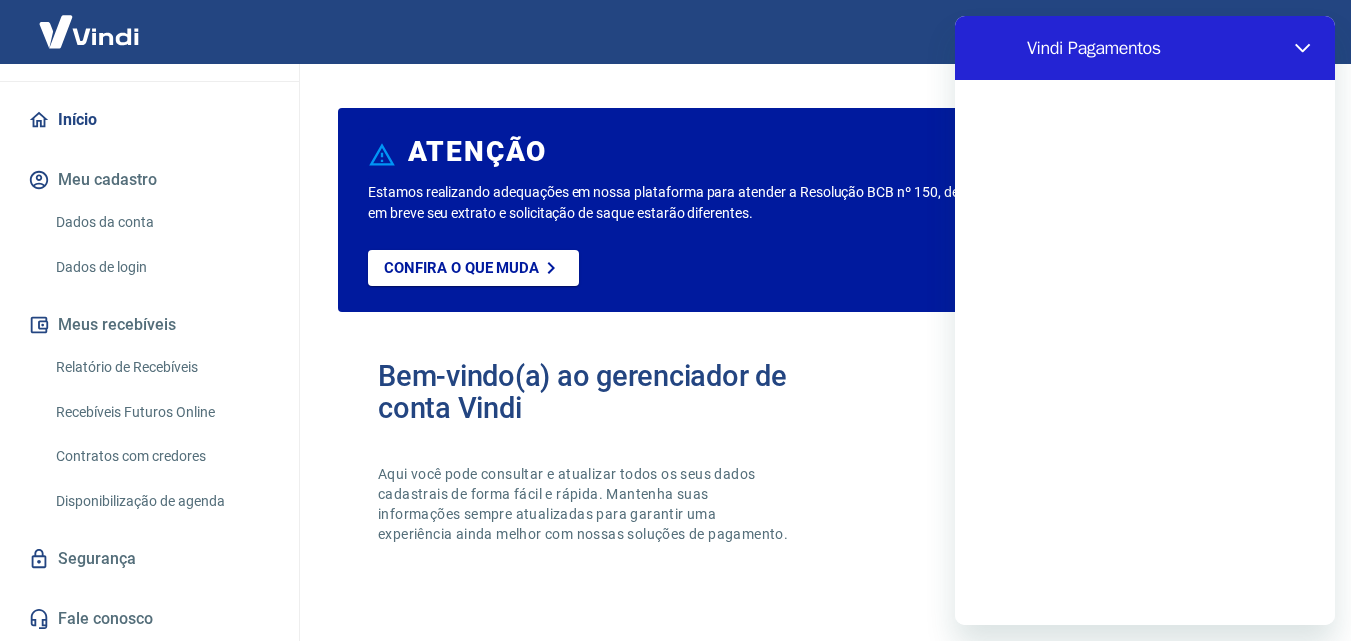 scroll, scrollTop: 0, scrollLeft: 0, axis: both 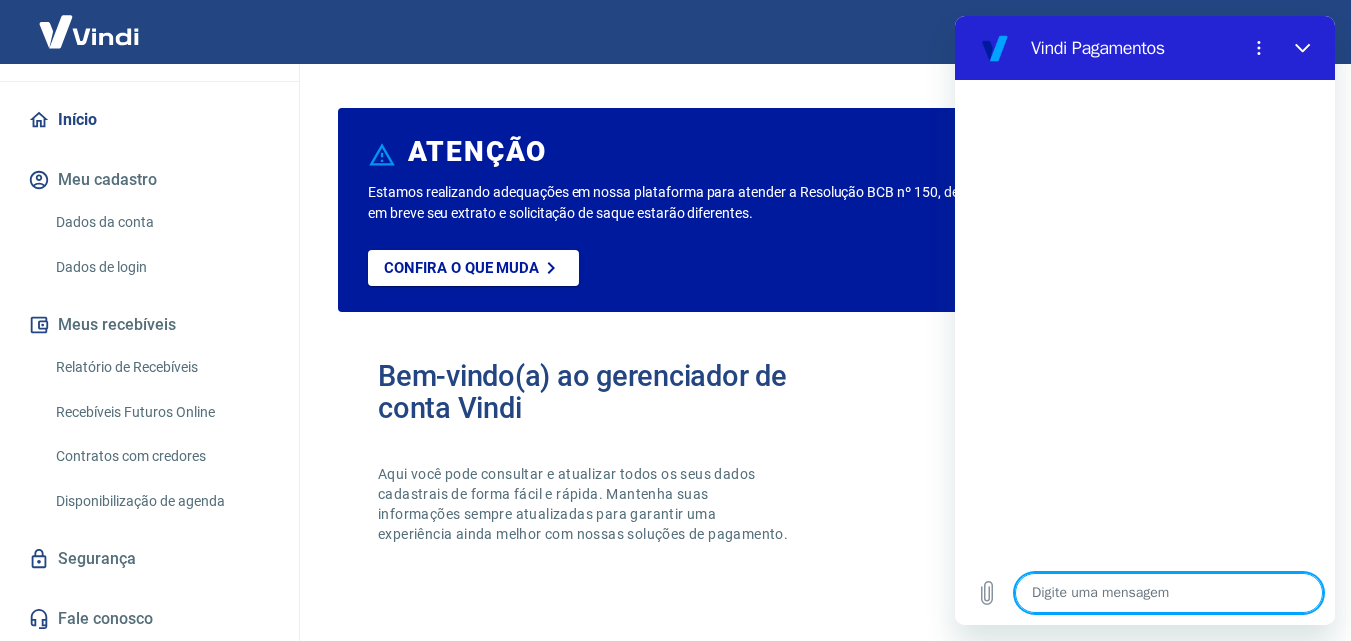 click at bounding box center (1169, 593) 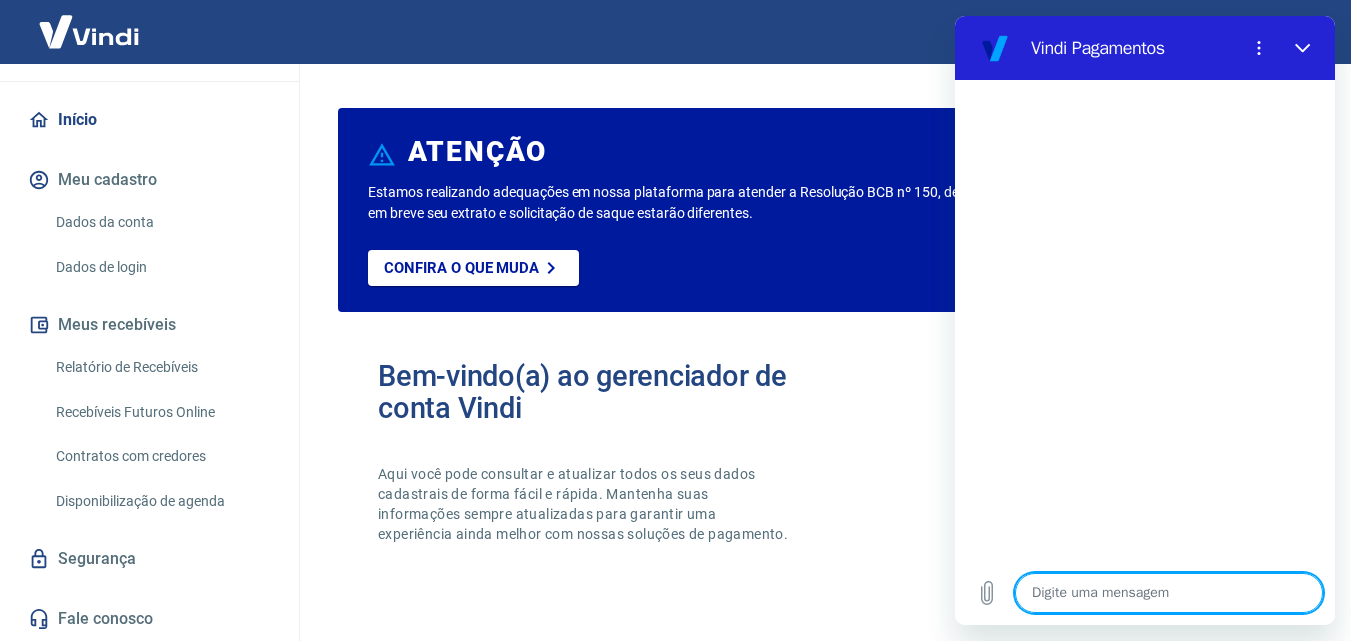 type on "a" 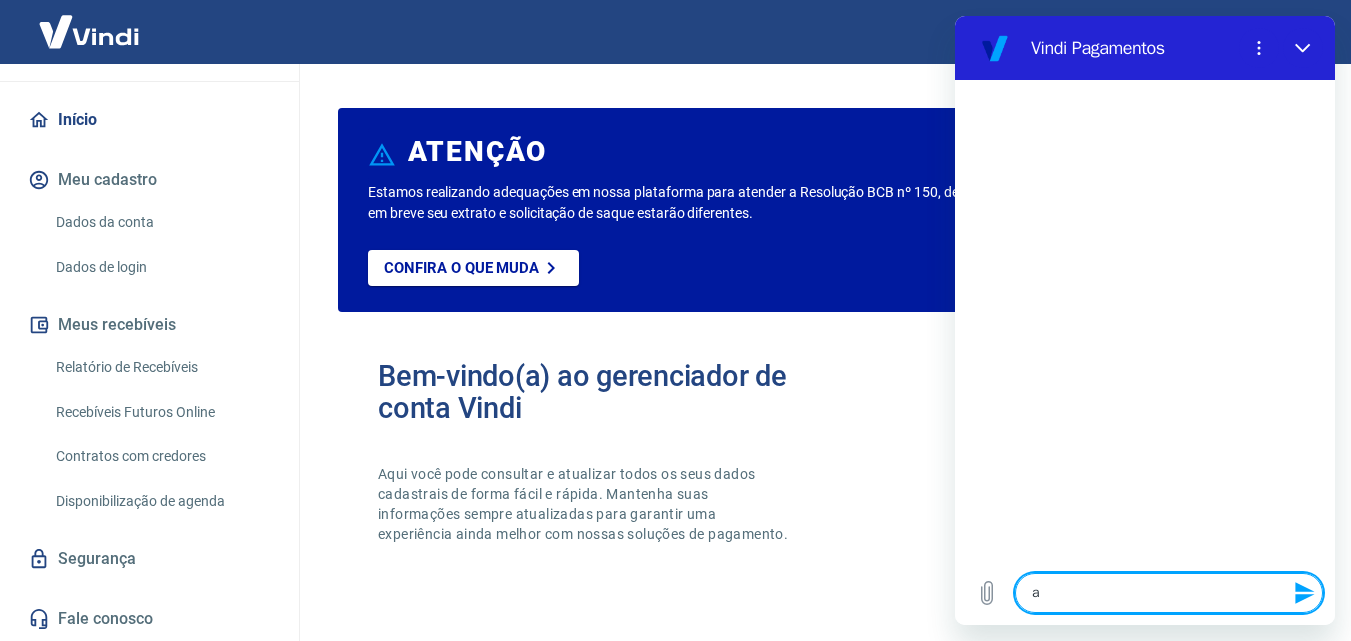 type on "at" 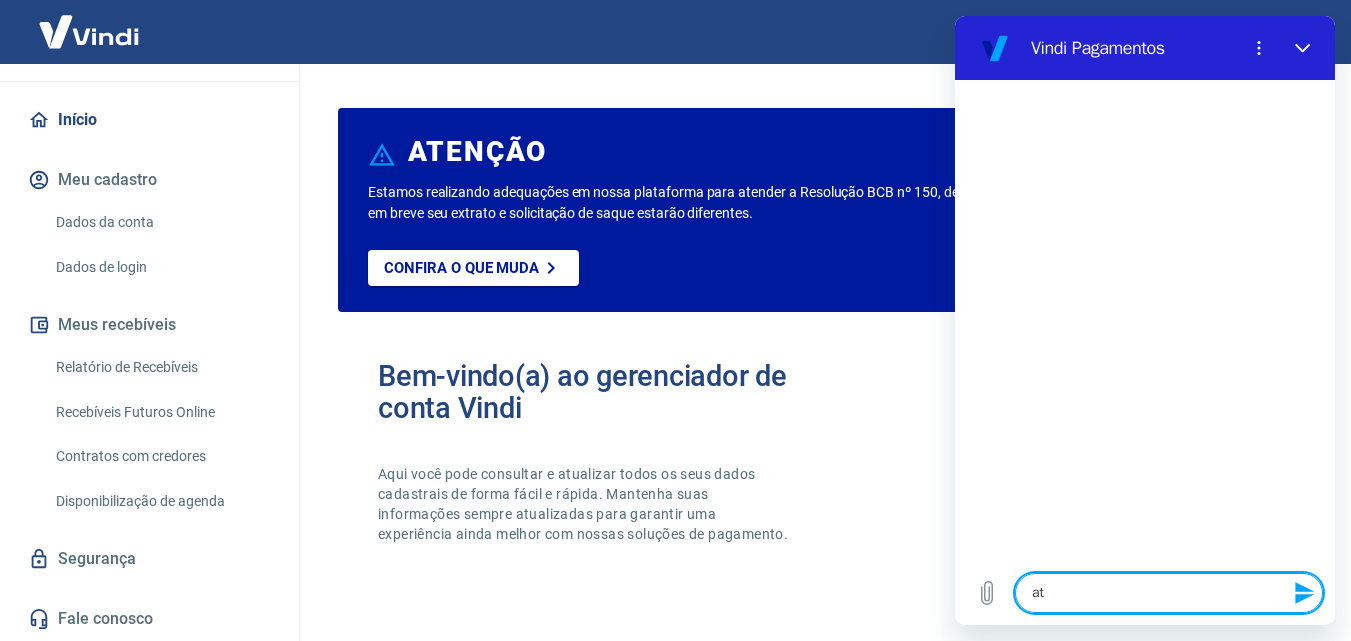 type on "ate" 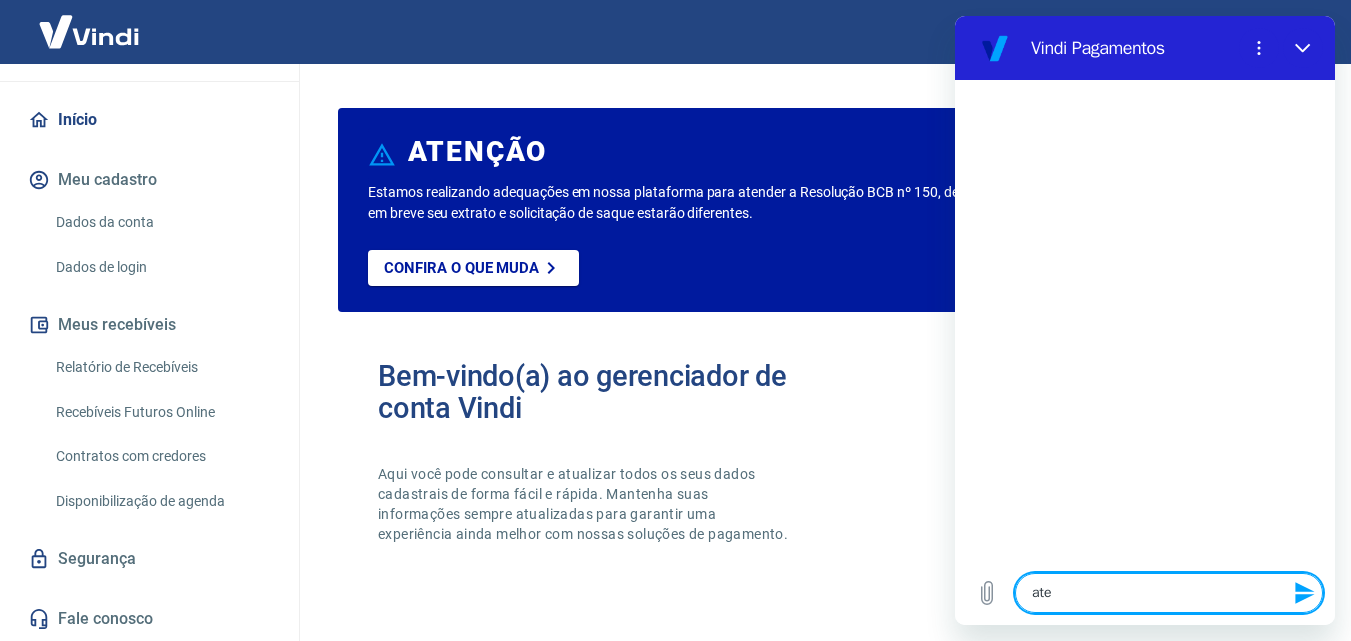 type on "aten" 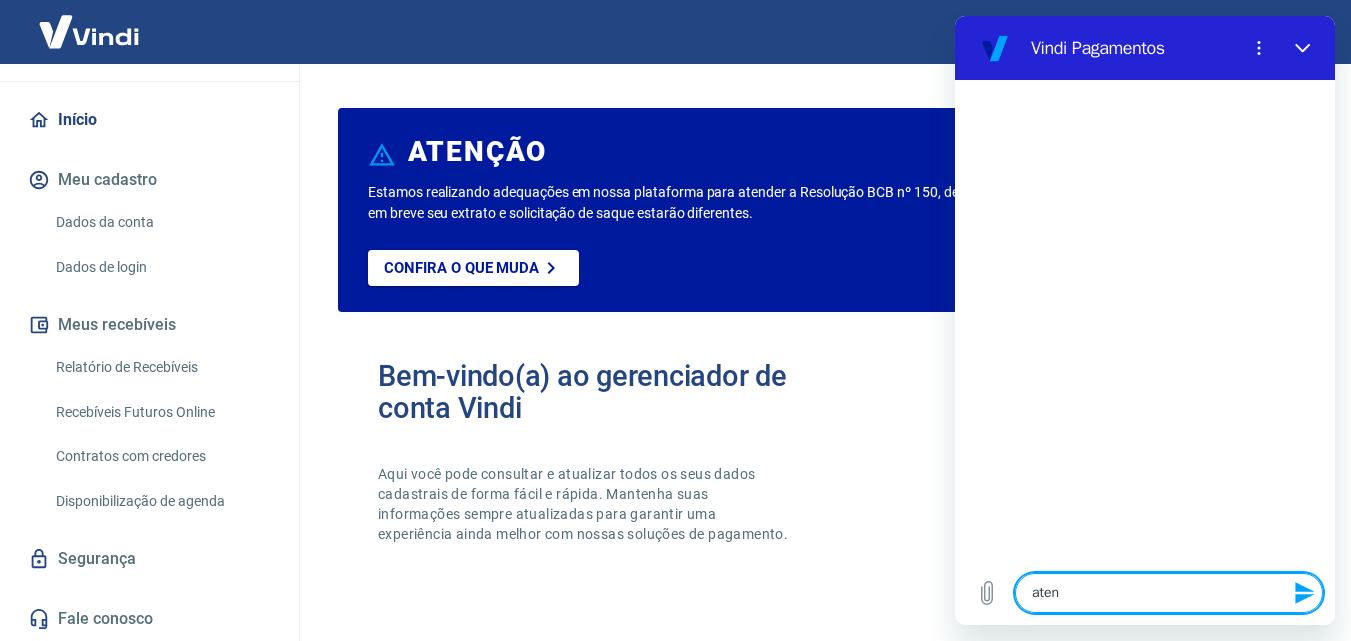 type on "atend" 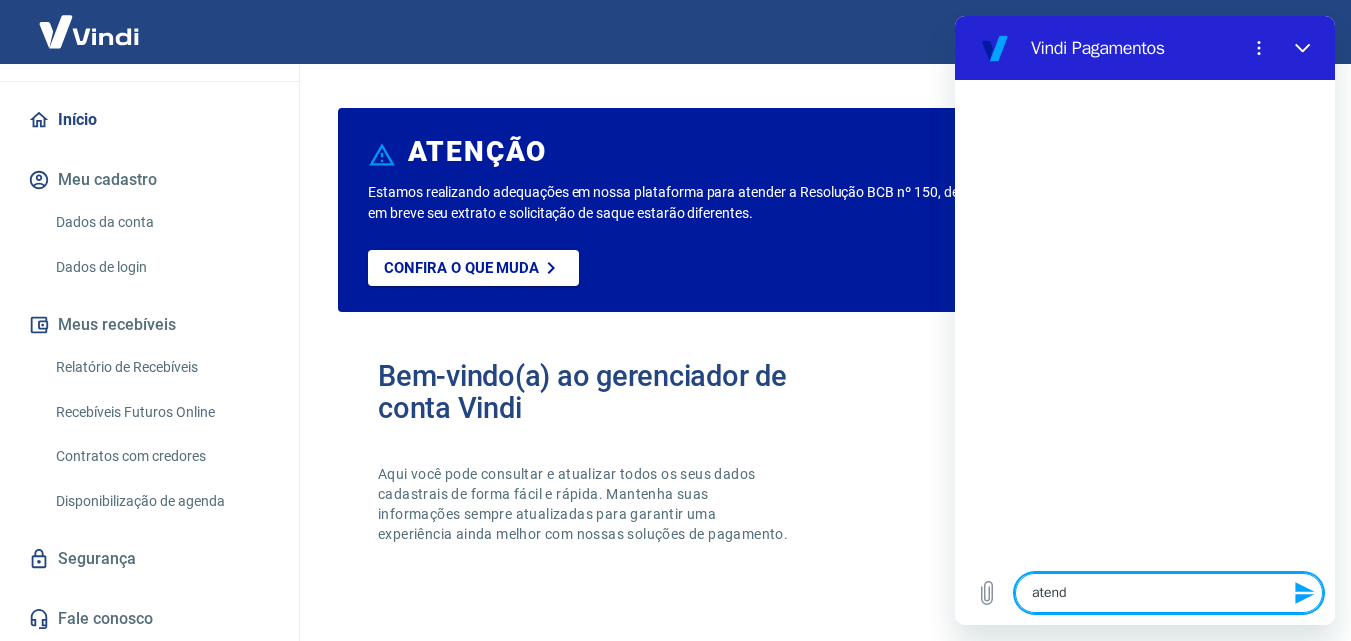 type on "atendi" 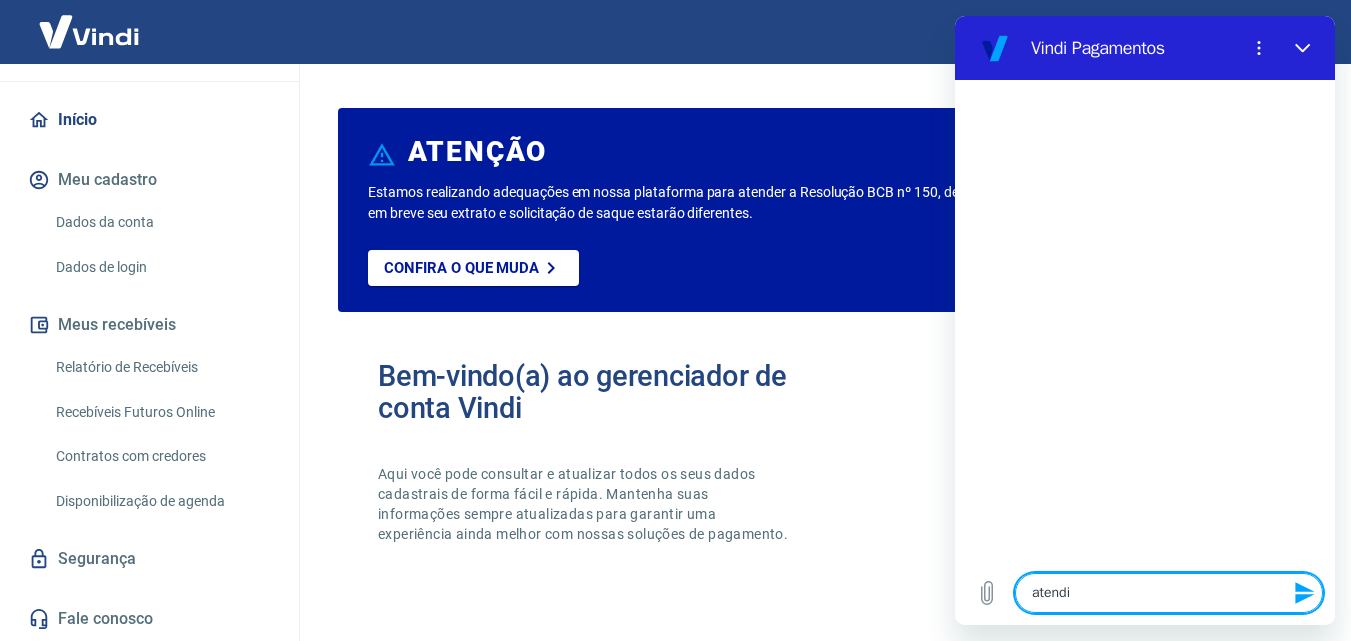 type on "atendim" 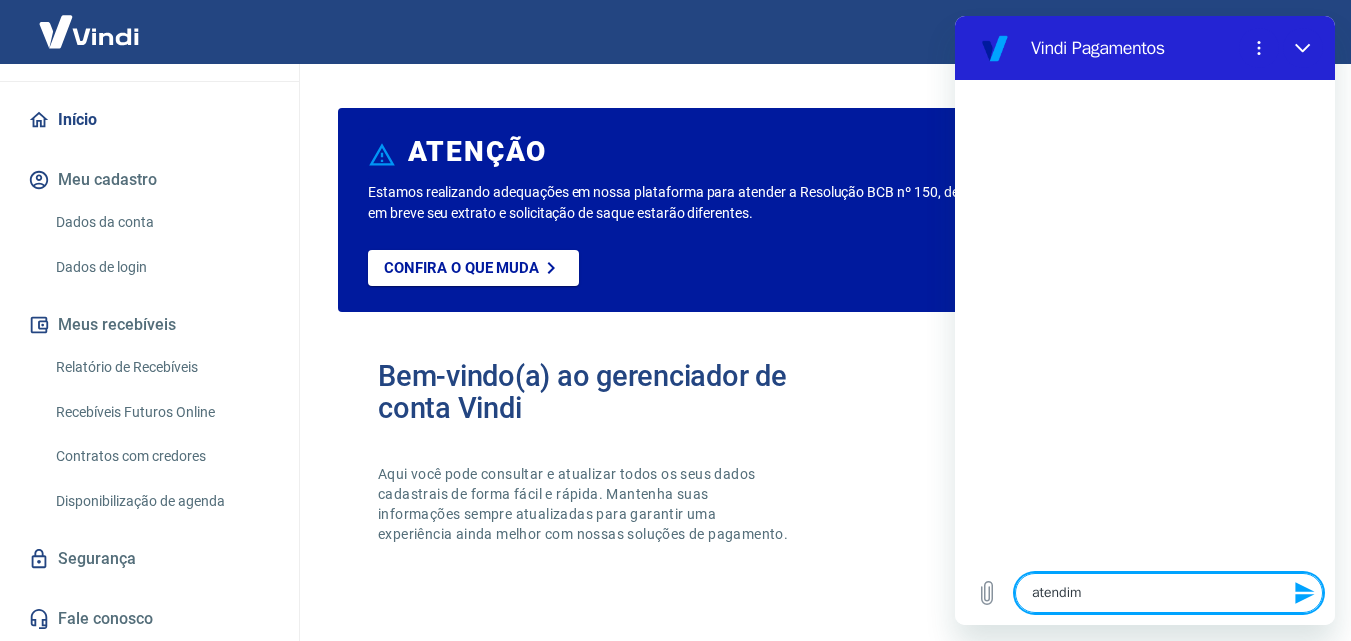 type on "atendime" 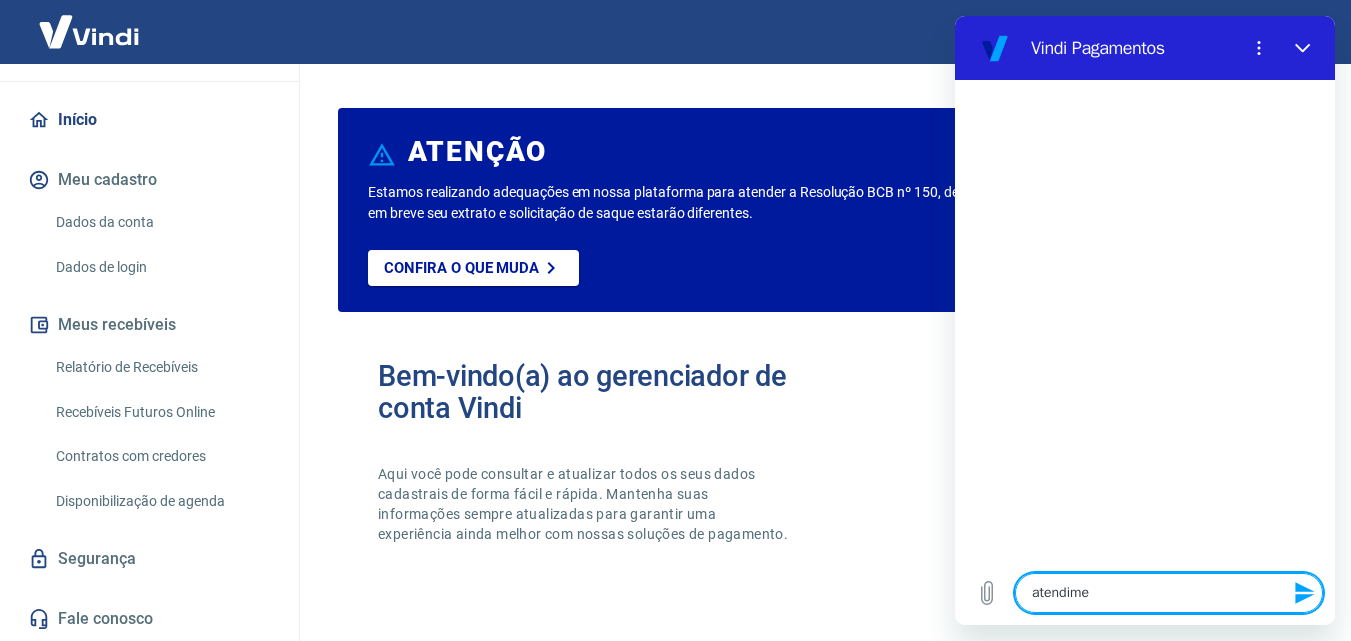 type on "atendimen" 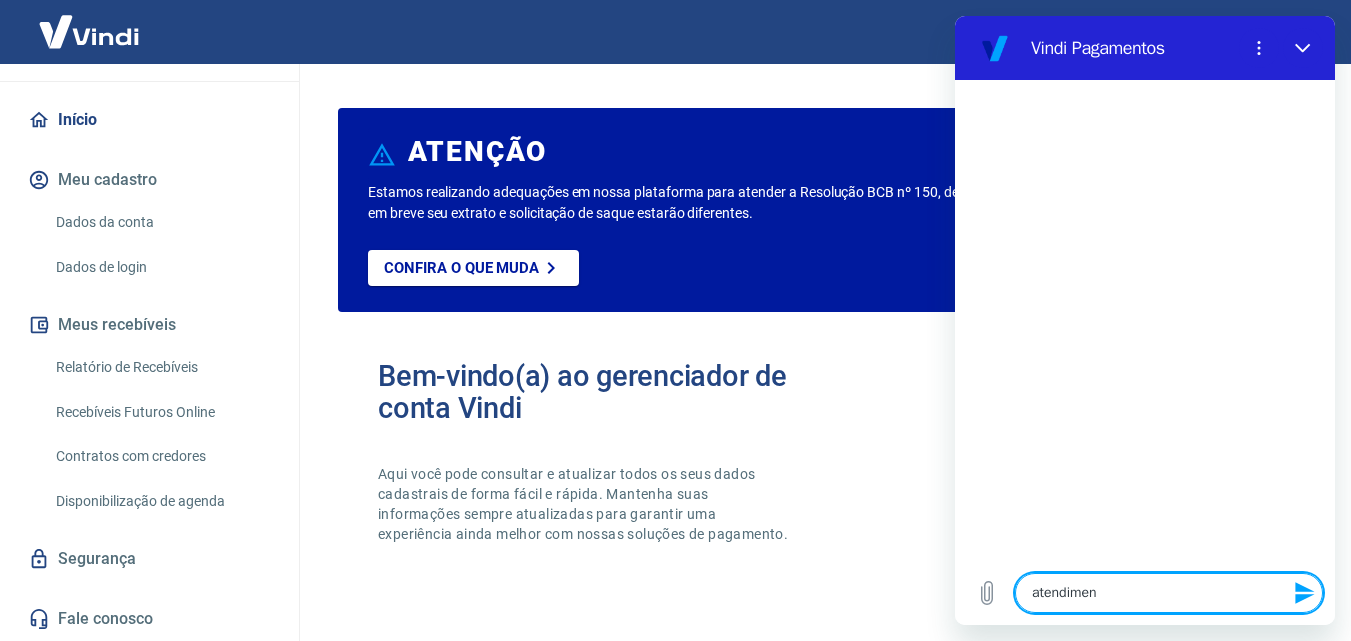 type on "atendiment" 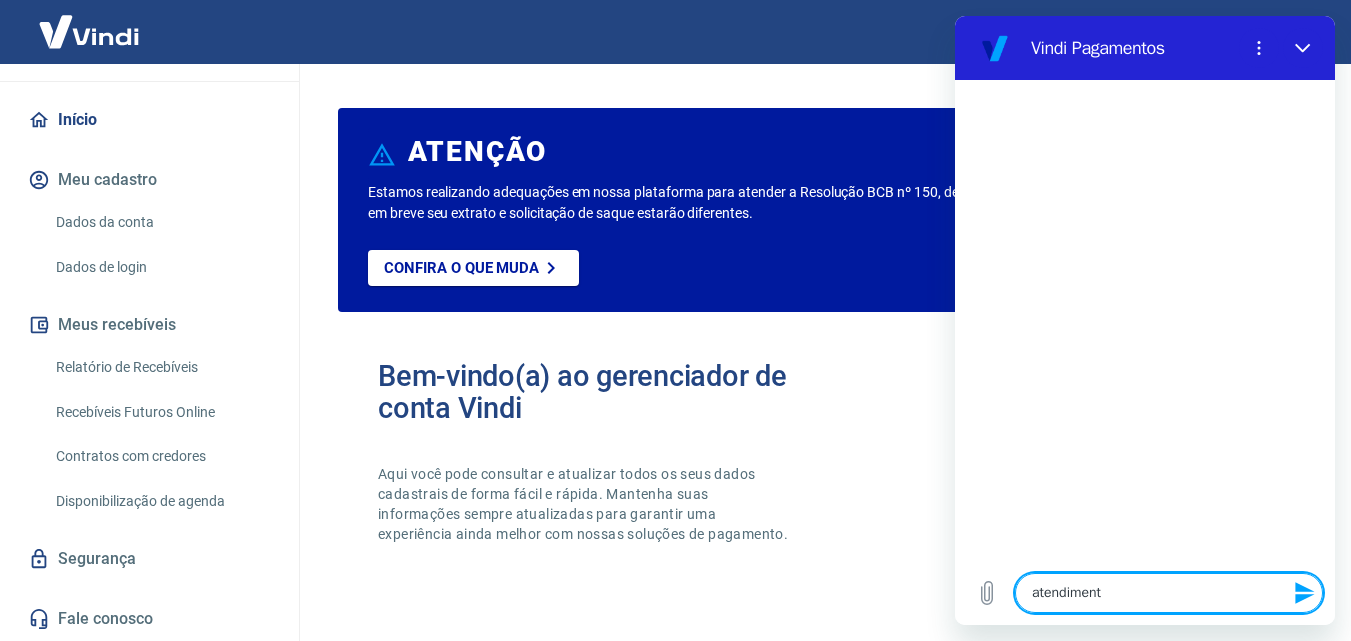 type on "atendimento" 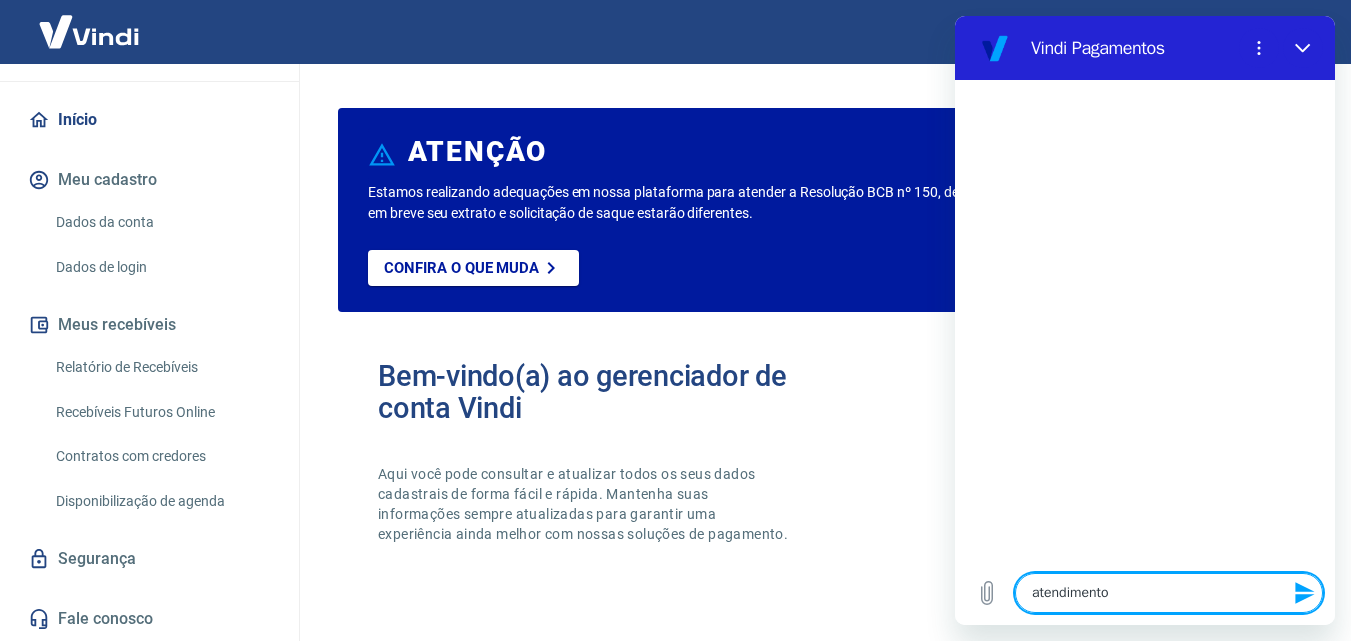 type on "atendimento" 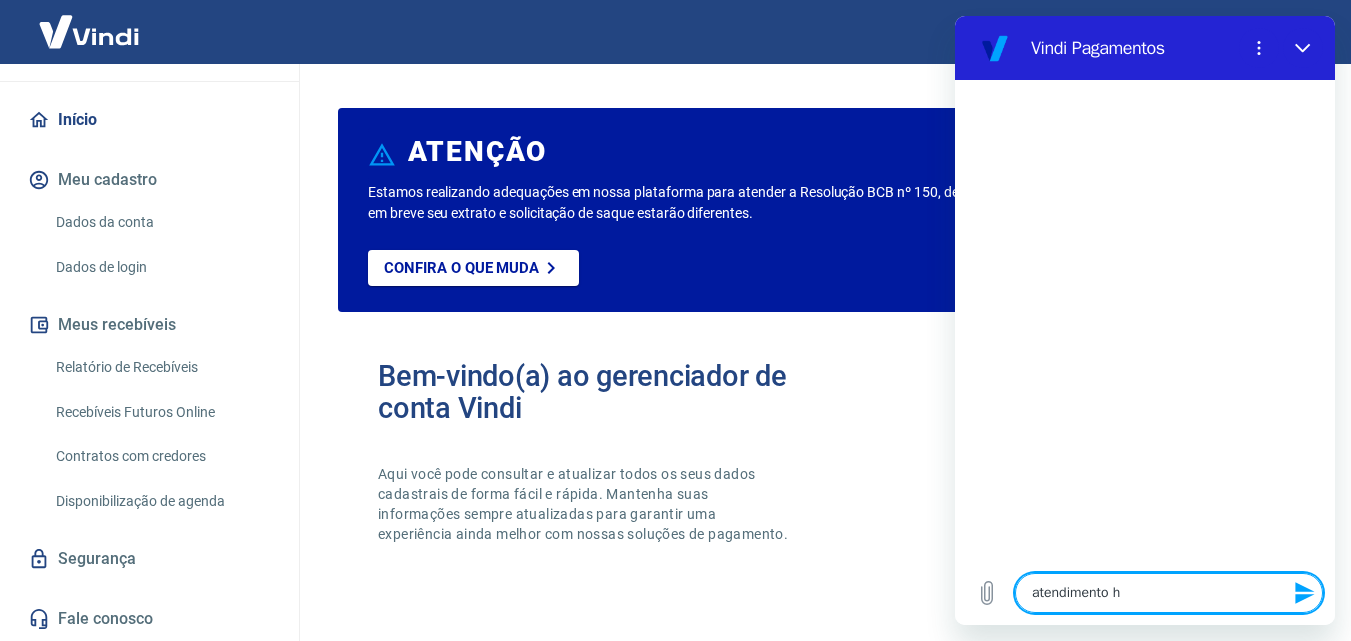 type on "atendimento hu" 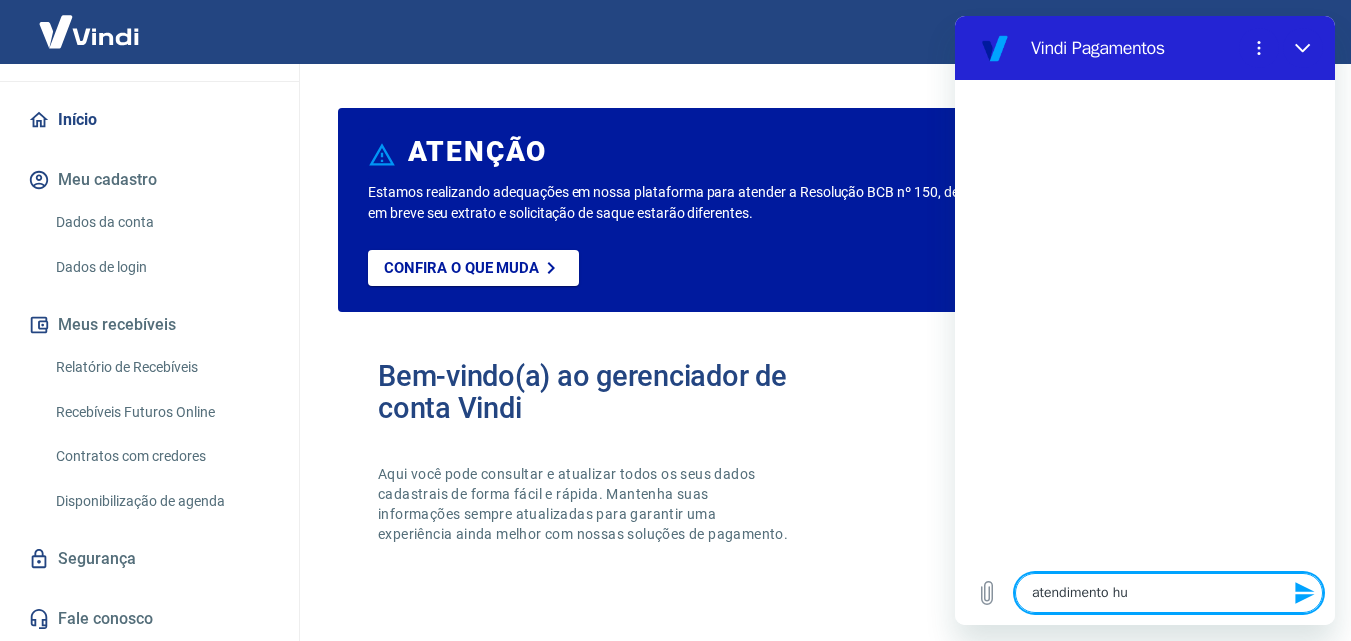 type on "atendimento hum" 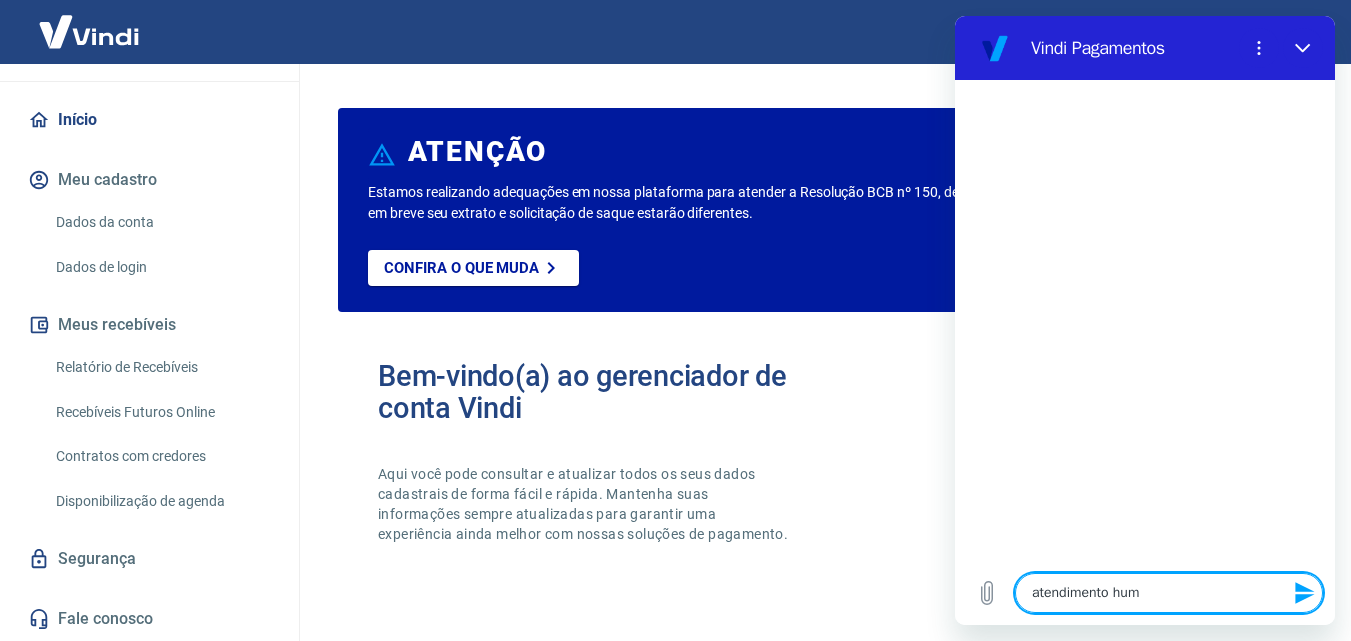 type on "atendimento huma" 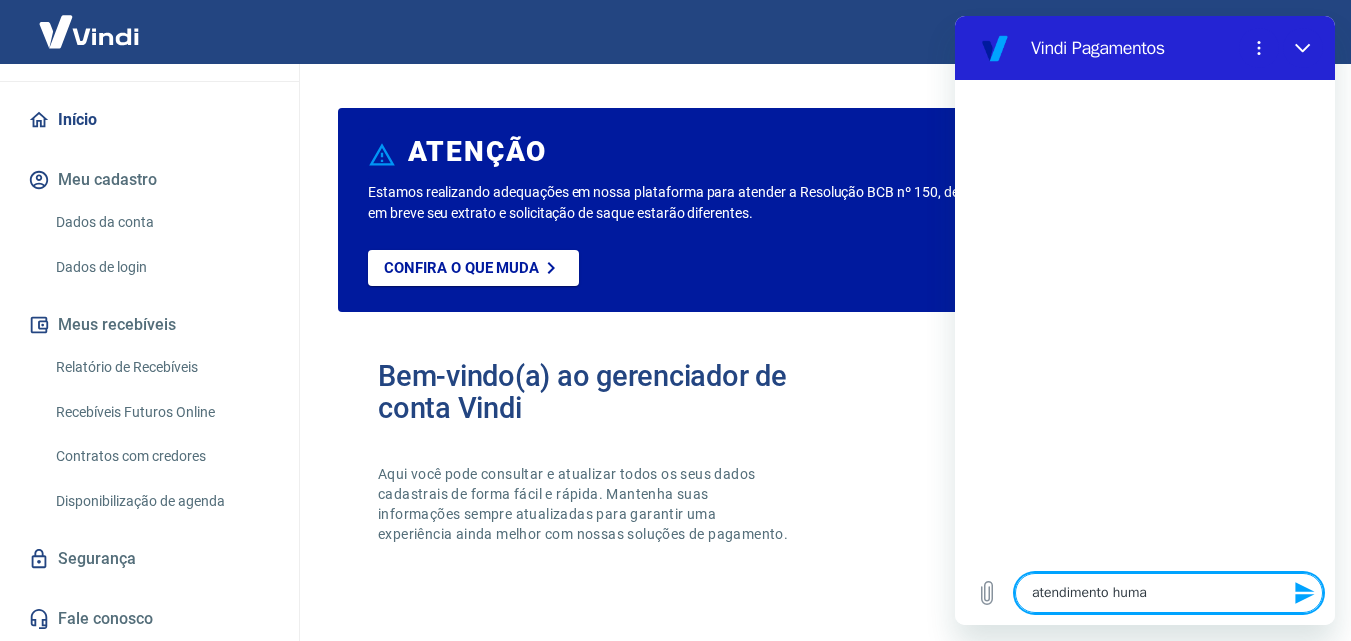 type on "atendimento human" 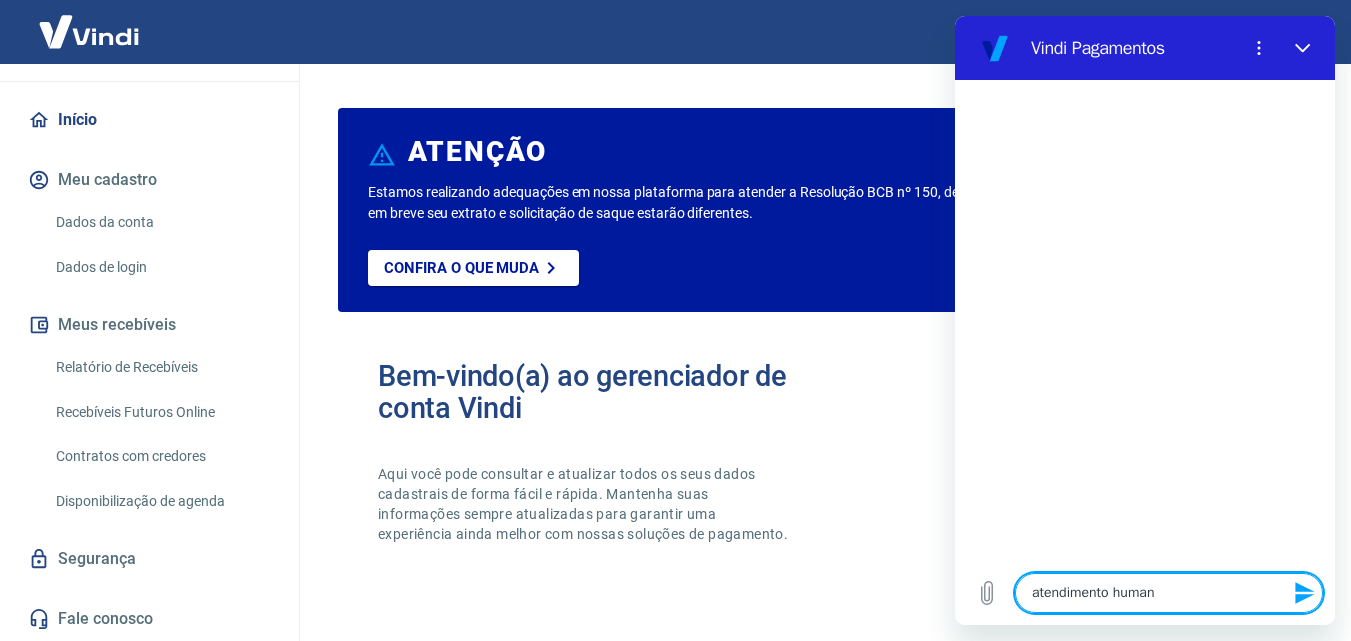 type on "atendimento humani" 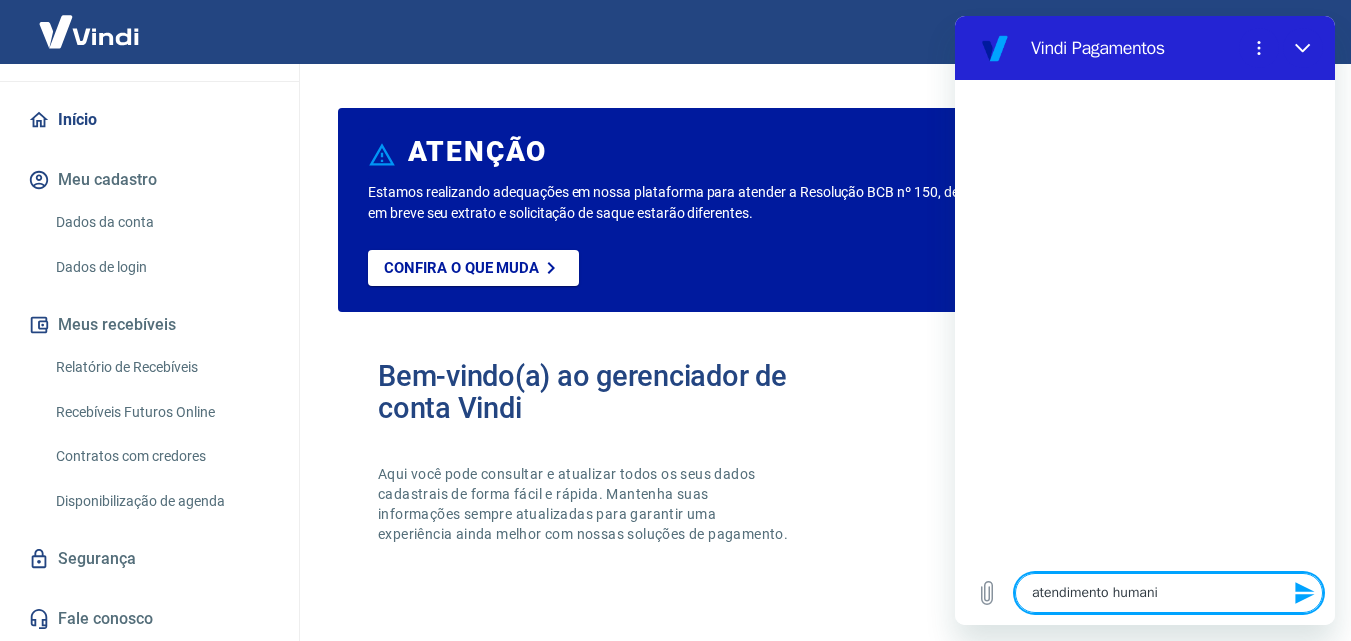 type on "atendimento humaniz" 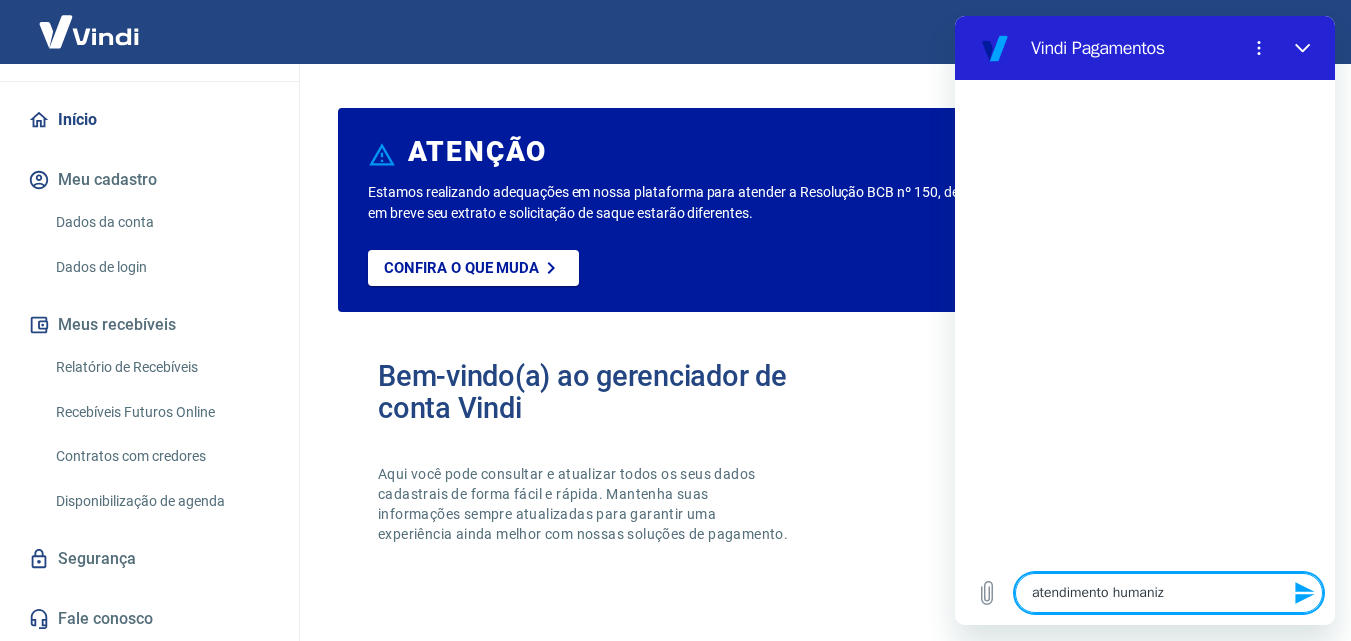 type on "atendimento humaniza" 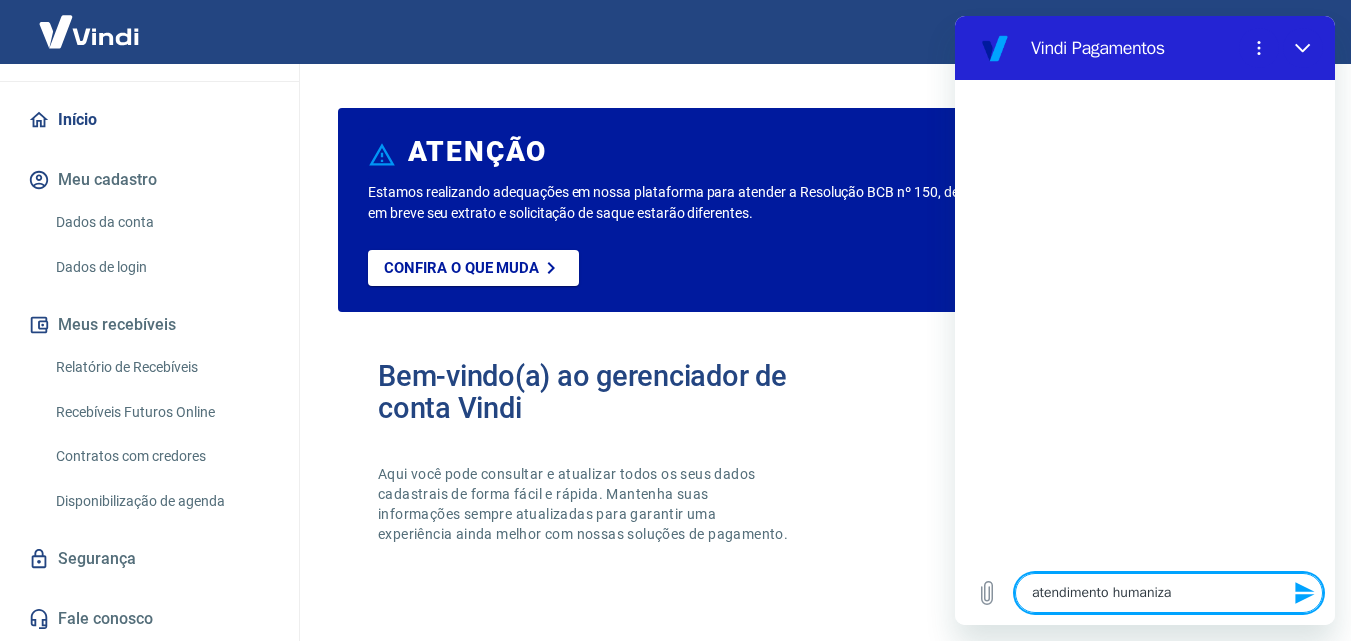 type on "atendimento humanizad" 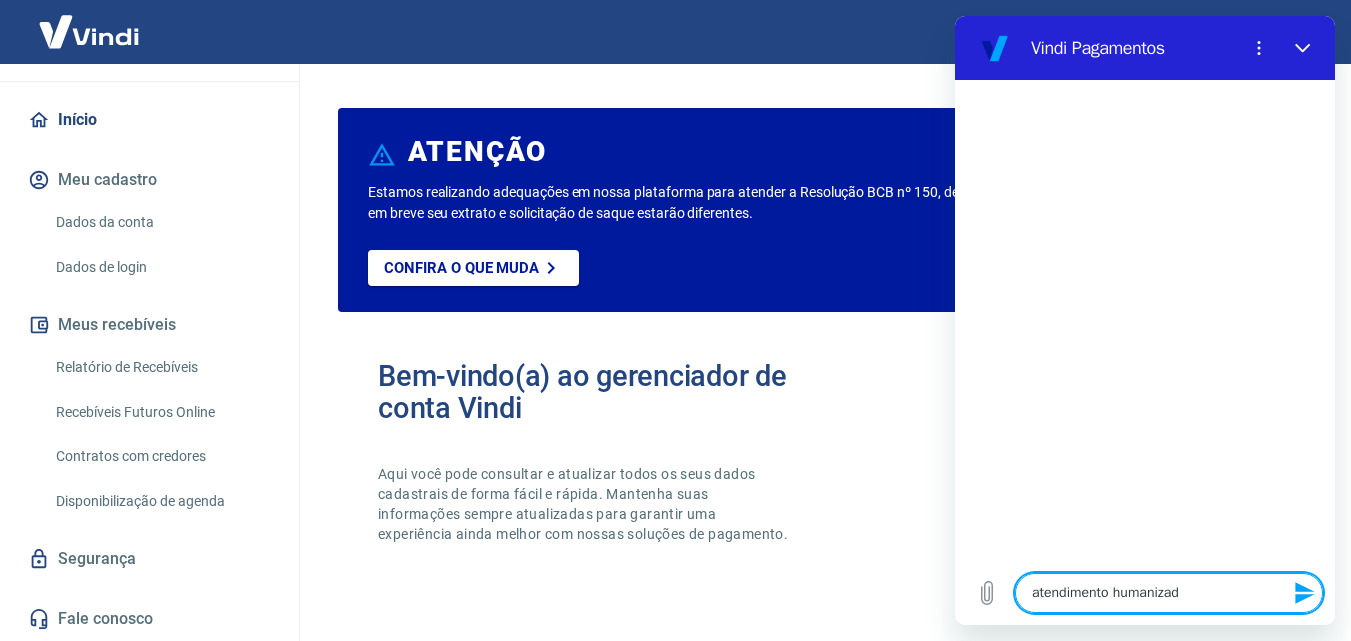 type on "x" 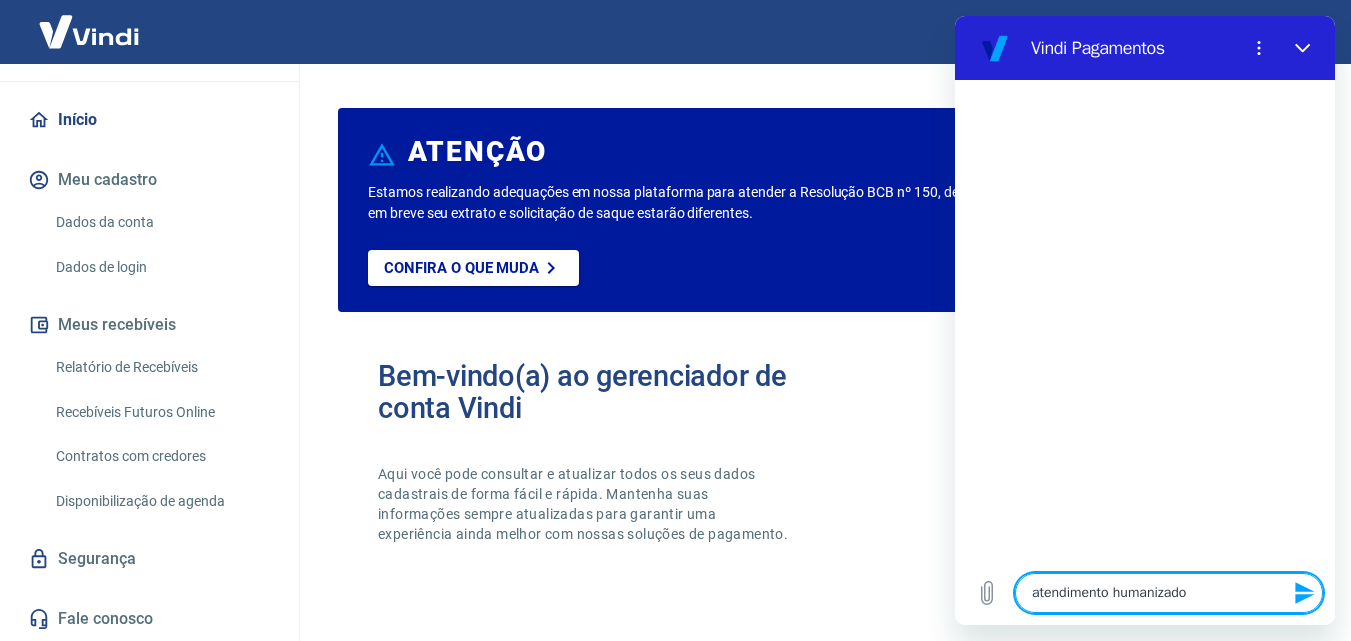 type 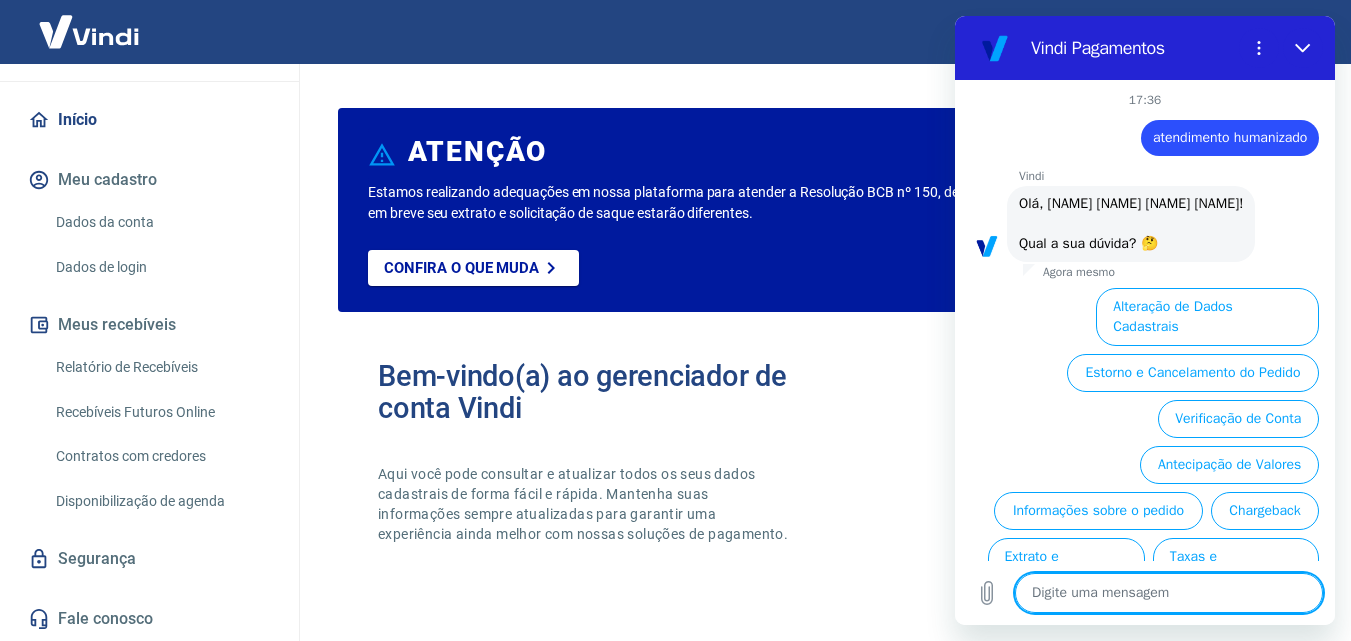 scroll, scrollTop: 112, scrollLeft: 0, axis: vertical 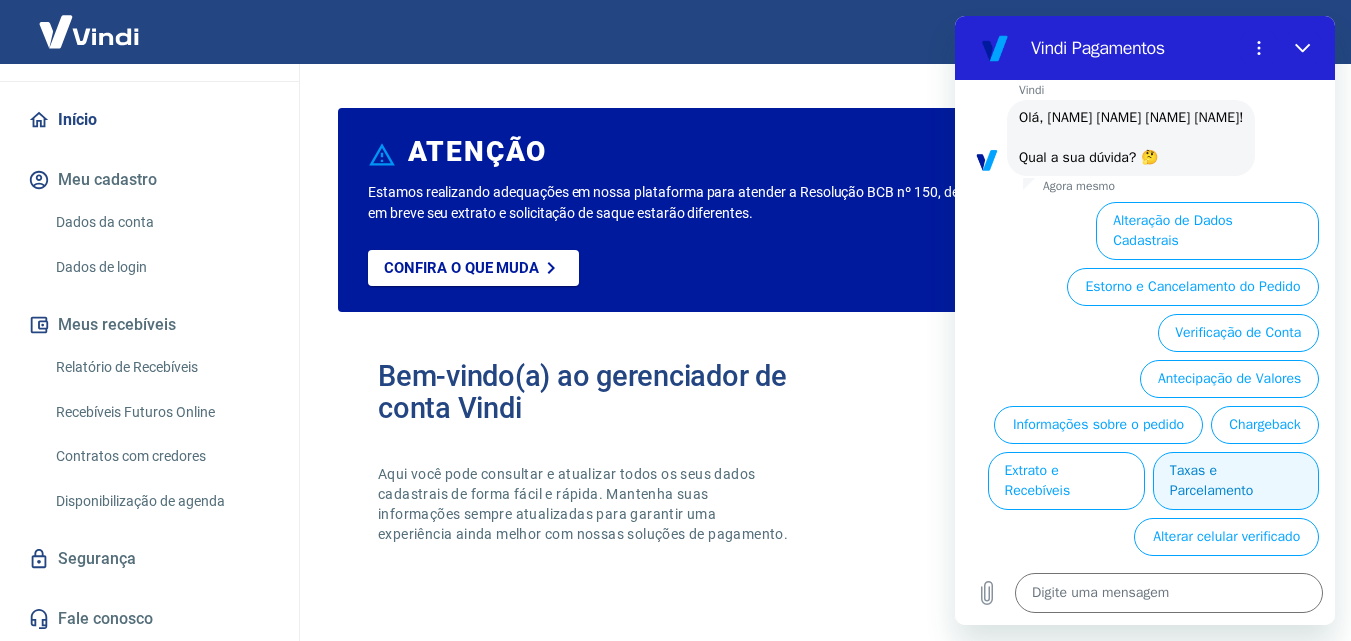 click on "Taxas e Parcelamento" at bounding box center [1236, 481] 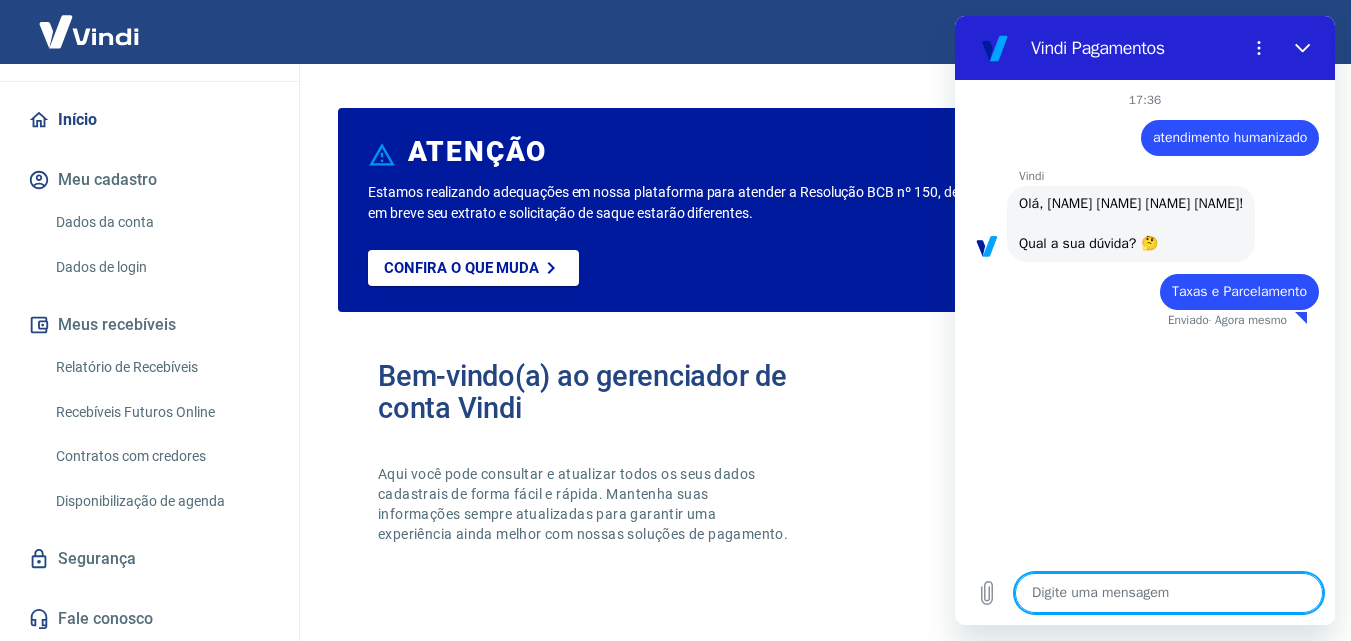 type on "x" 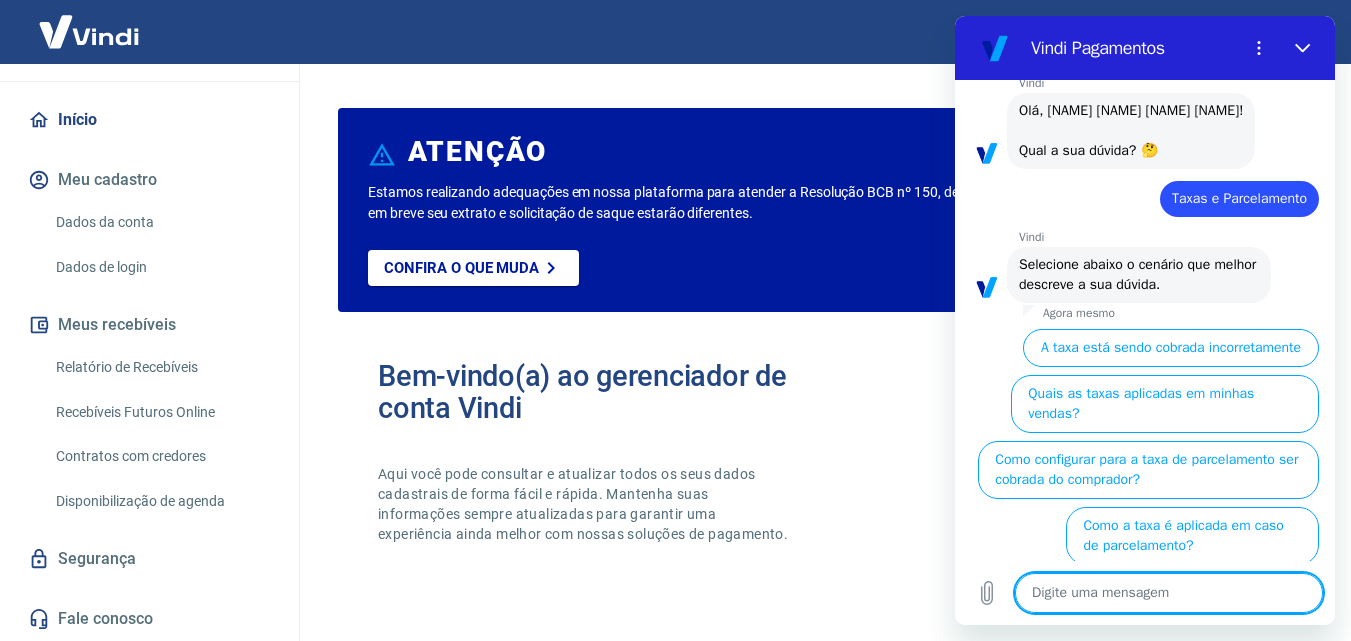 scroll, scrollTop: 148, scrollLeft: 0, axis: vertical 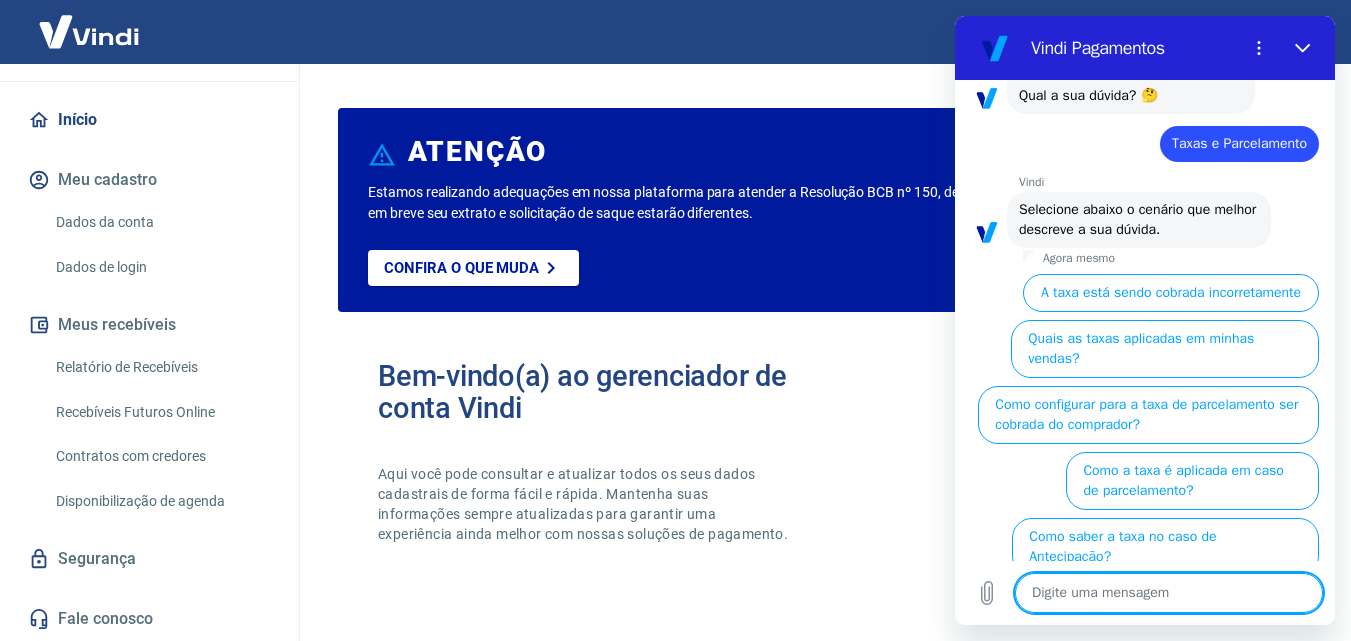 type on "h" 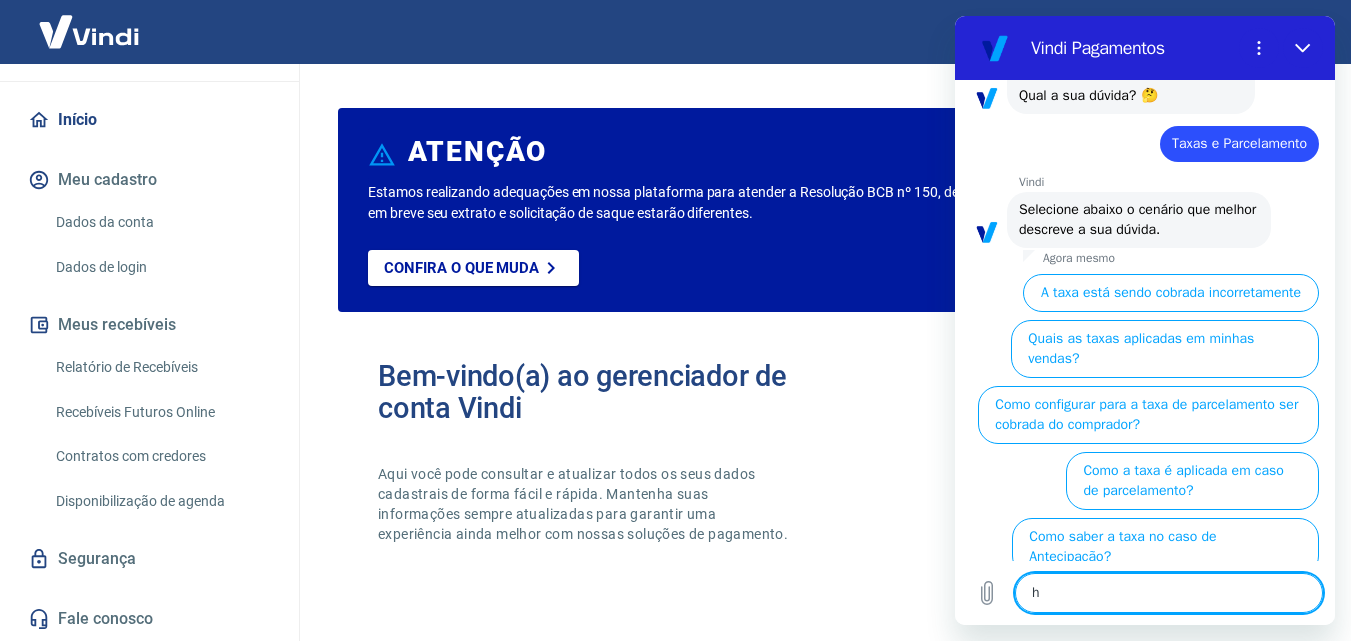 type on "hu" 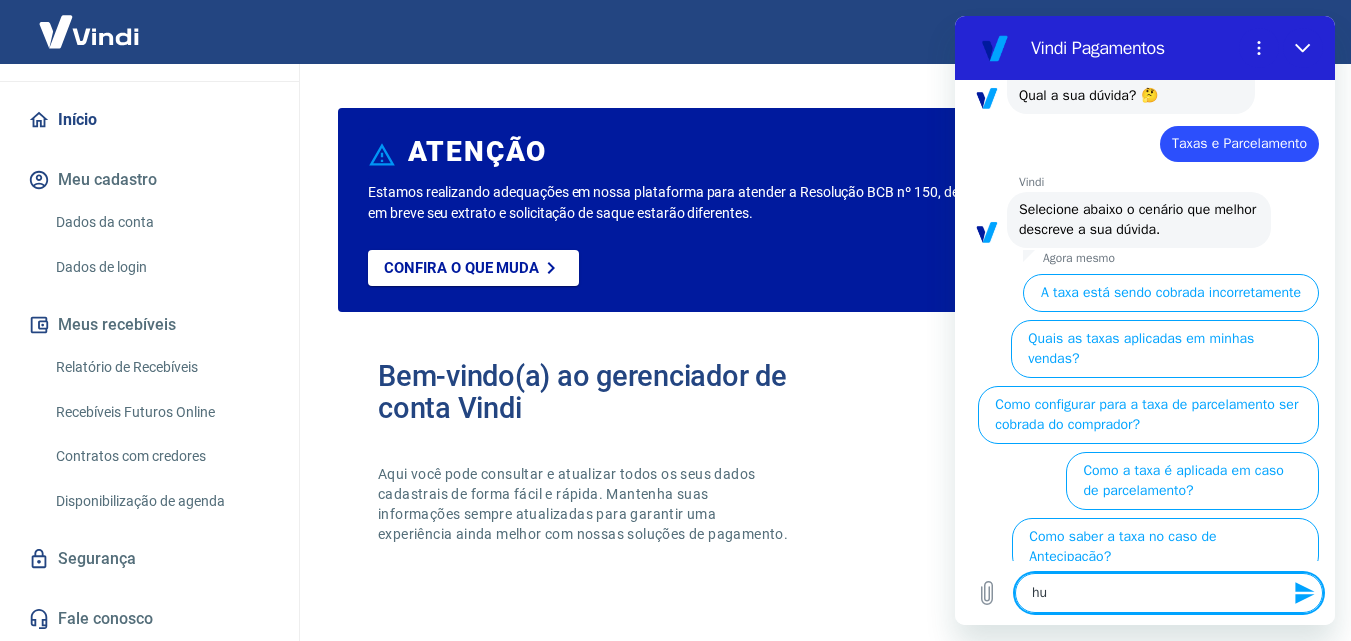 type on "hum" 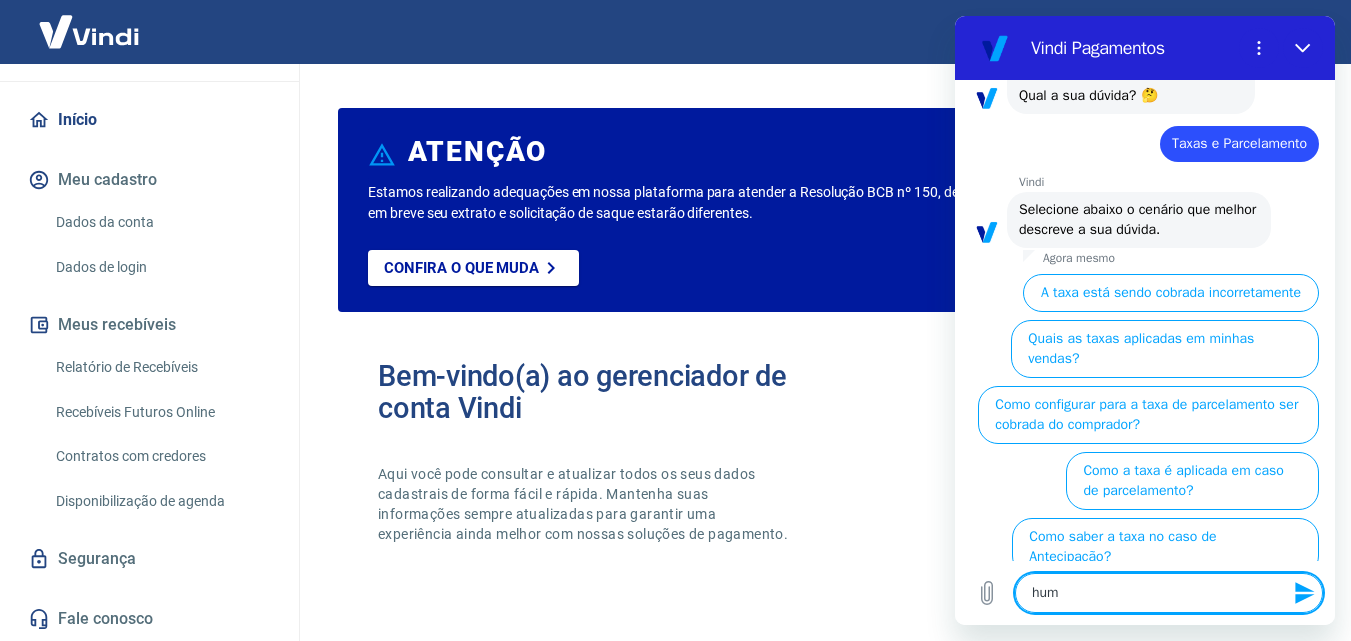 type on "huma" 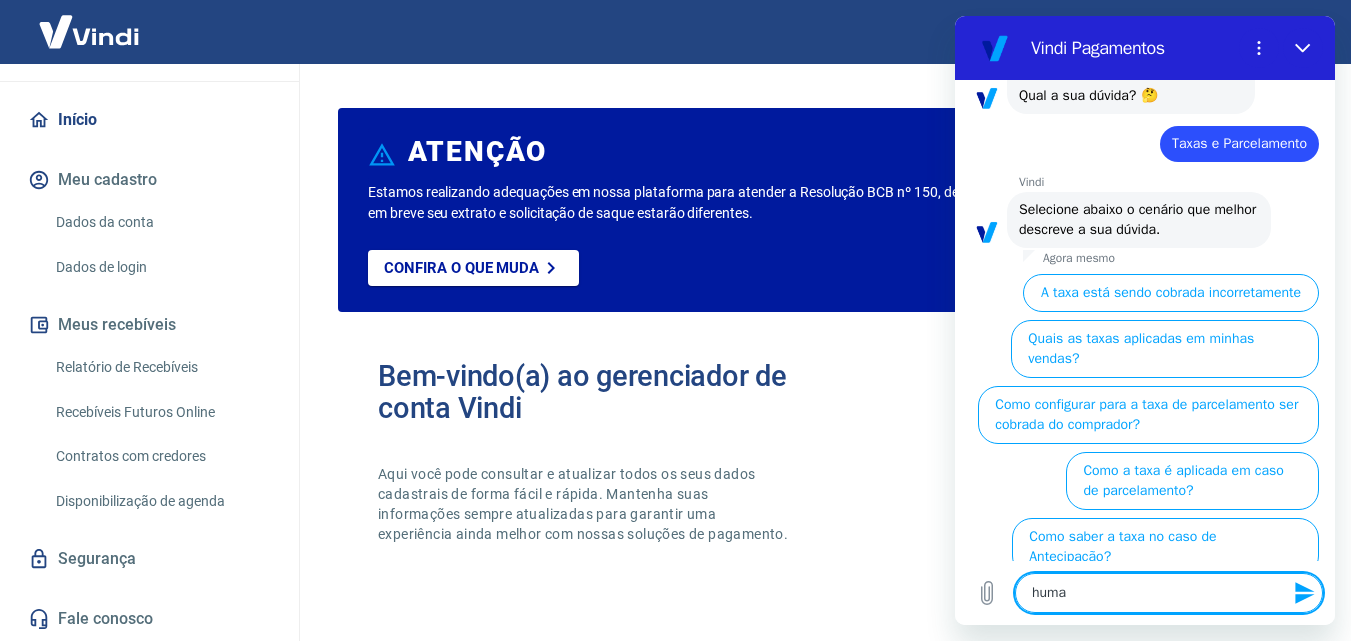 type on "human" 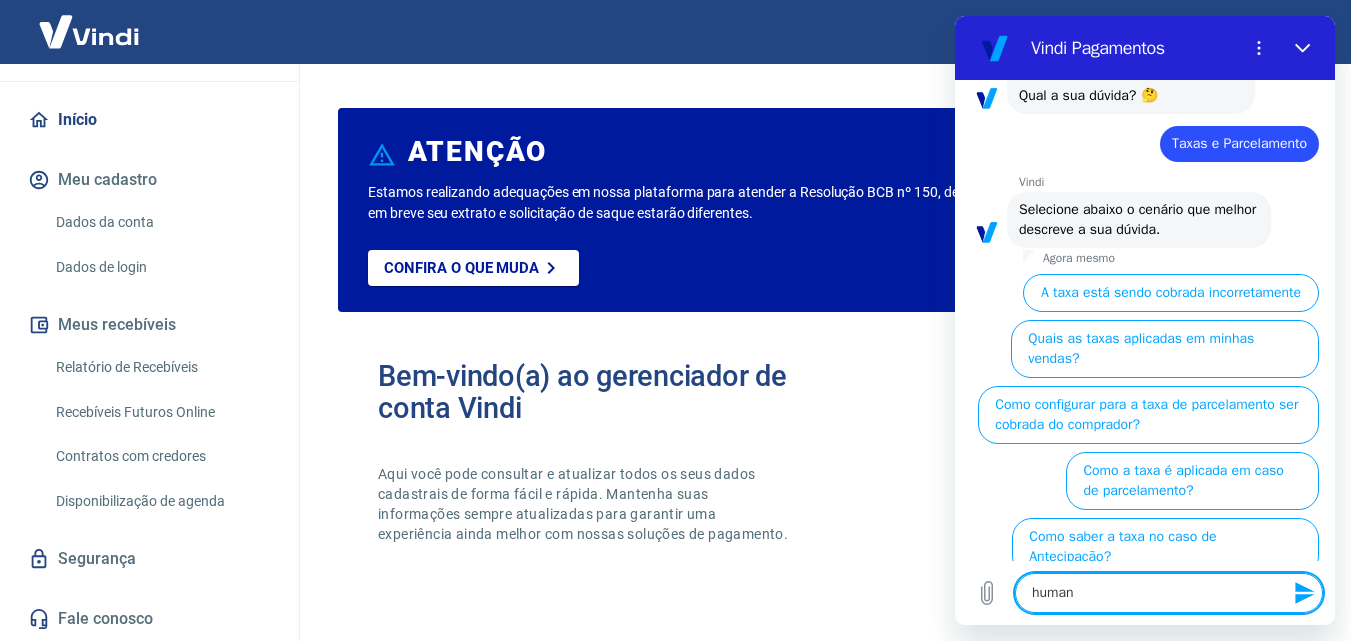 type on "humano" 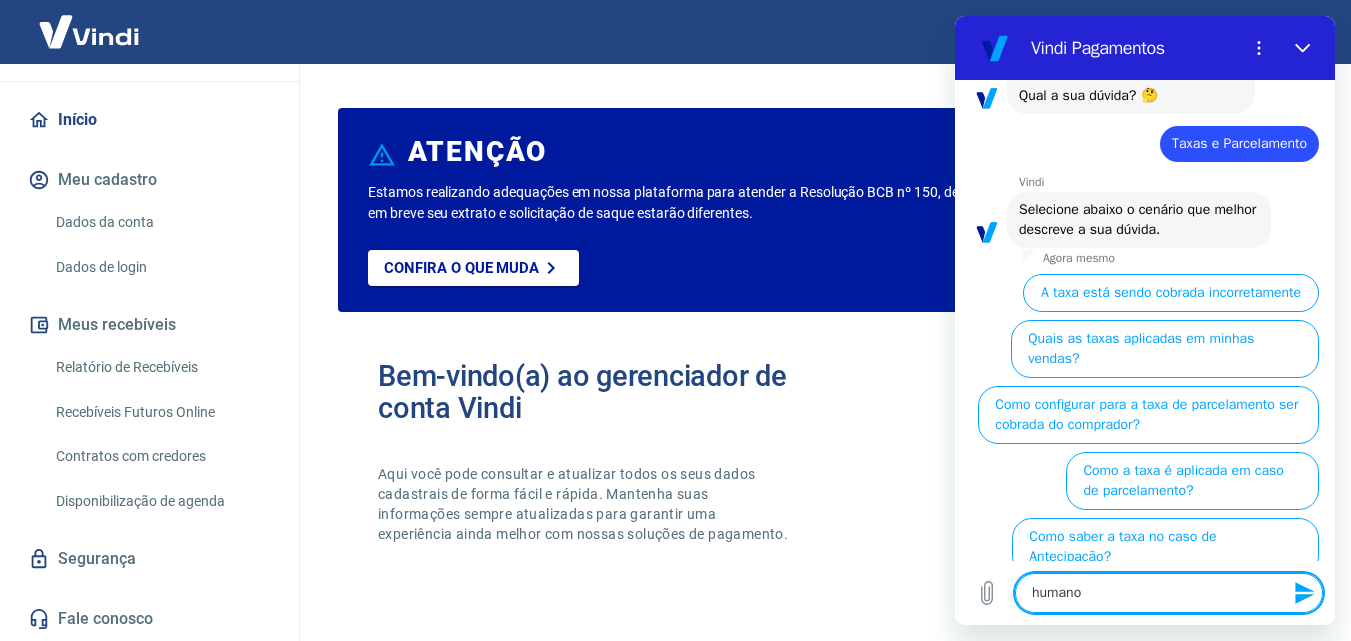 type on "x" 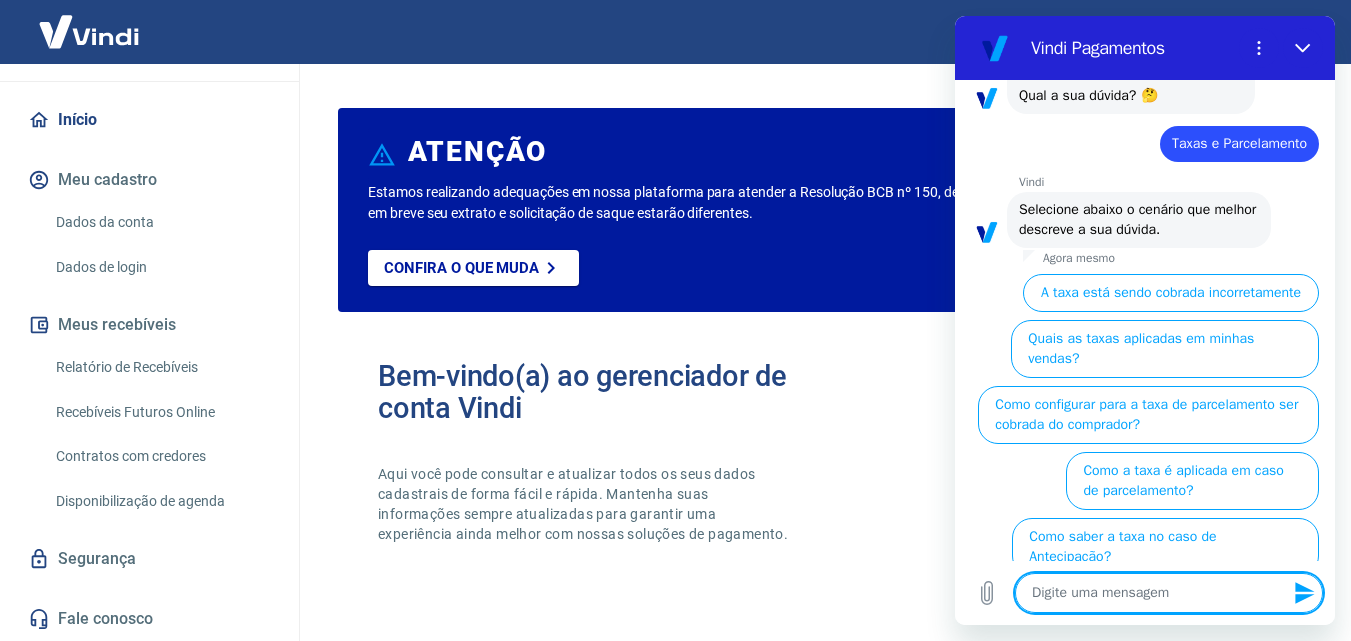 scroll, scrollTop: 0, scrollLeft: 0, axis: both 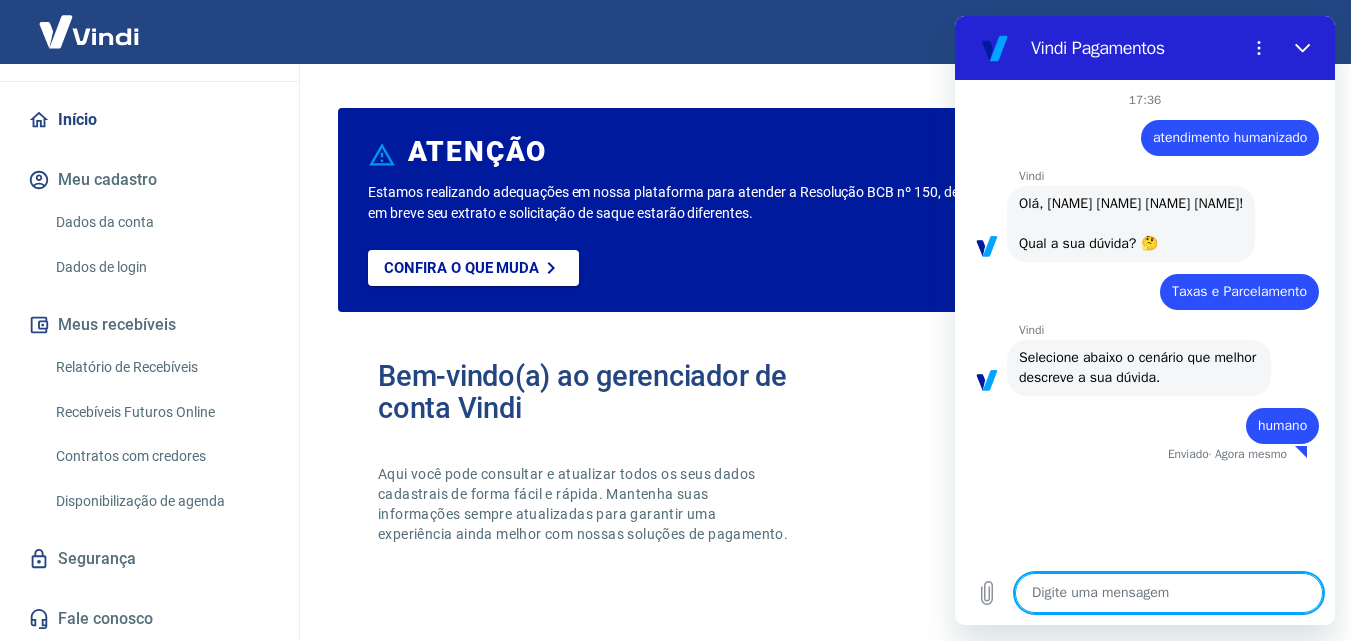 type on "x" 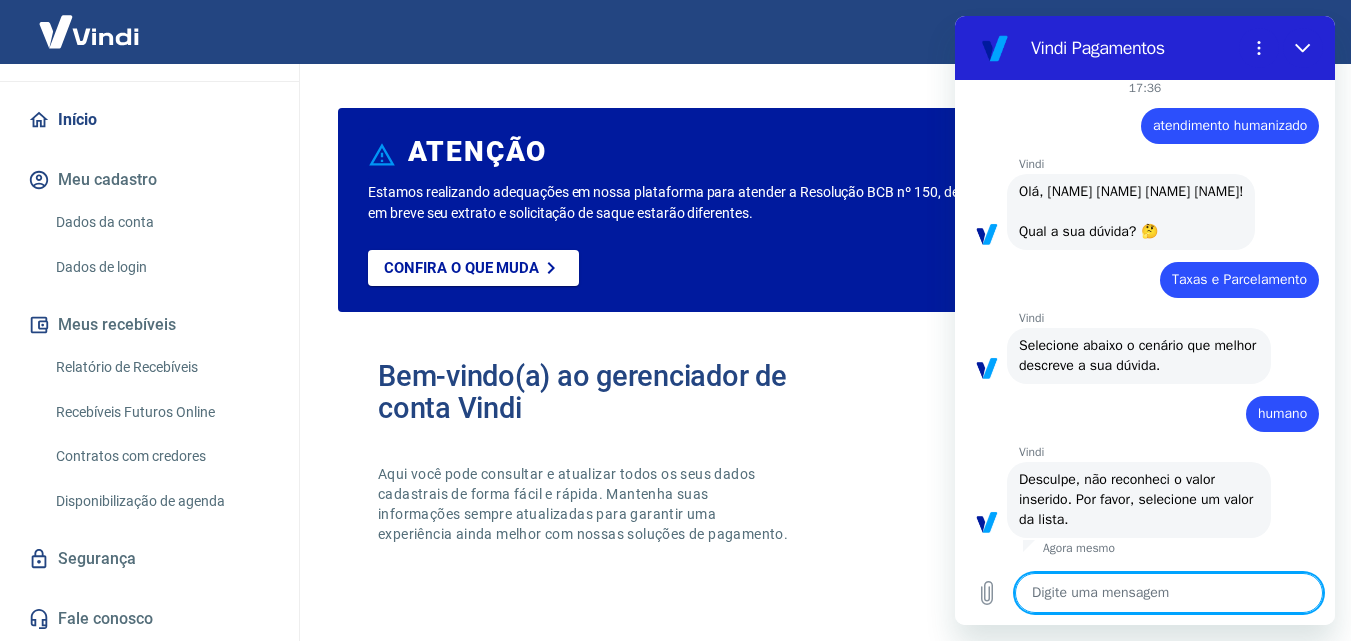 scroll, scrollTop: 32, scrollLeft: 0, axis: vertical 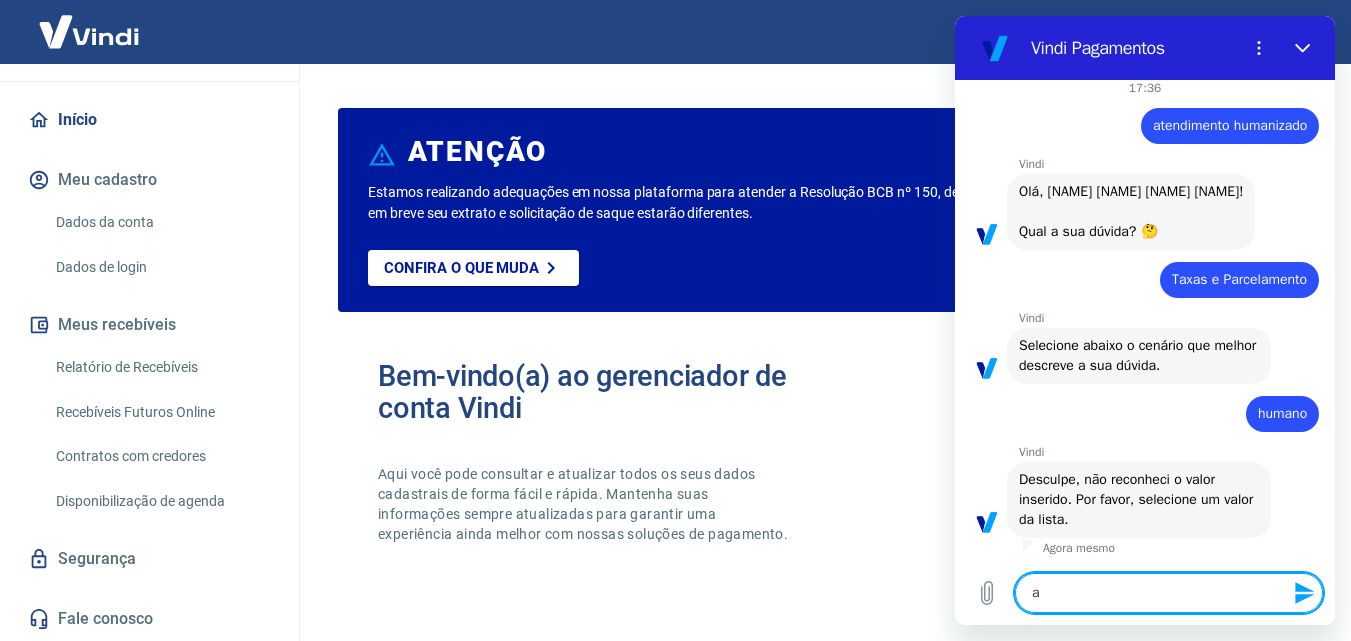 type on "at" 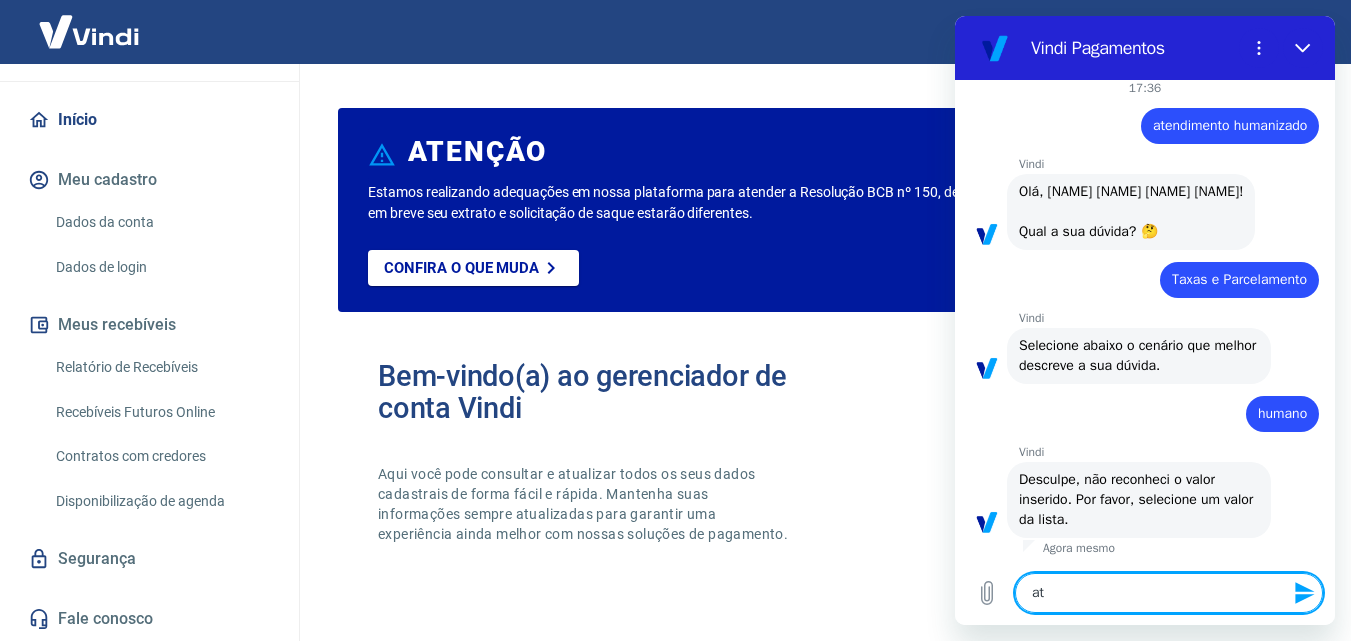 type on "ate" 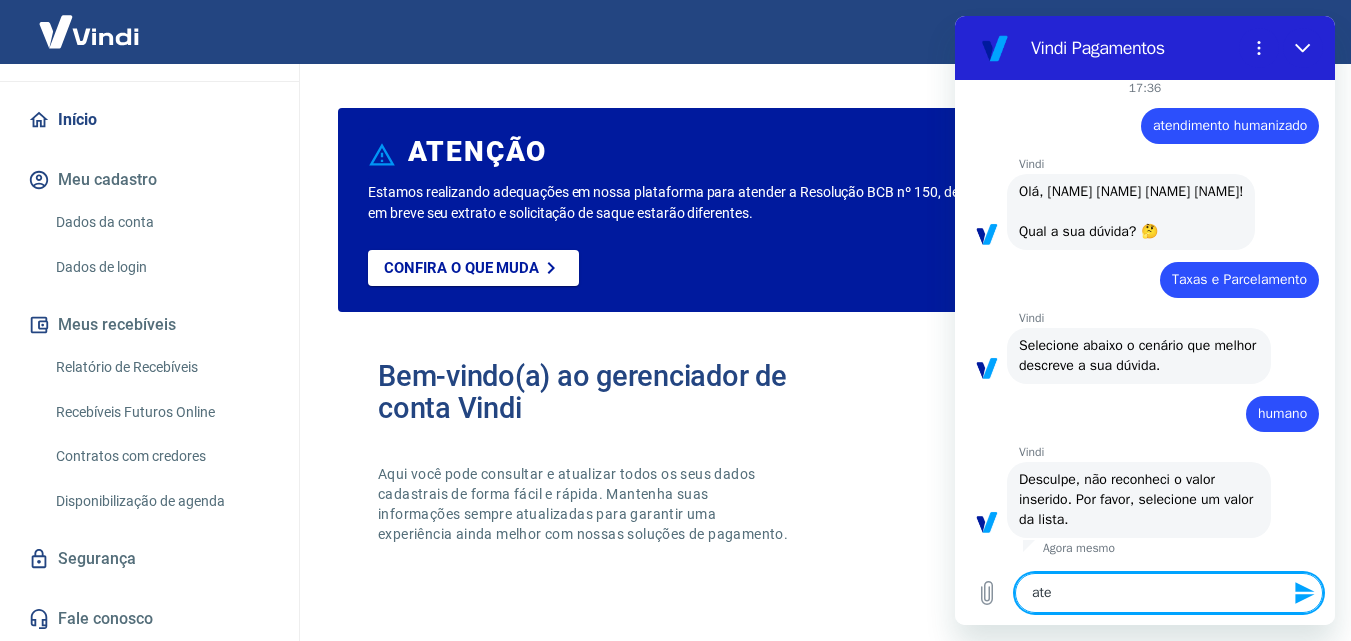 type on "aten" 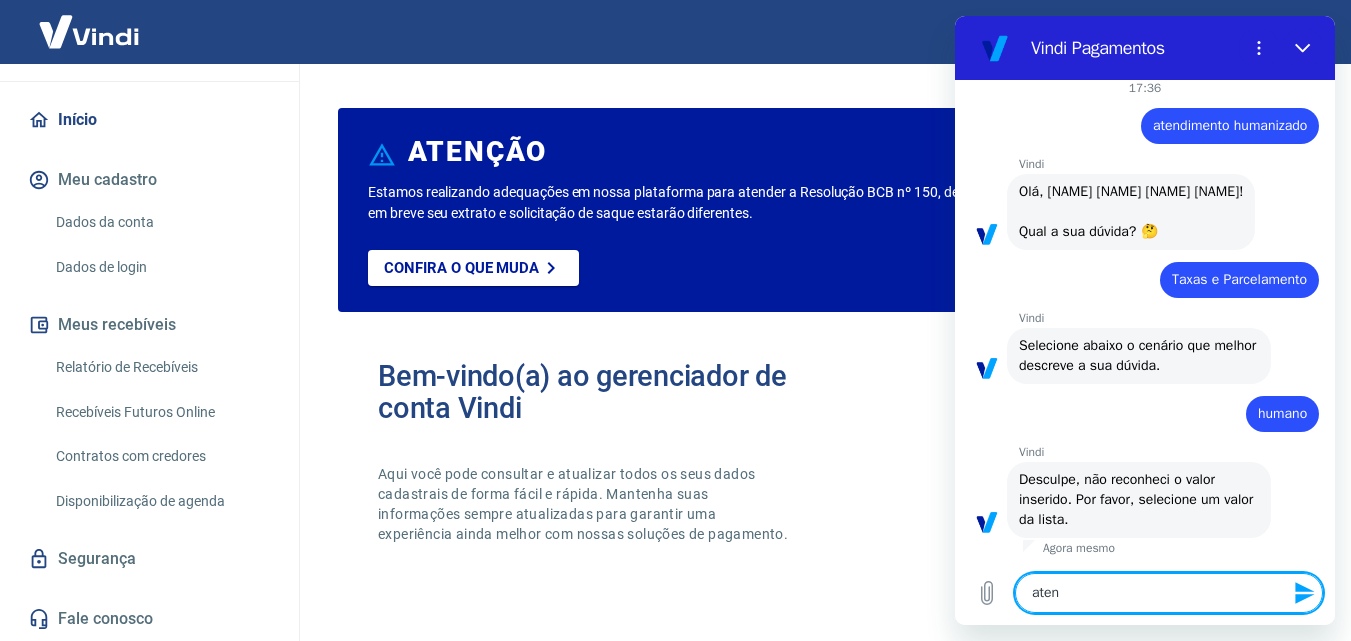 type on "x" 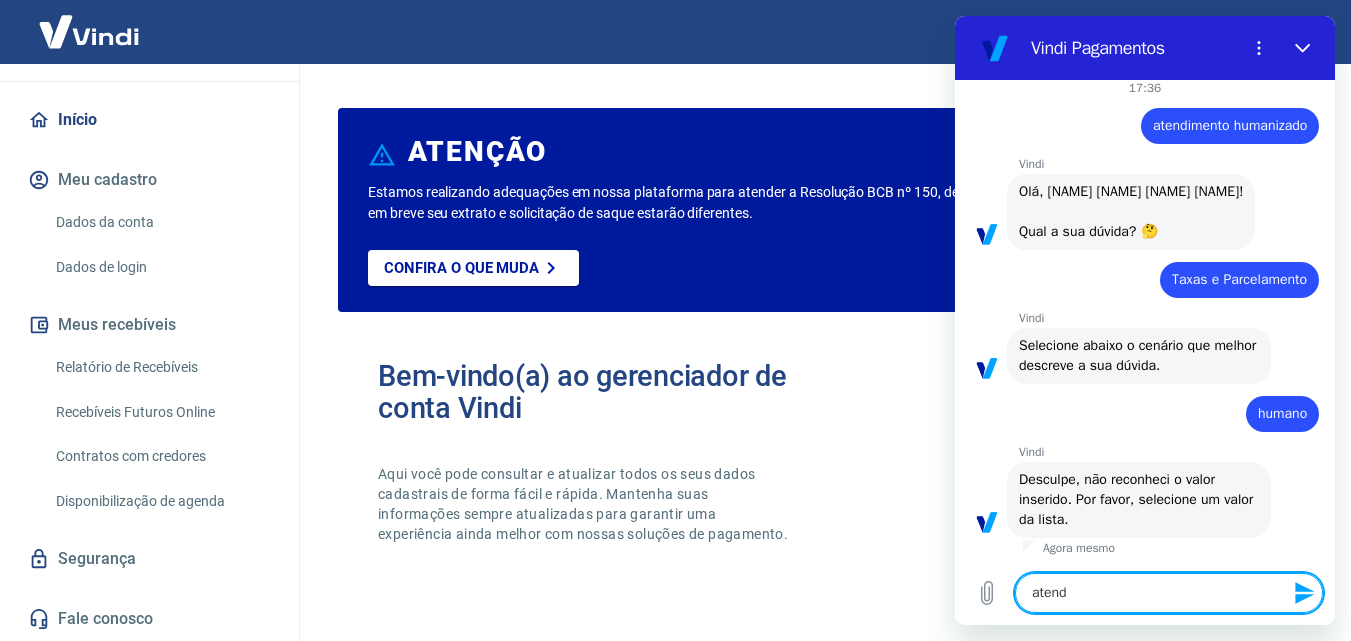 type on "atendi" 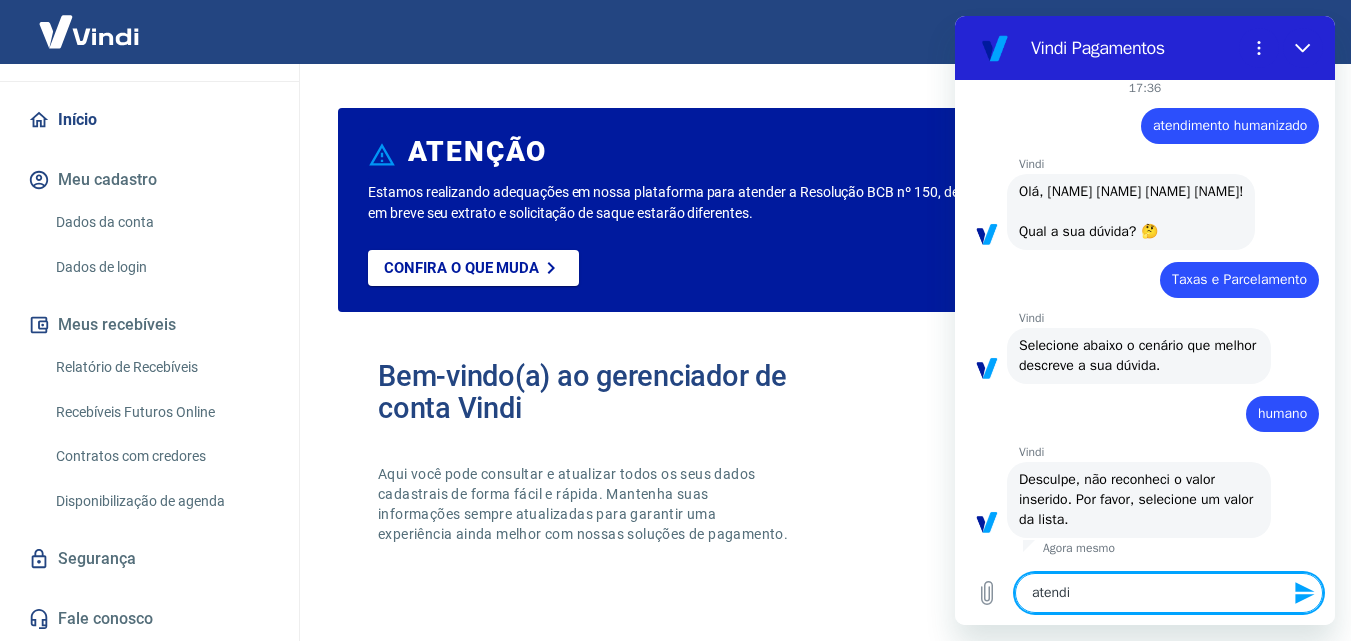 type on "atendim" 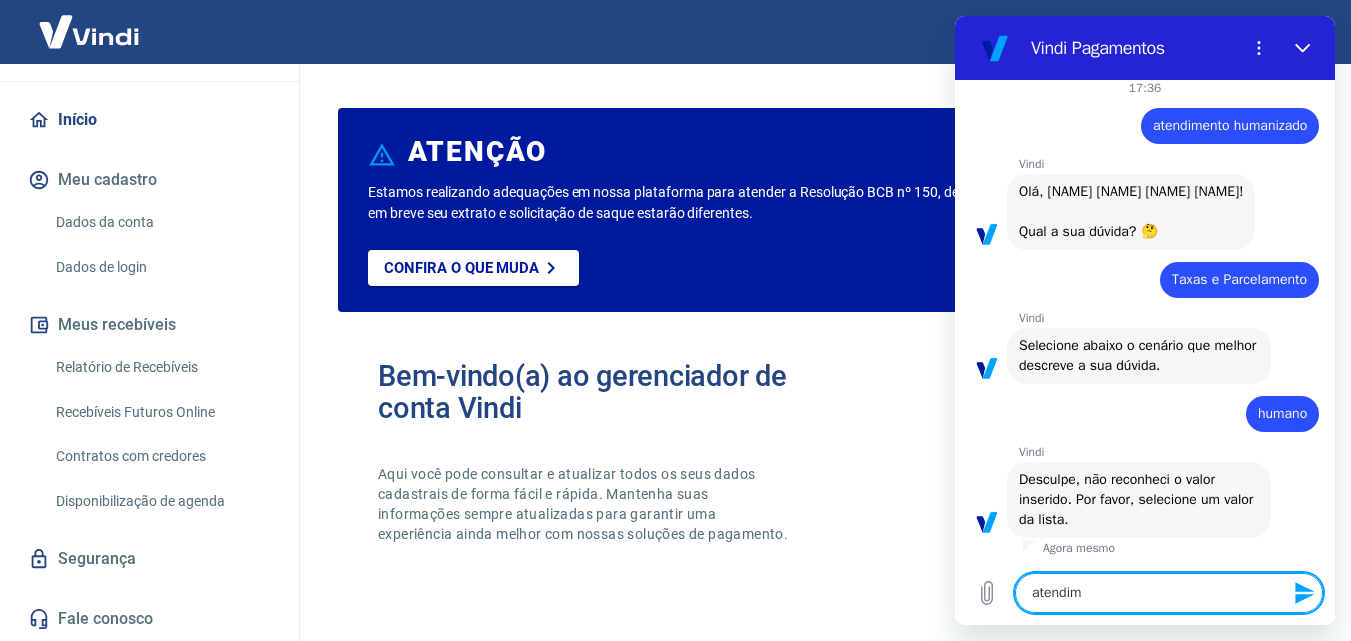 type on "atendime" 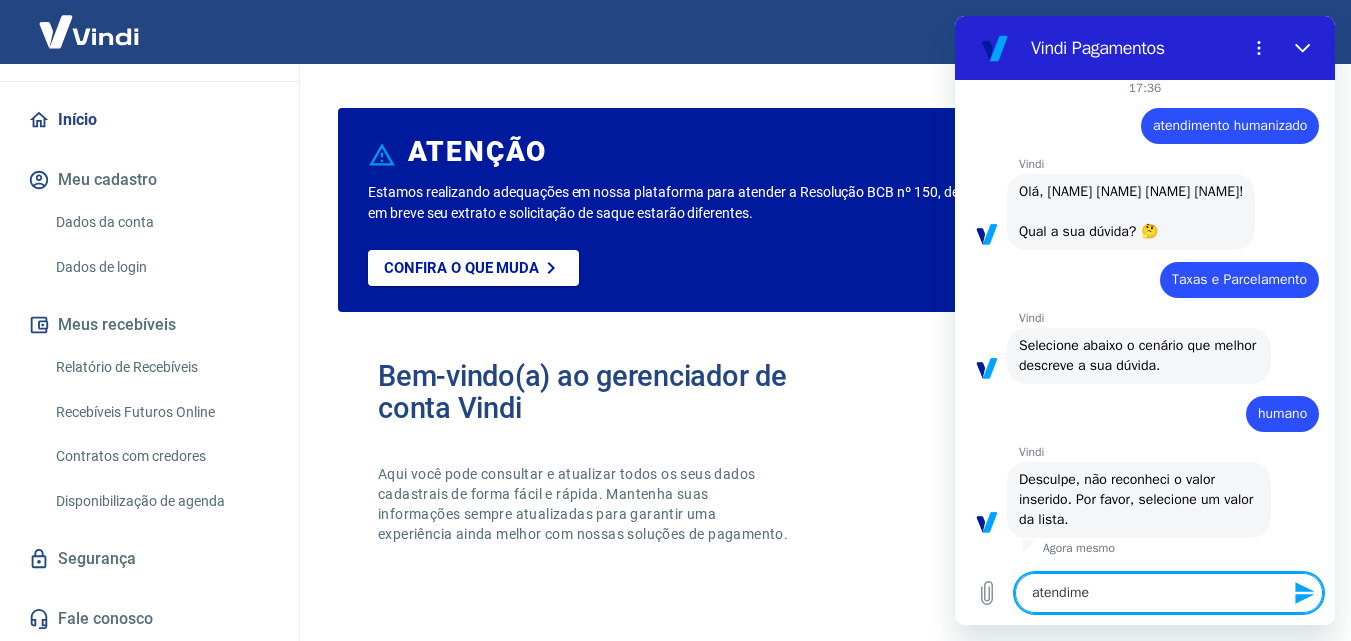 type on "atendimen" 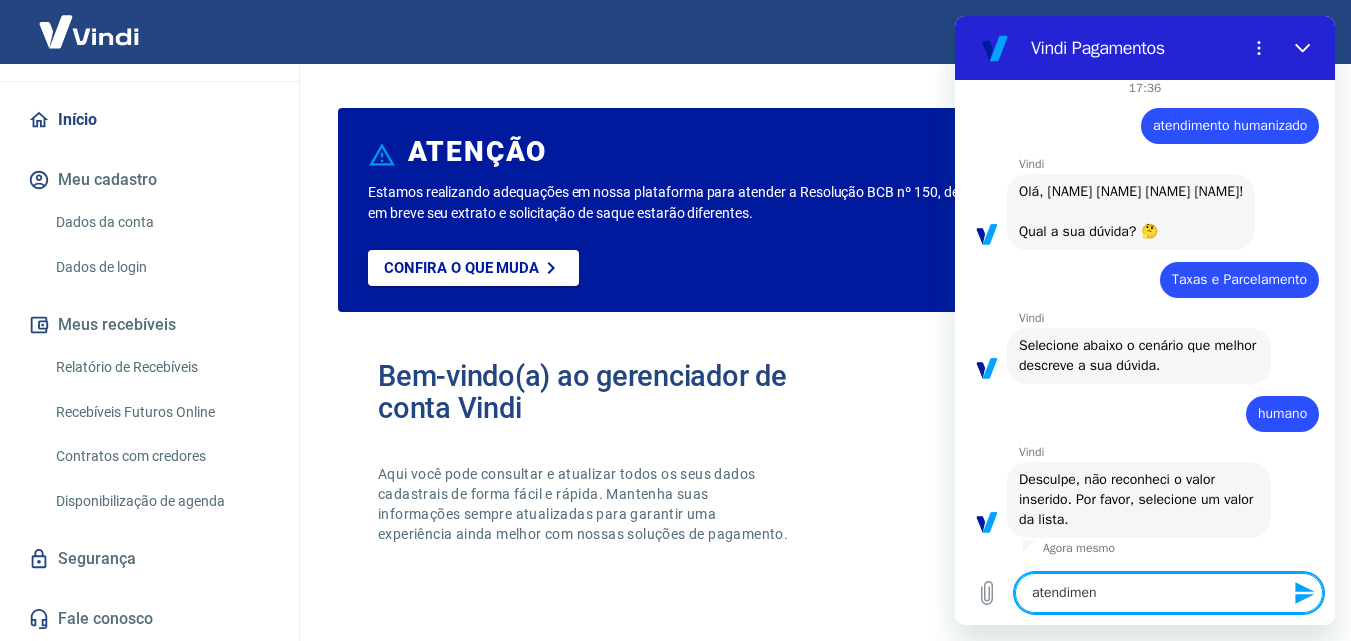 type on "atendiment" 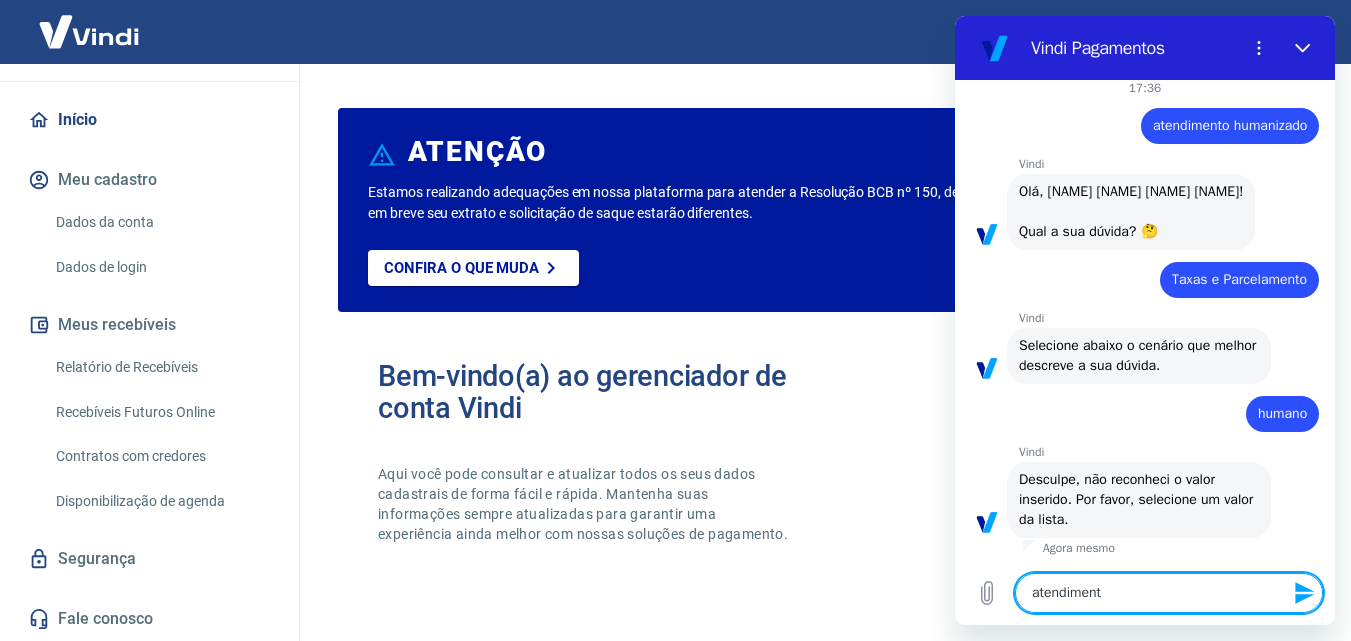 type on "atendimento" 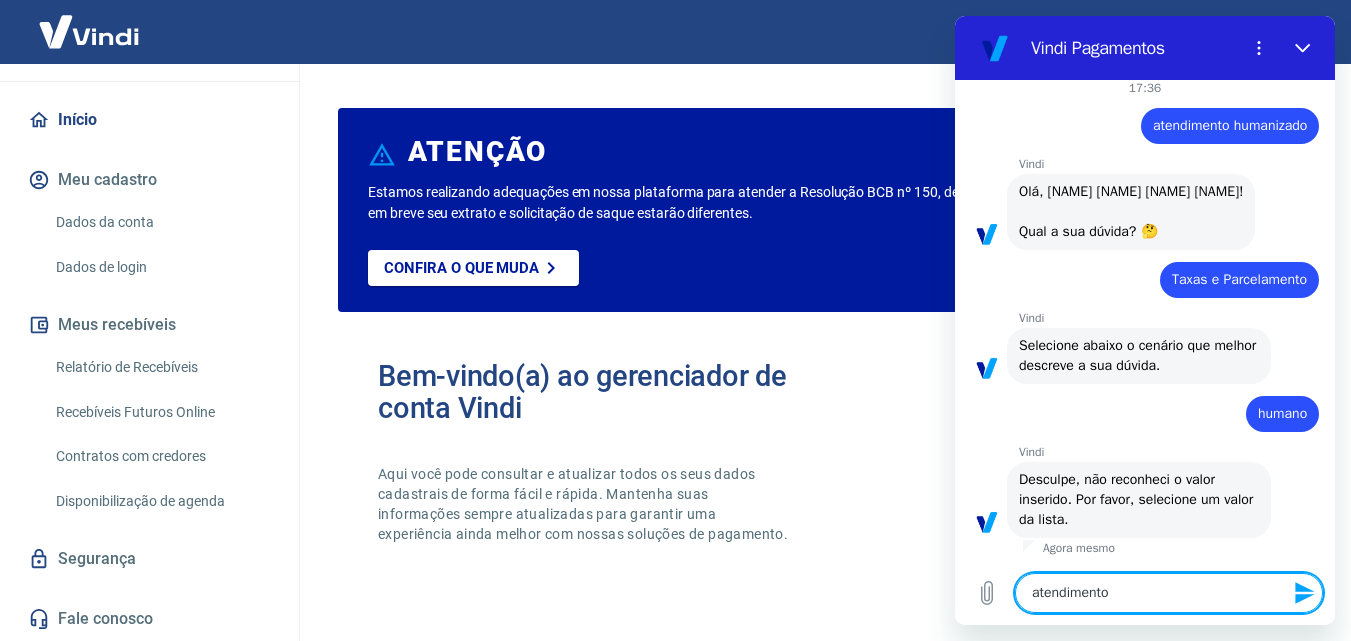 type on "atendimento" 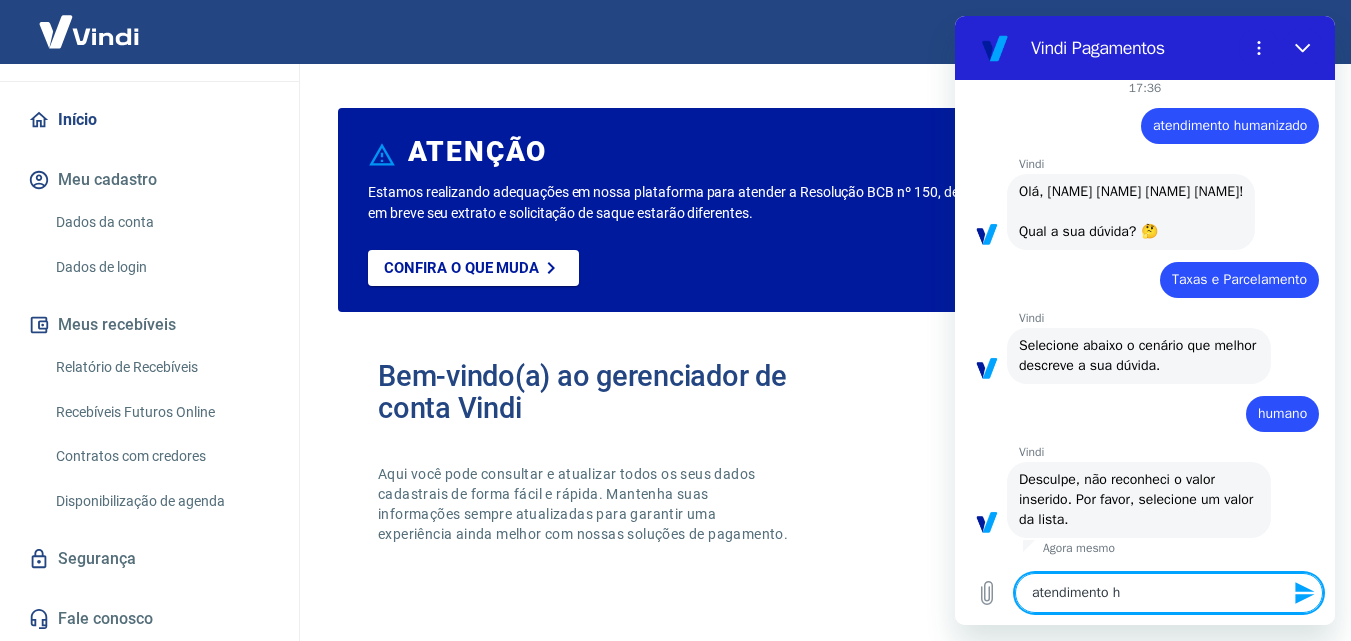 type on "atendimento hu" 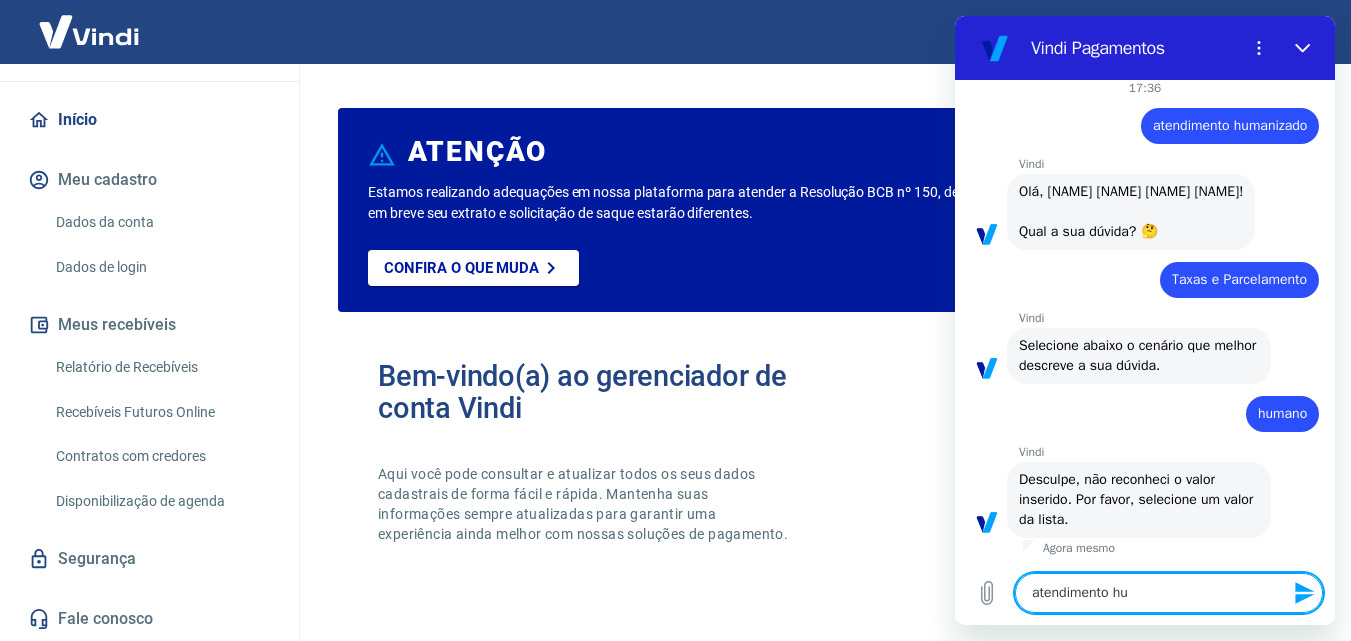 type on "atendimento hum" 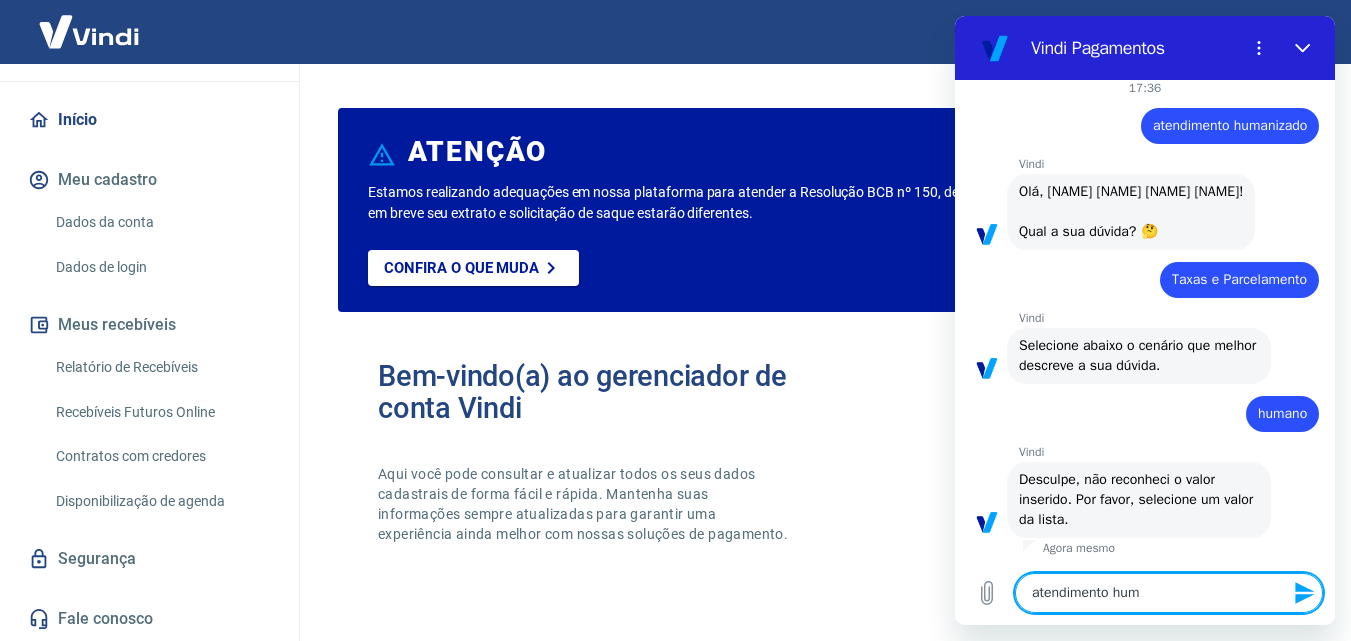 type on "atendimento huma" 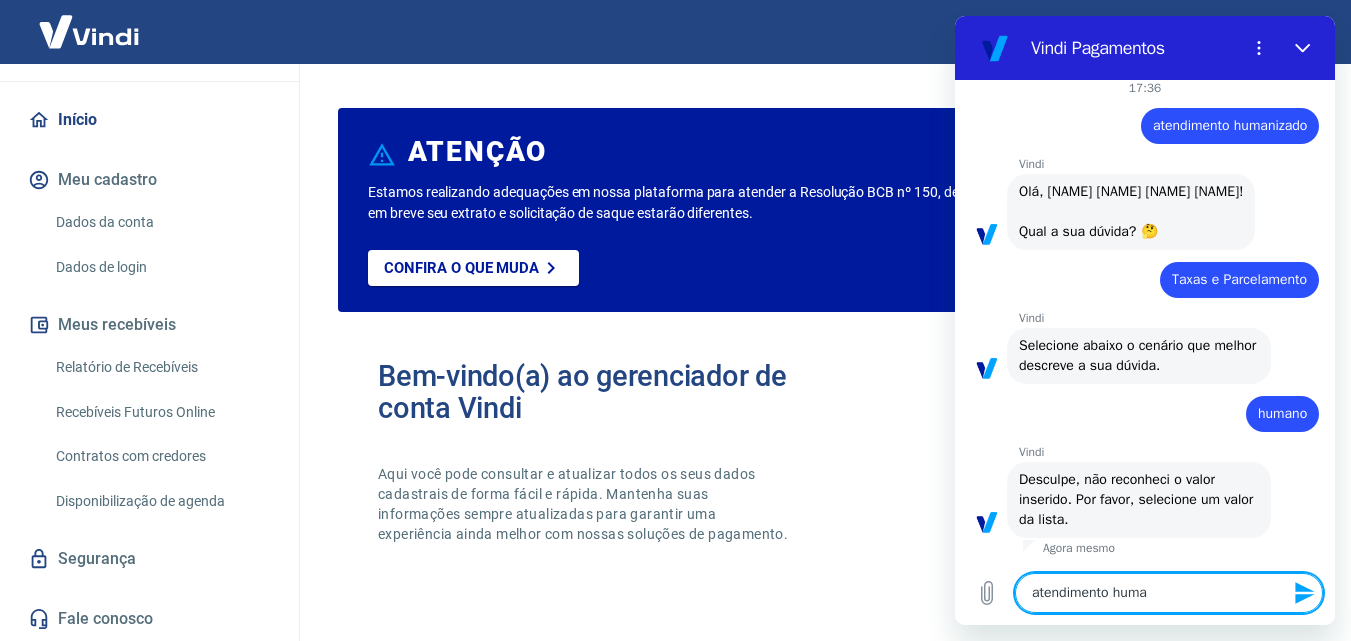 type on "atendimento human" 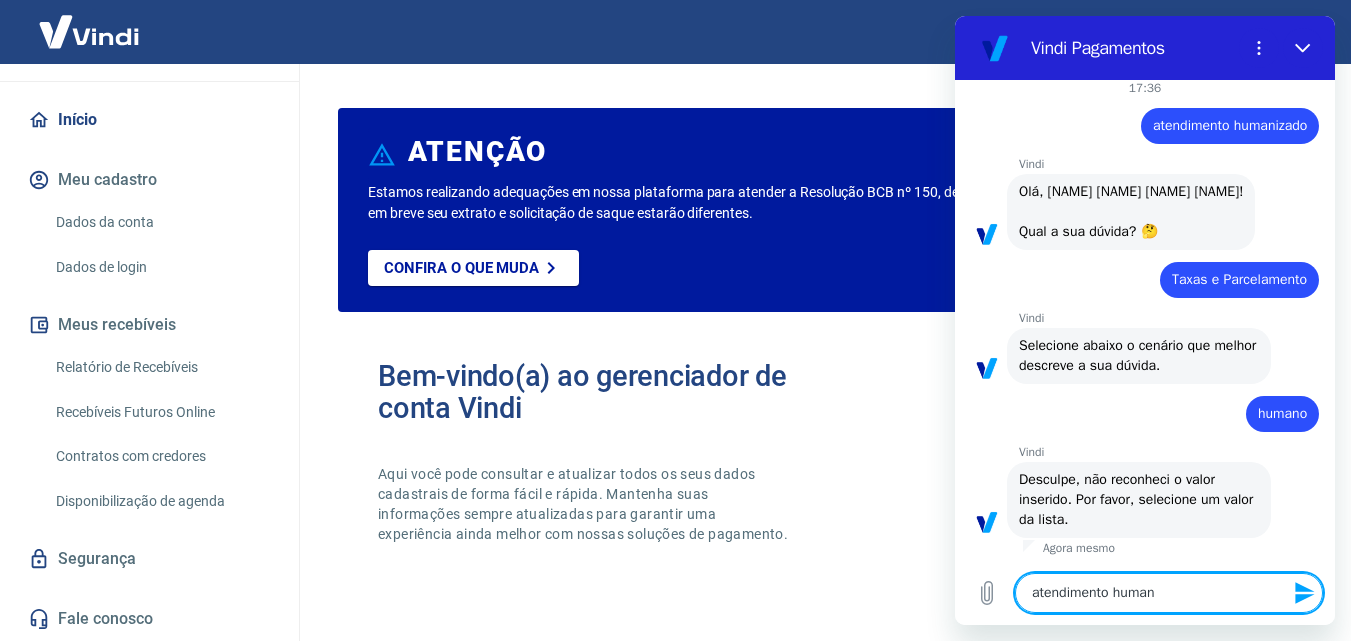 type on "atendimento humani" 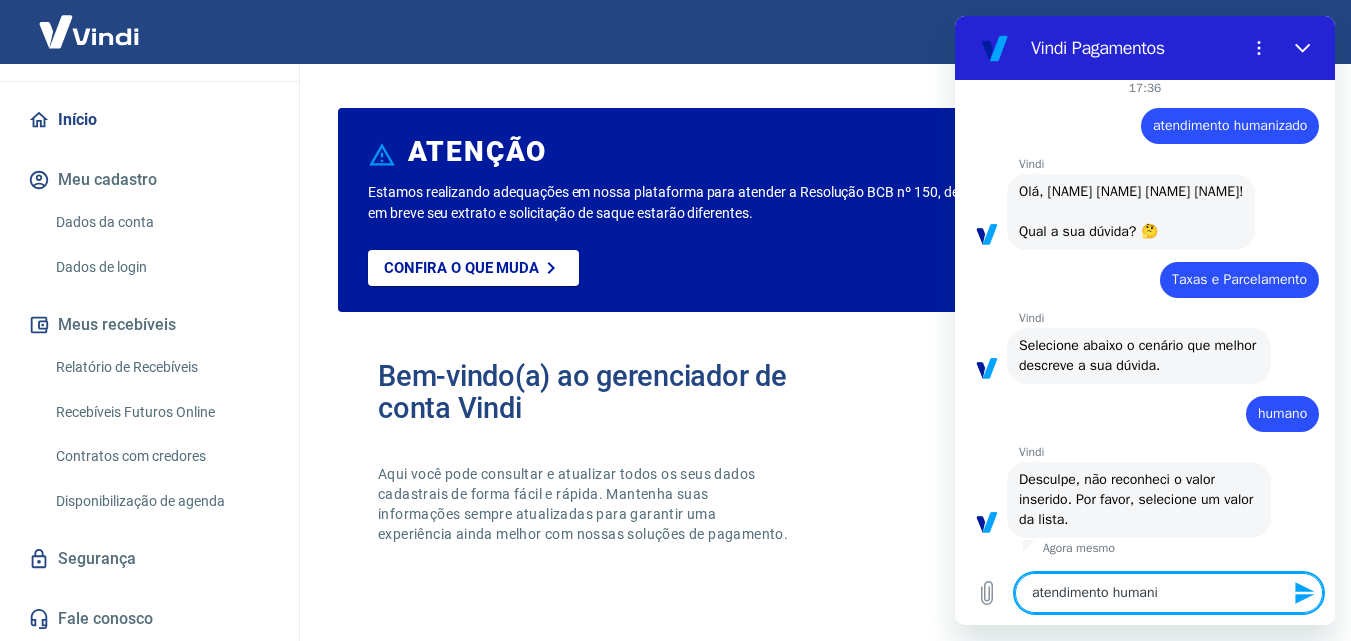 type on "atendimento humaniz" 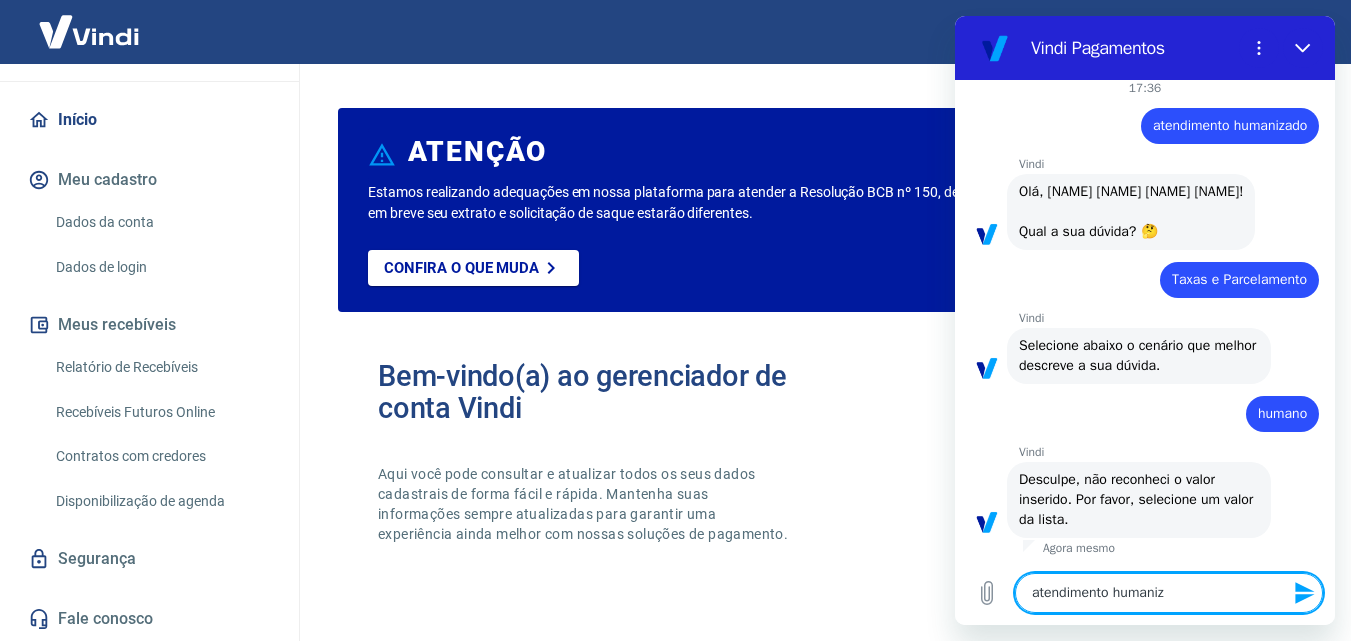 type on "atendimento humaniza" 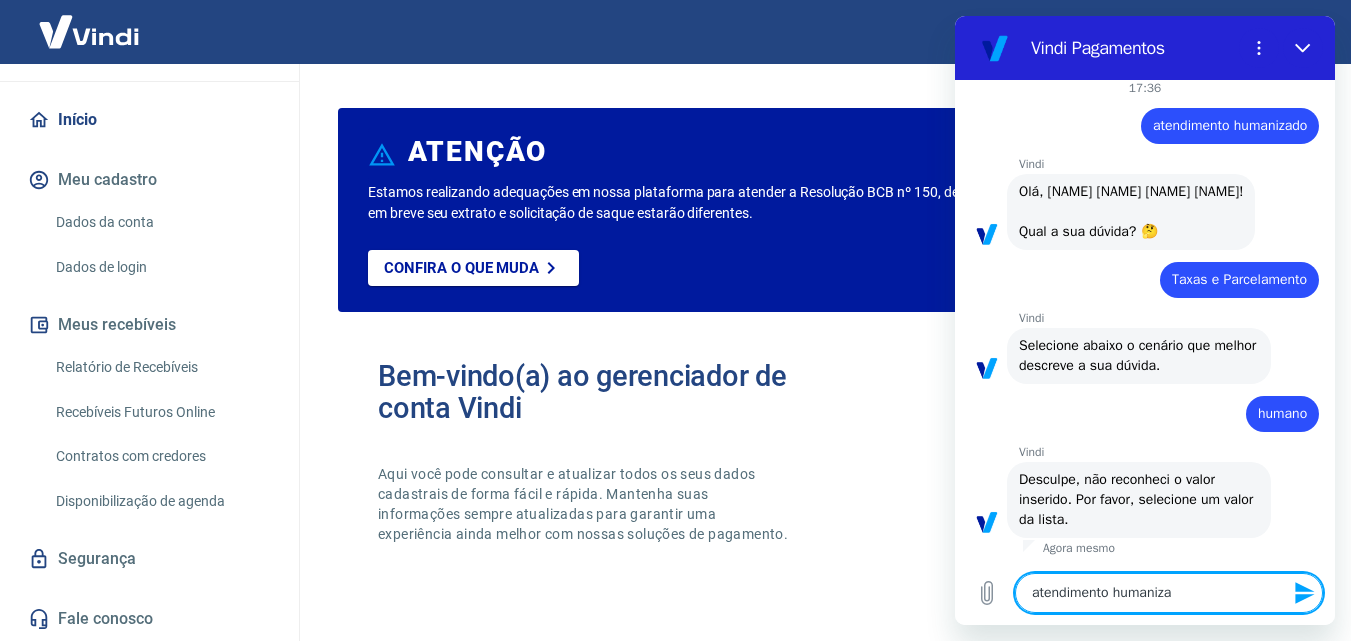 type on "atendimento humanizad" 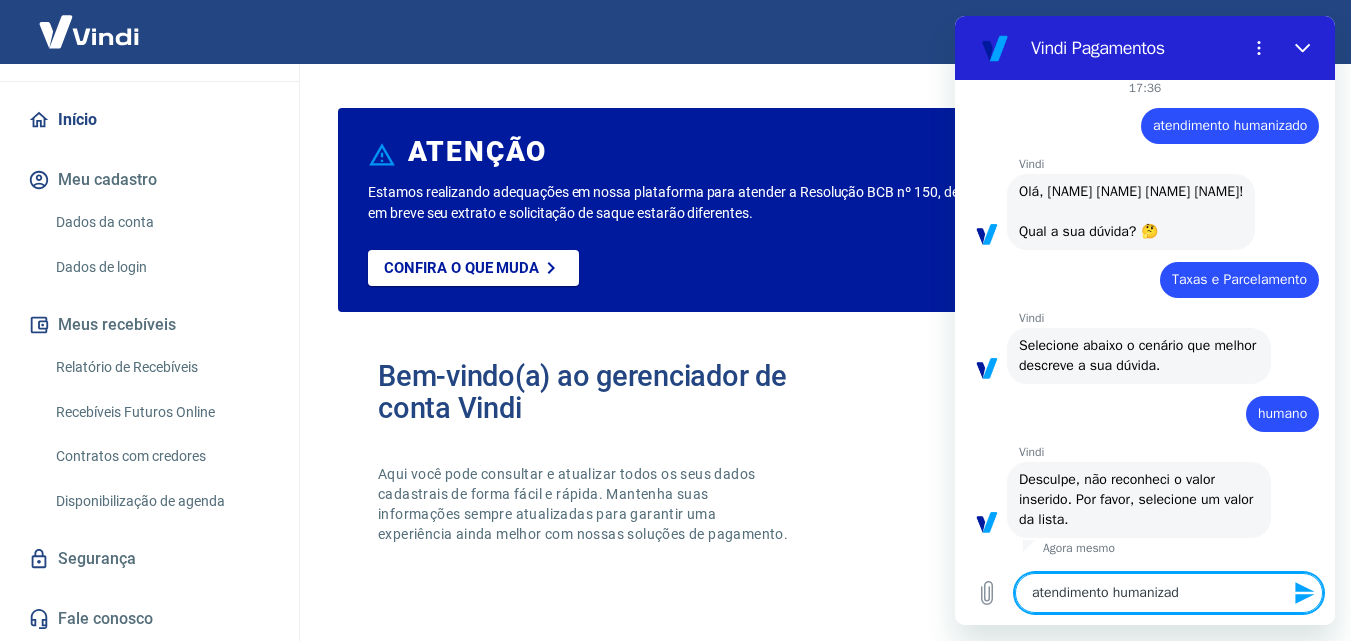 type on "atendimento humanizado" 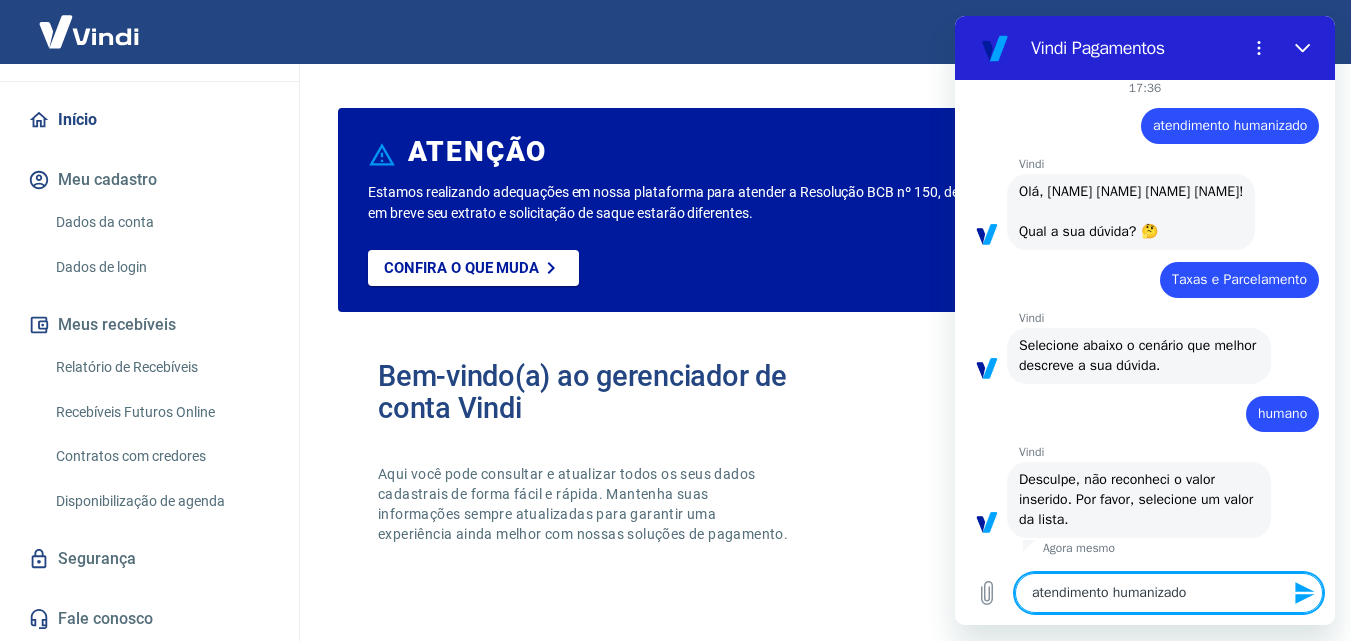 type 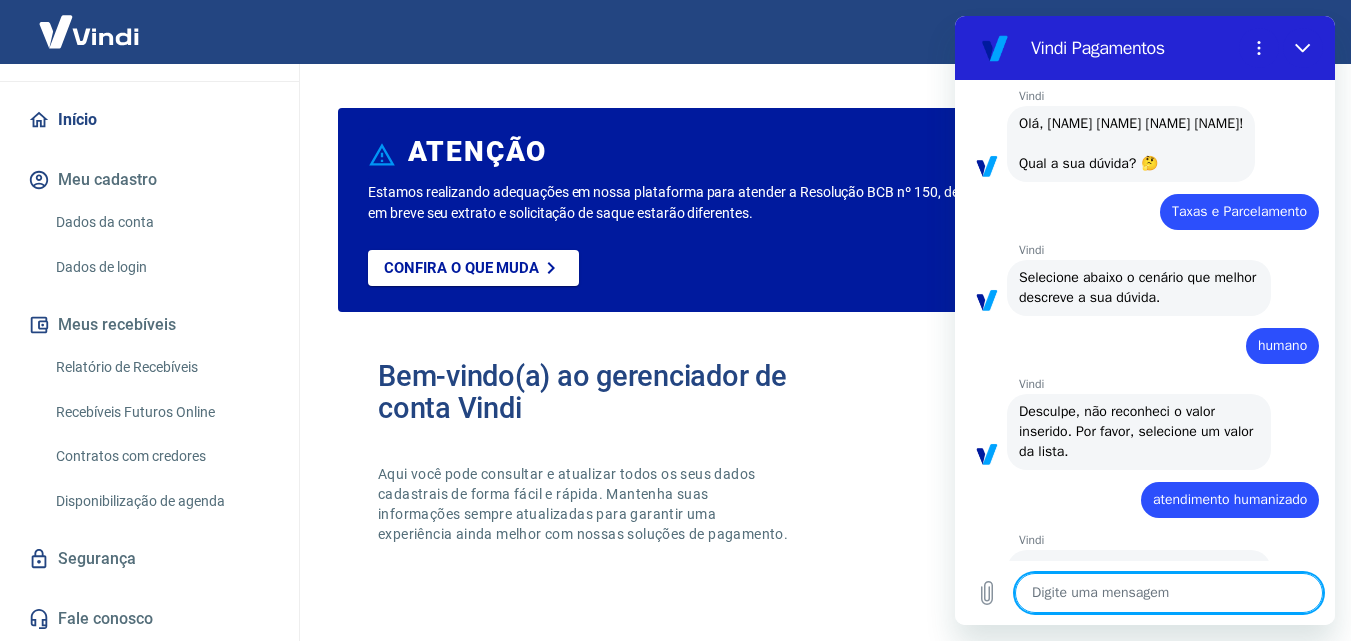 type on "x" 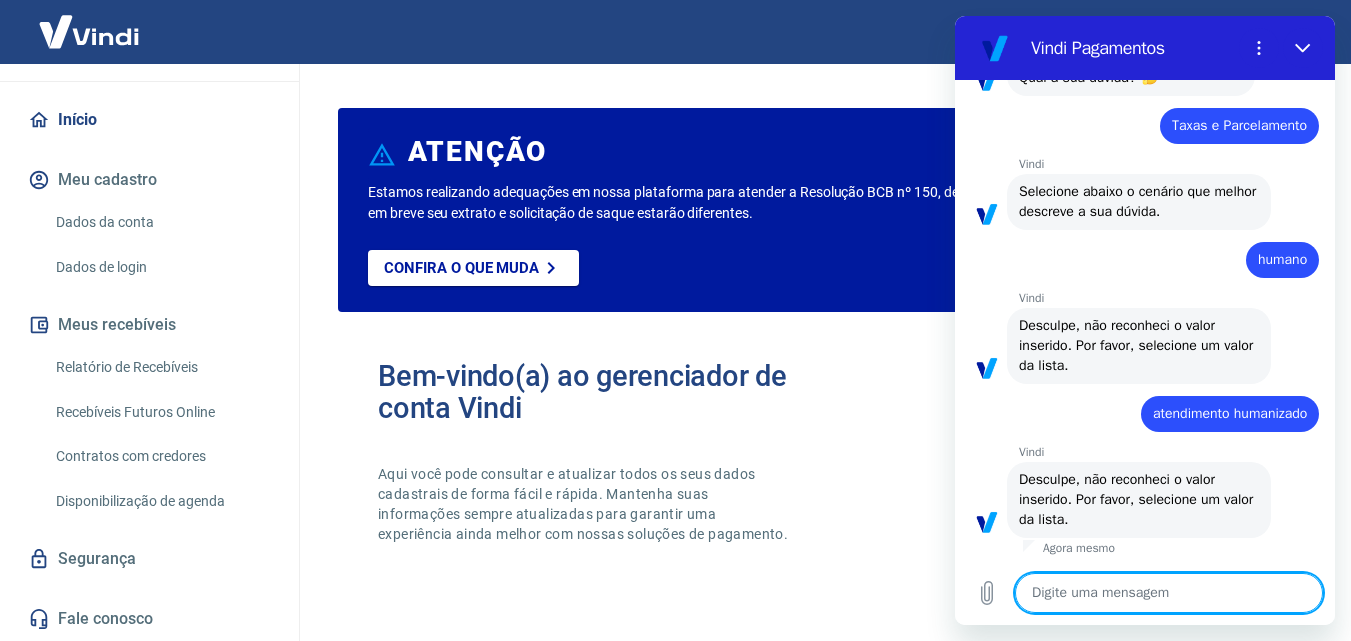 scroll, scrollTop: 186, scrollLeft: 0, axis: vertical 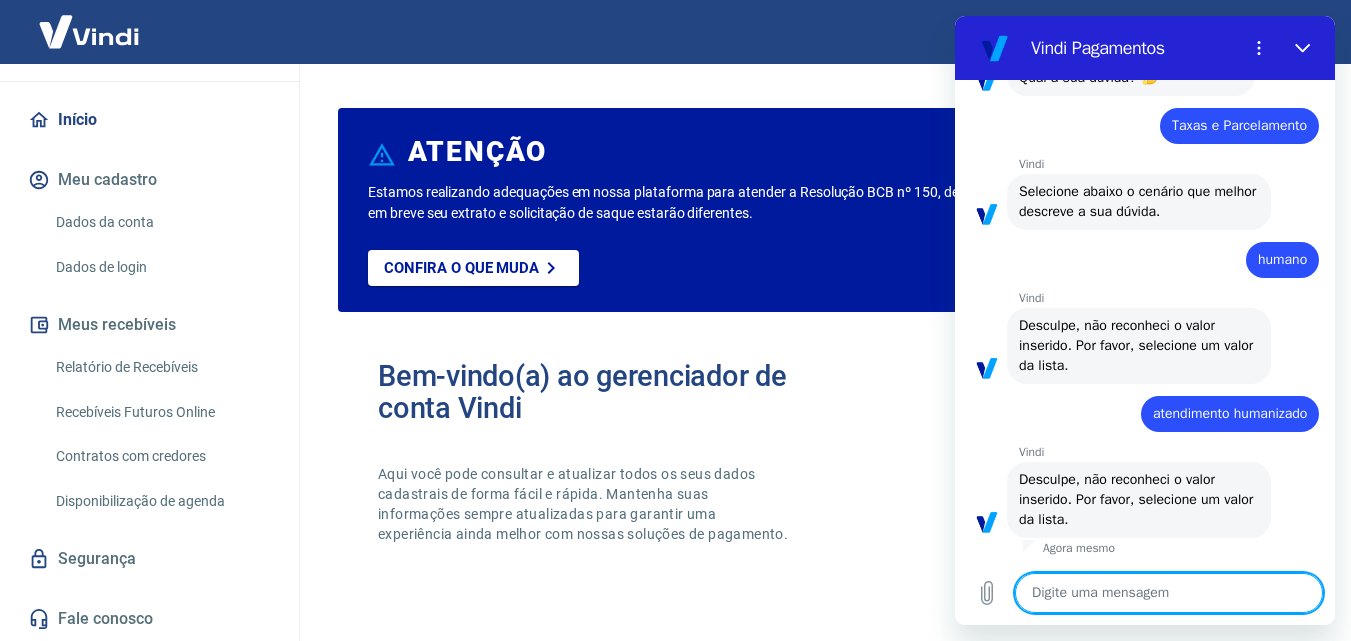 click at bounding box center (1169, 593) 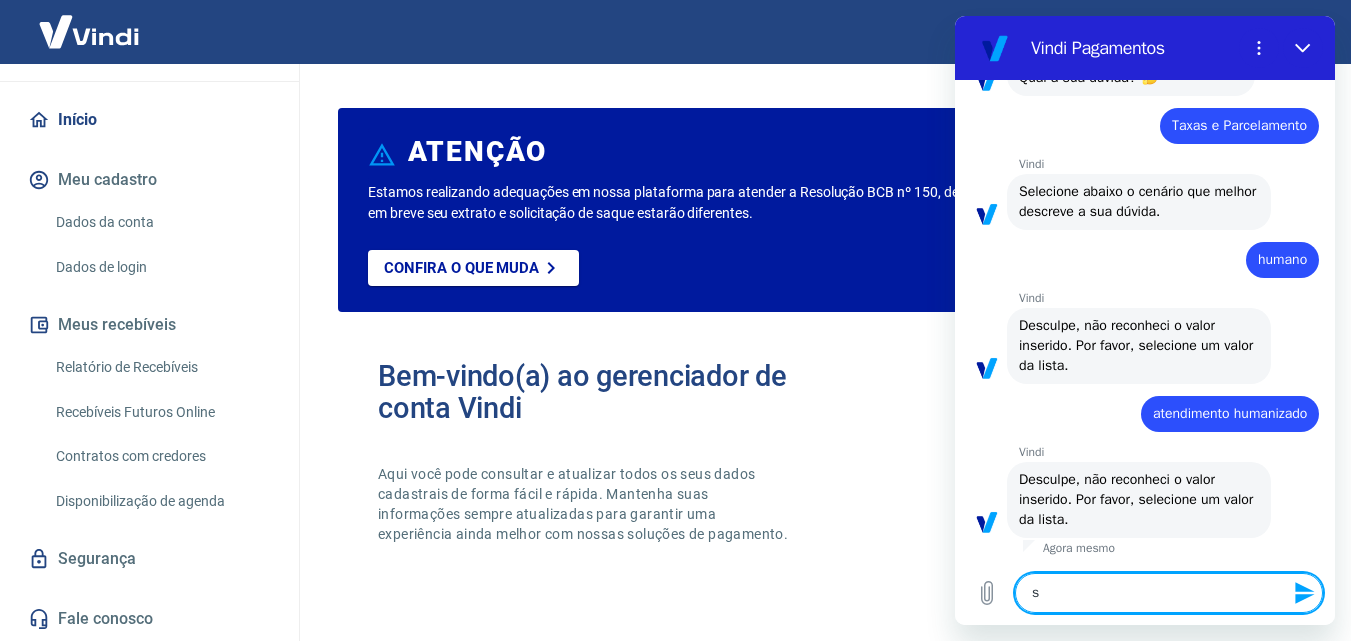 type on "su" 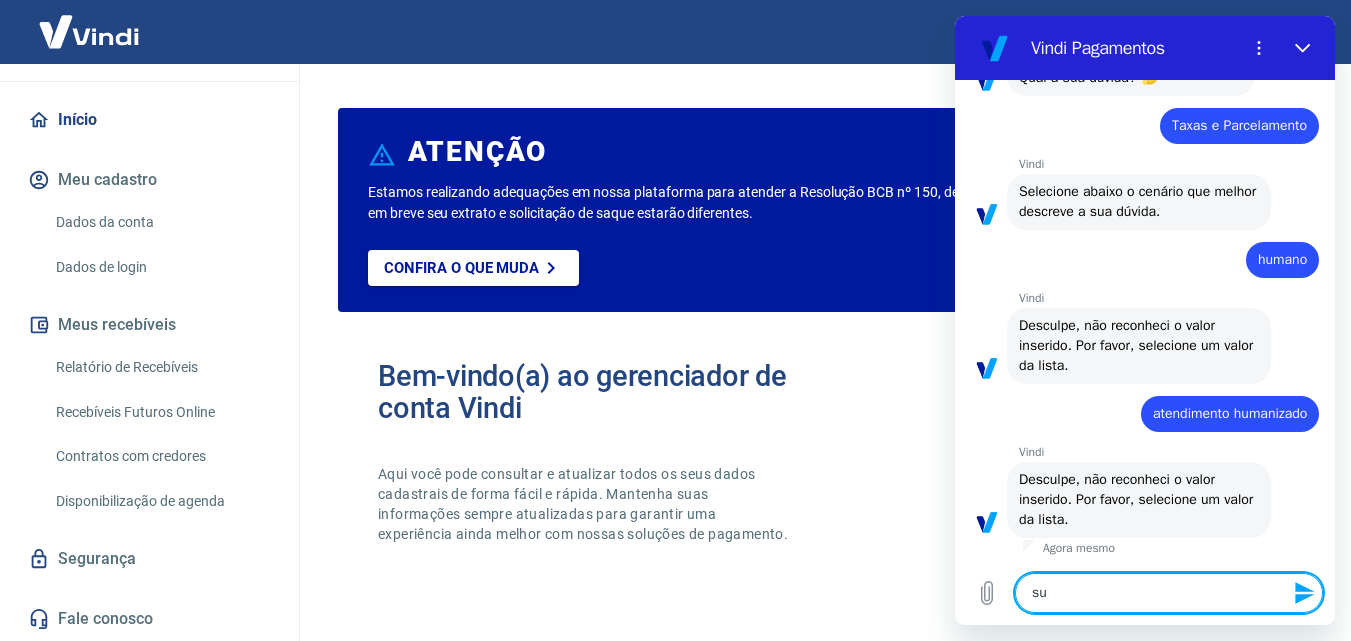 type on "sum" 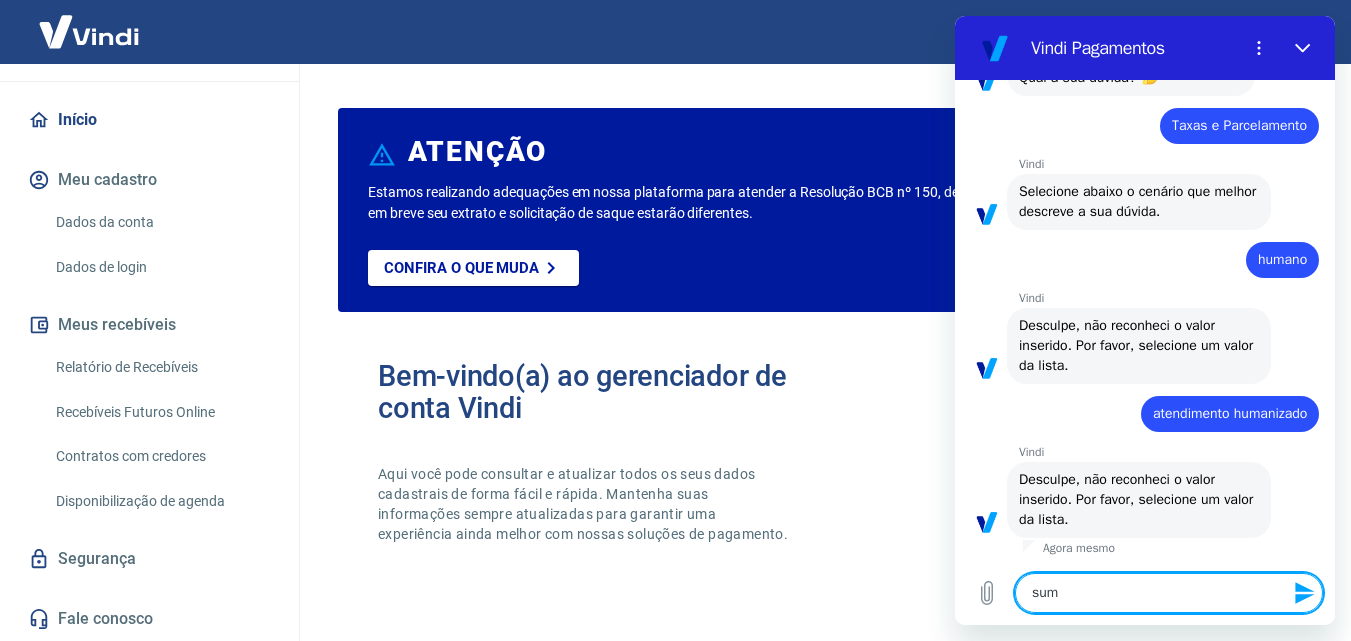 type on "su" 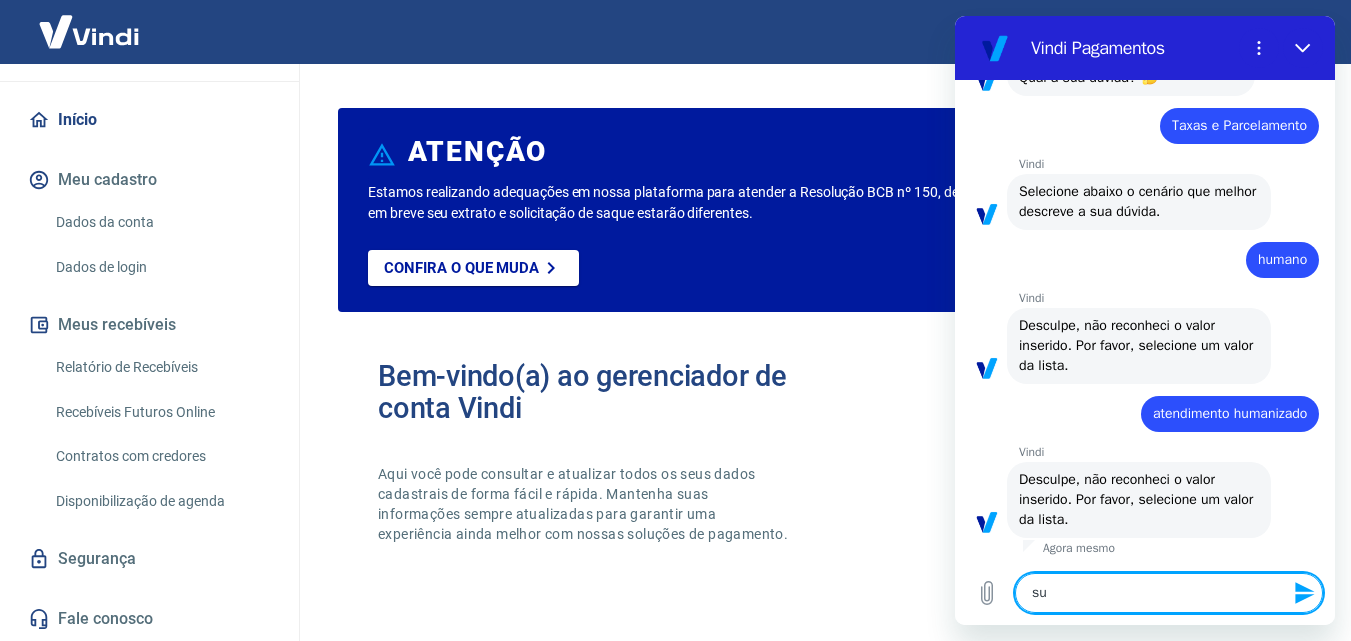 type on "s" 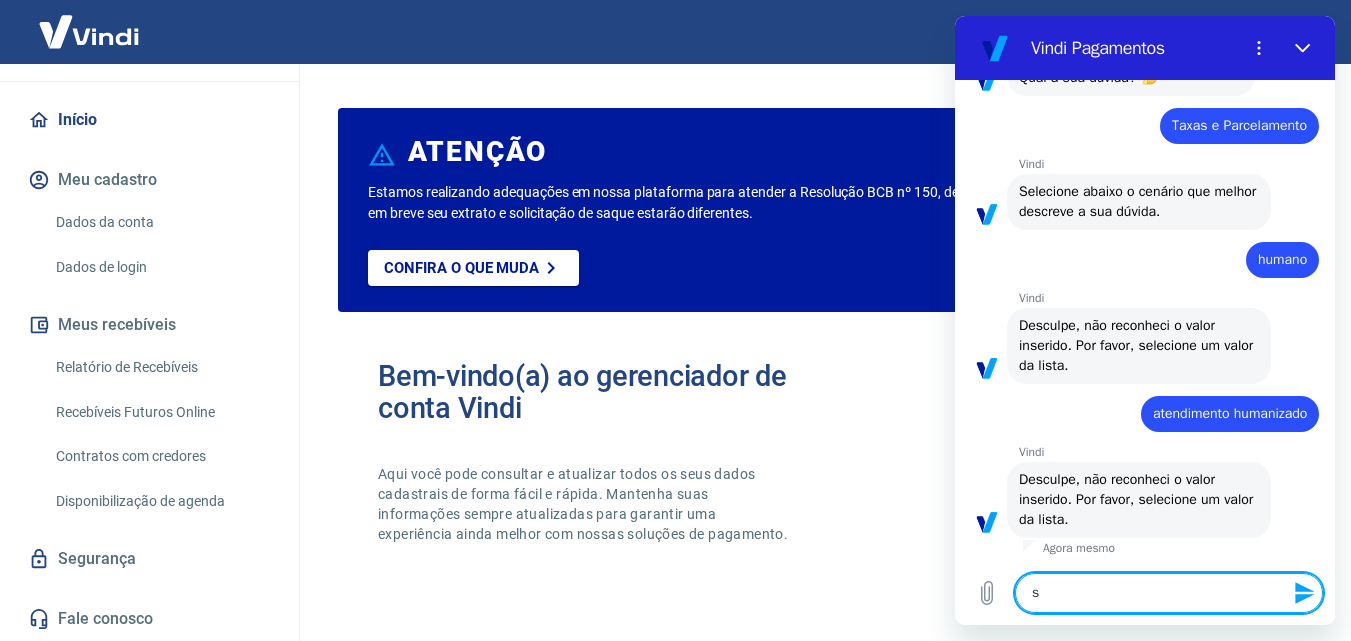 type on "si" 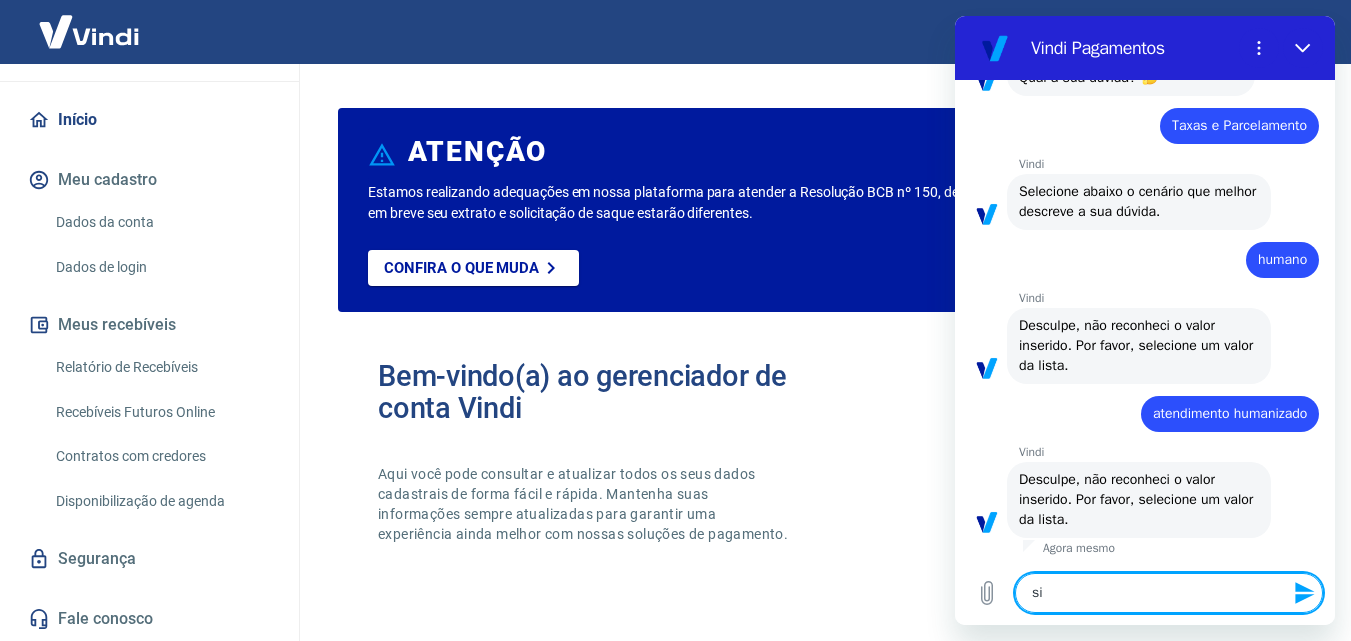 type on "sim" 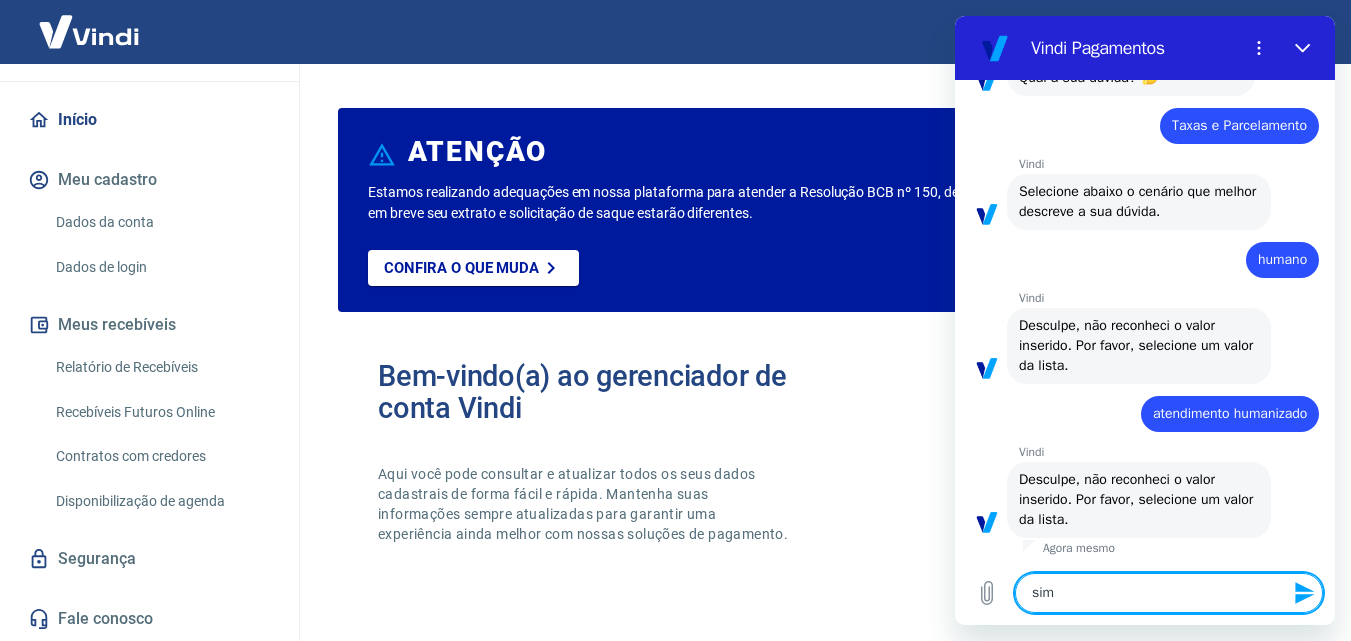 type on "simu" 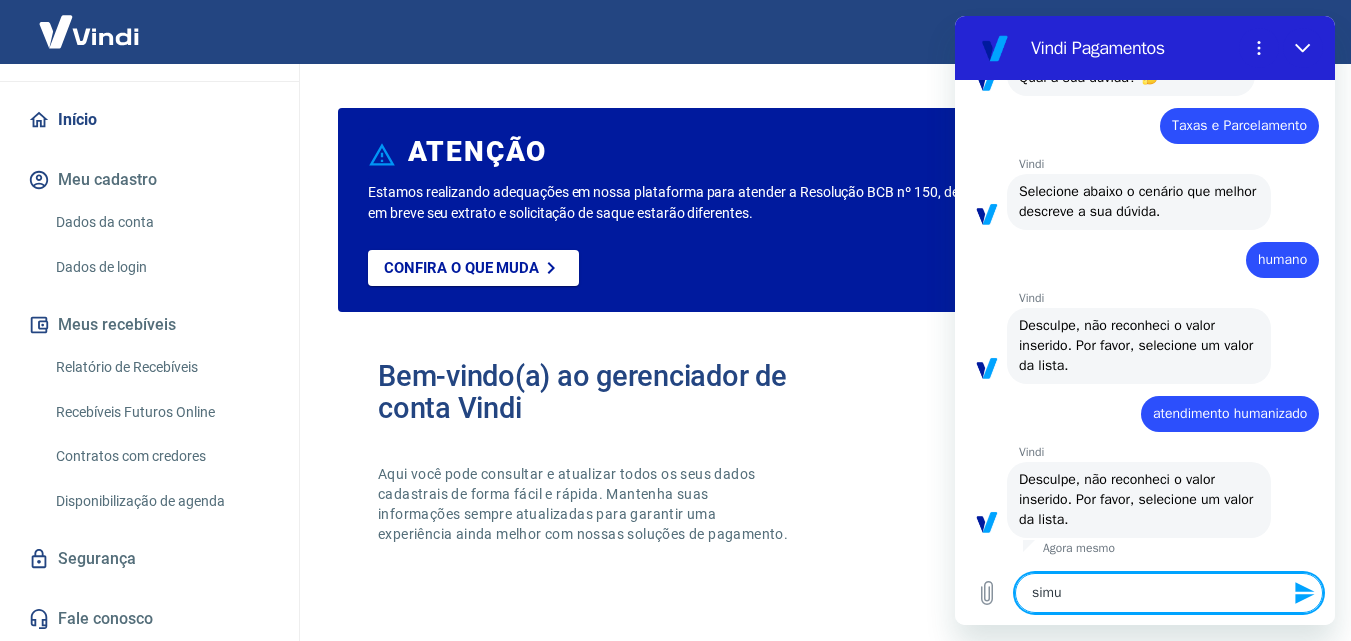 type on "simul" 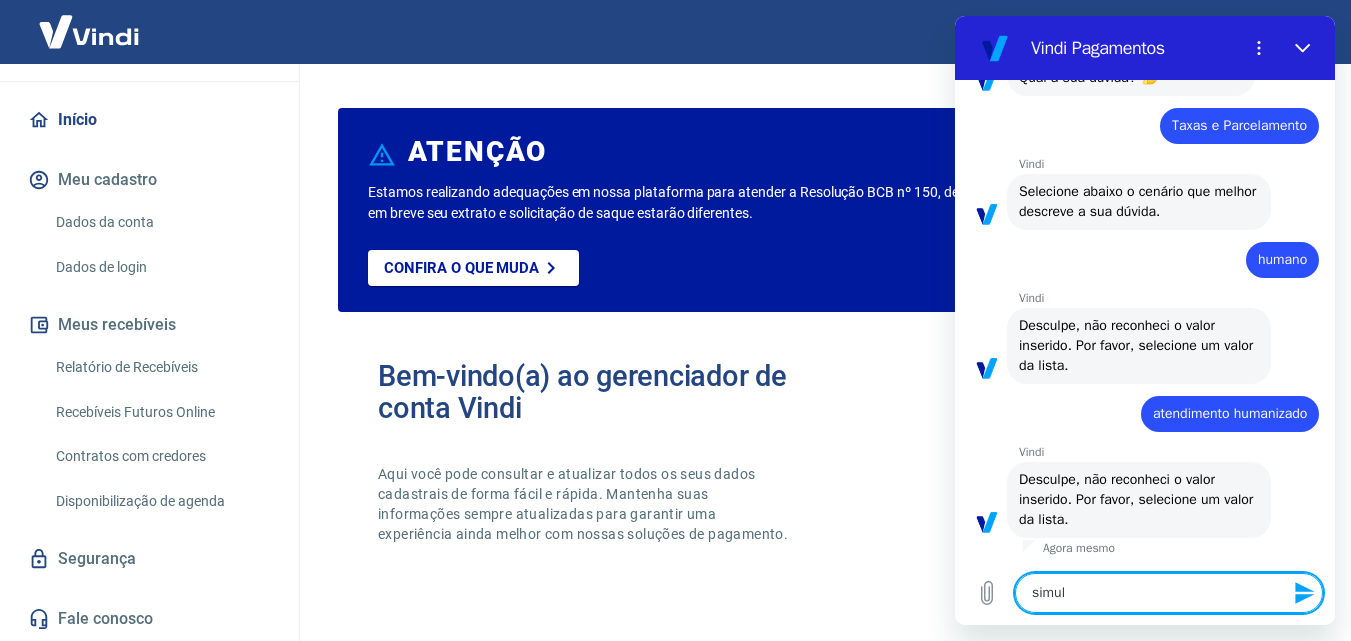 type on "simula" 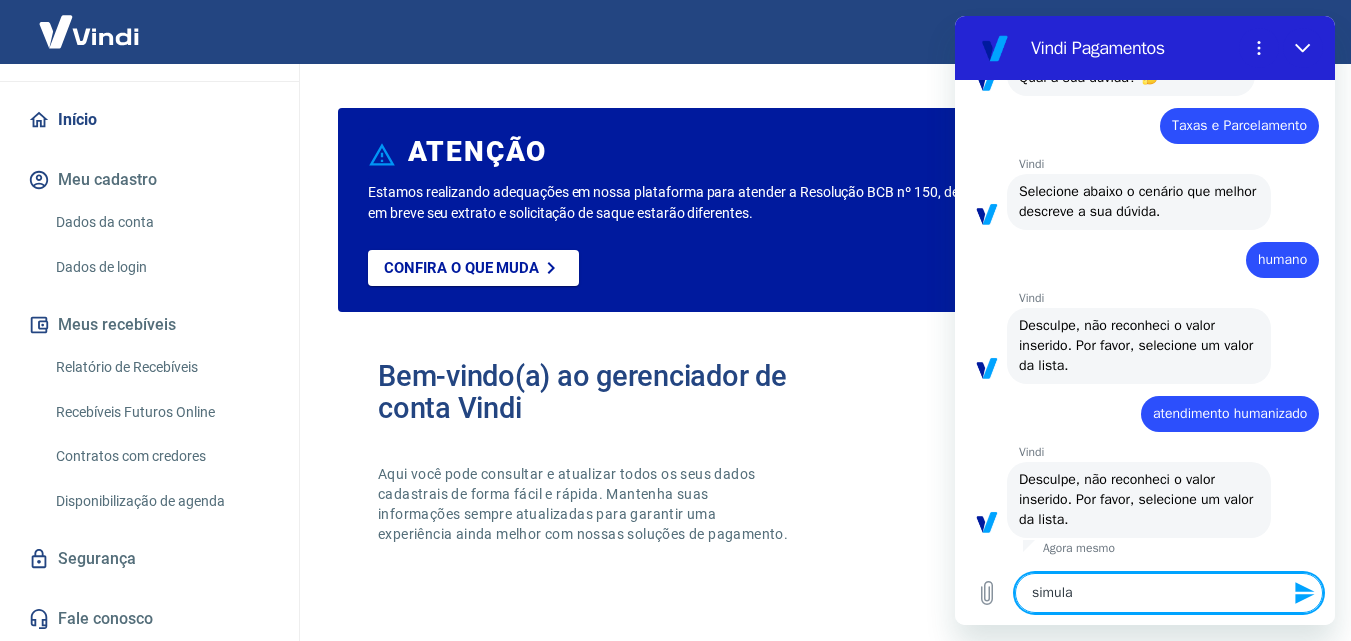 type on "simulaç" 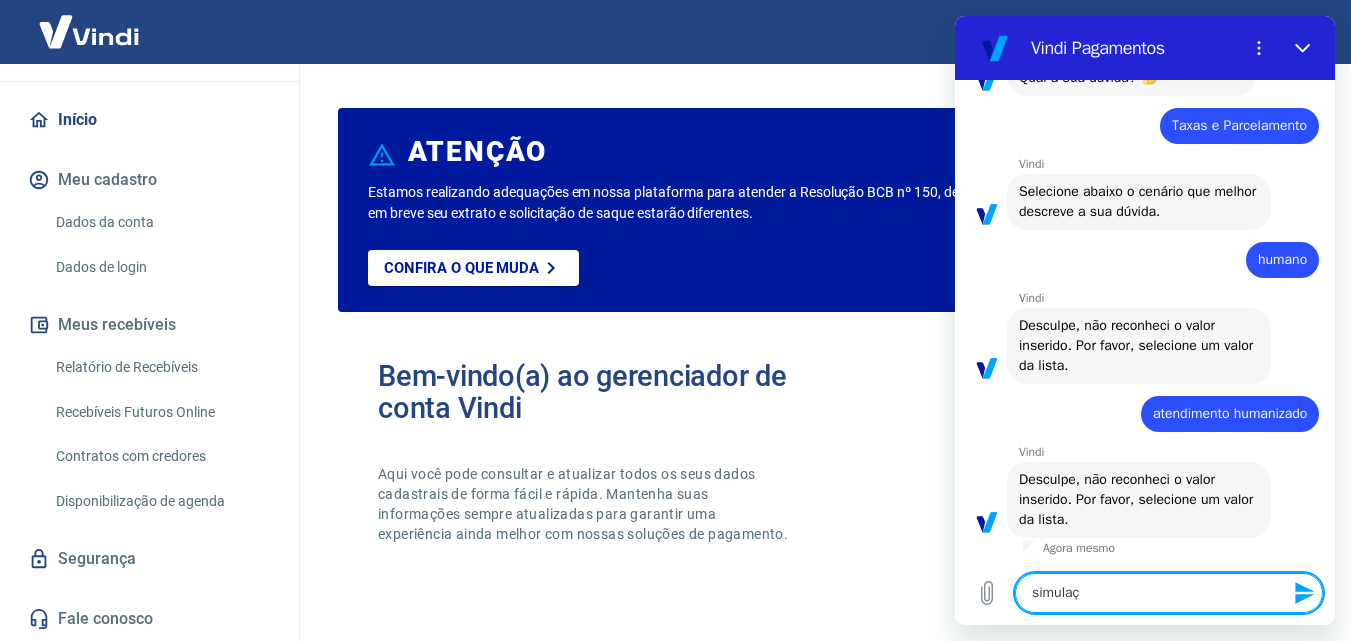 type on "simulaçã" 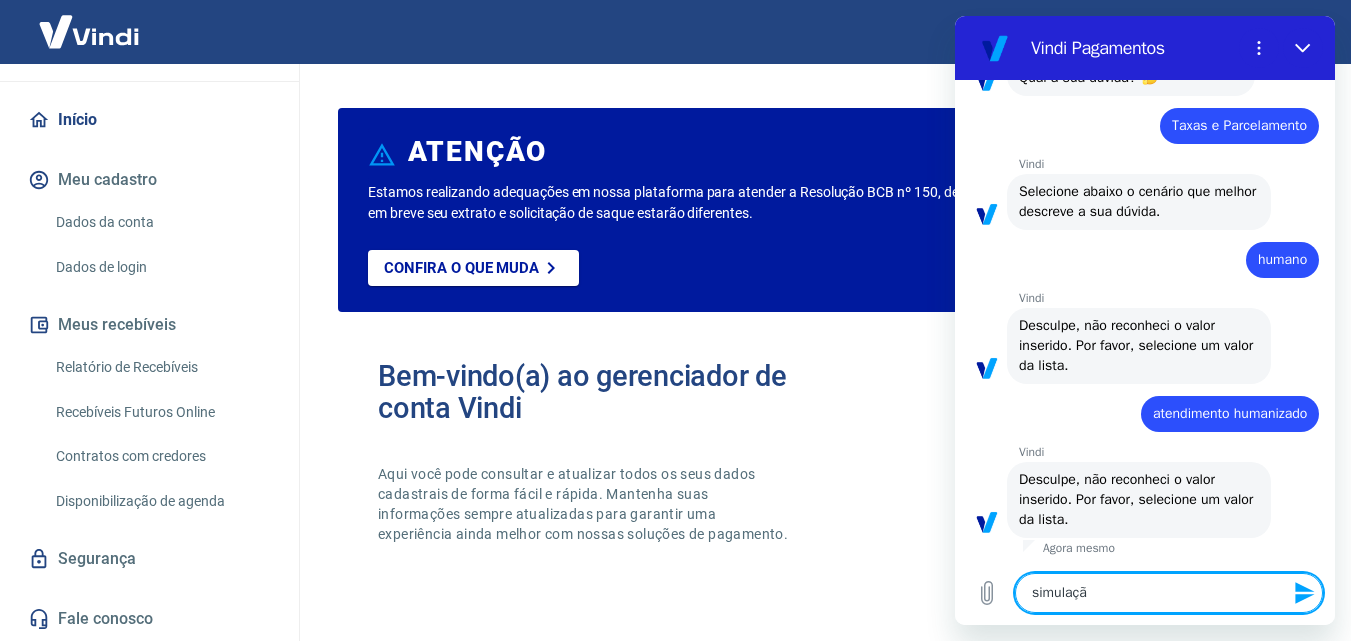 type on "simulação" 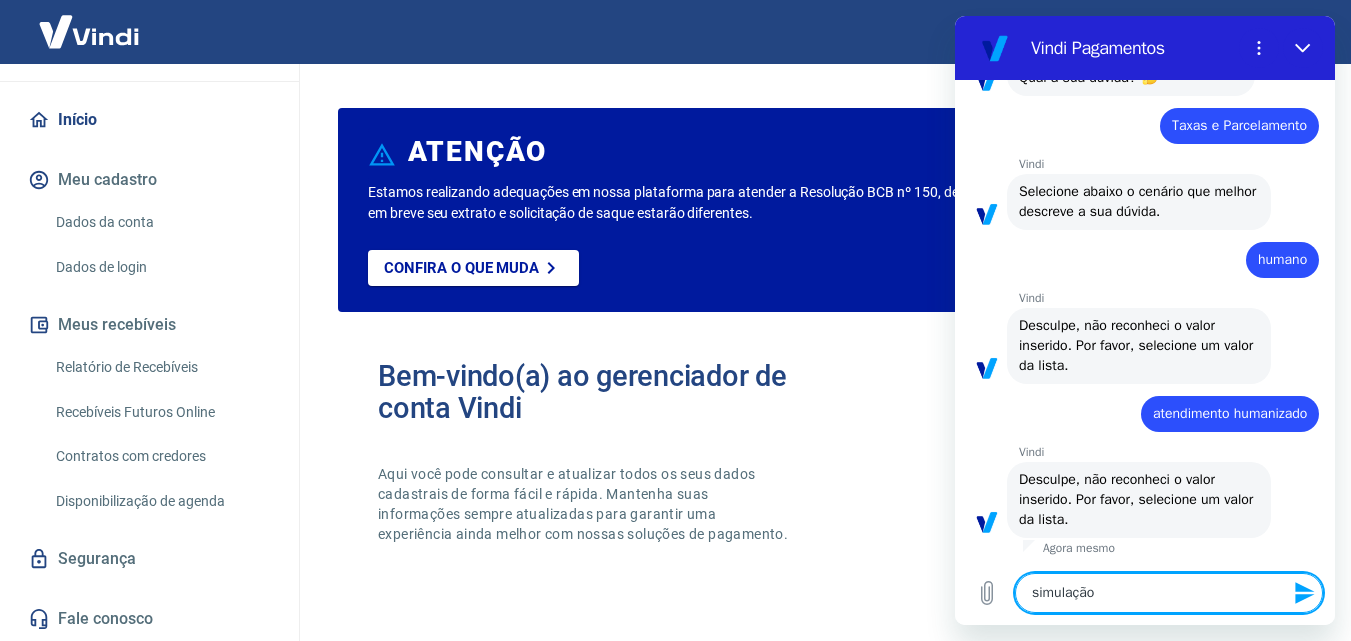 type on "simulação" 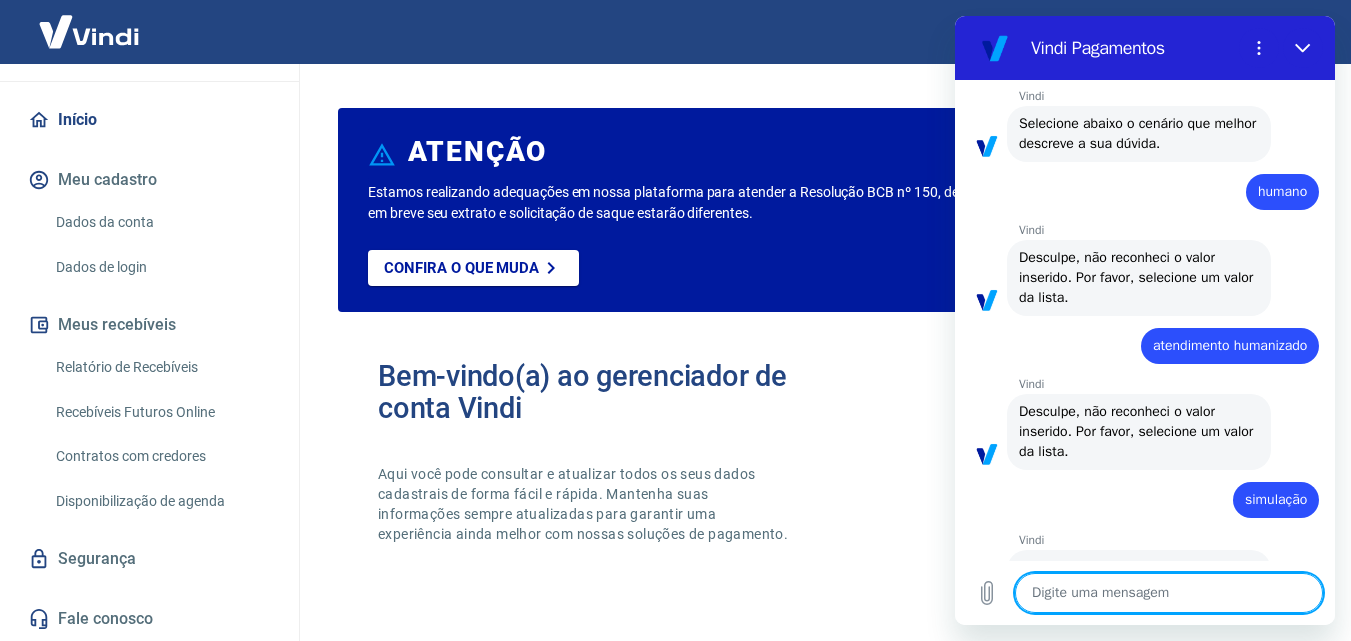 type on "x" 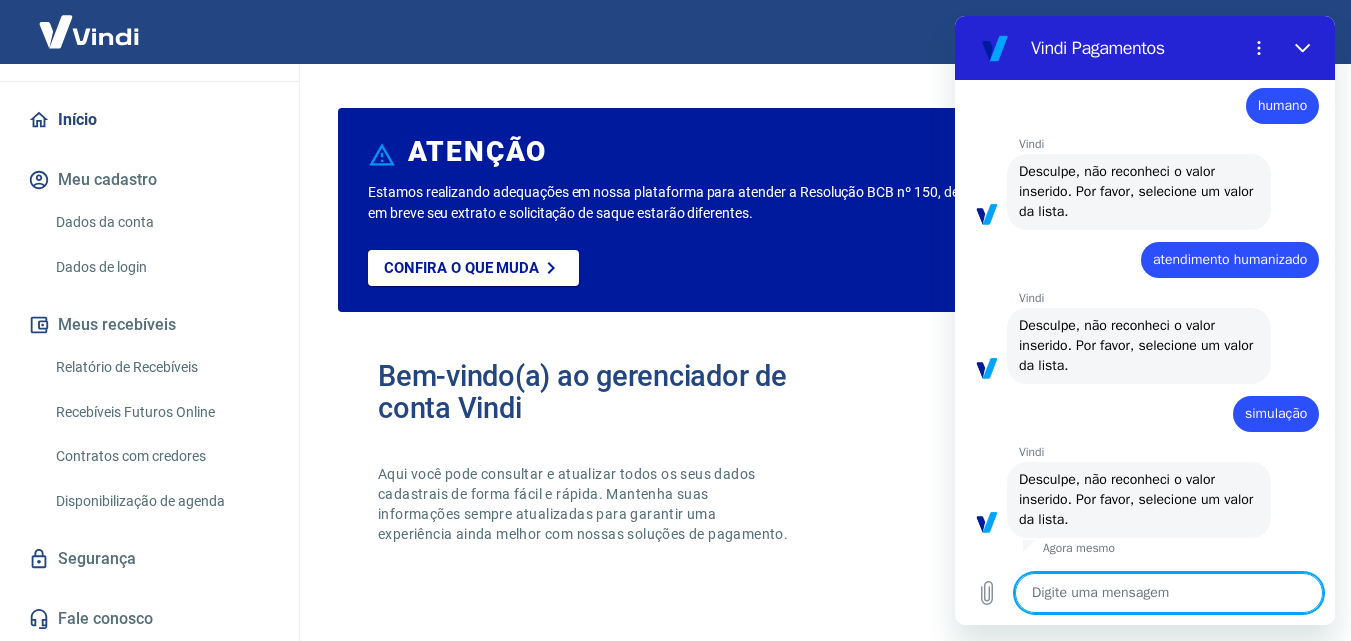 scroll, scrollTop: 340, scrollLeft: 0, axis: vertical 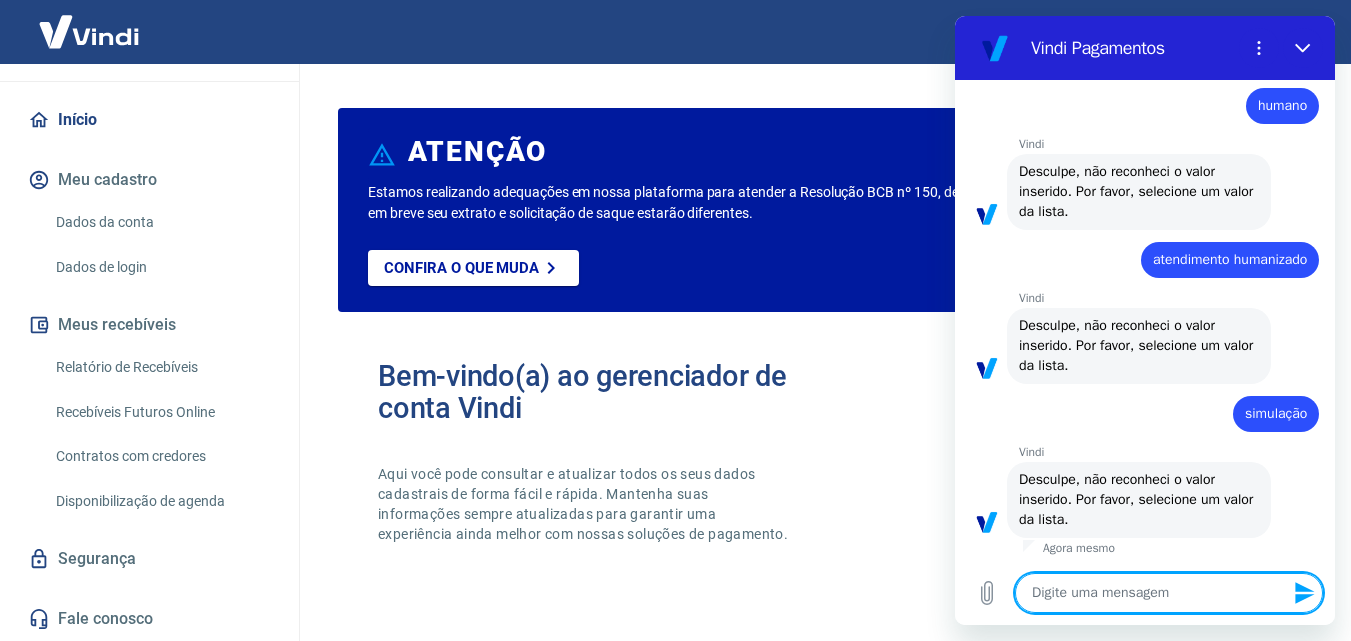 type on "s" 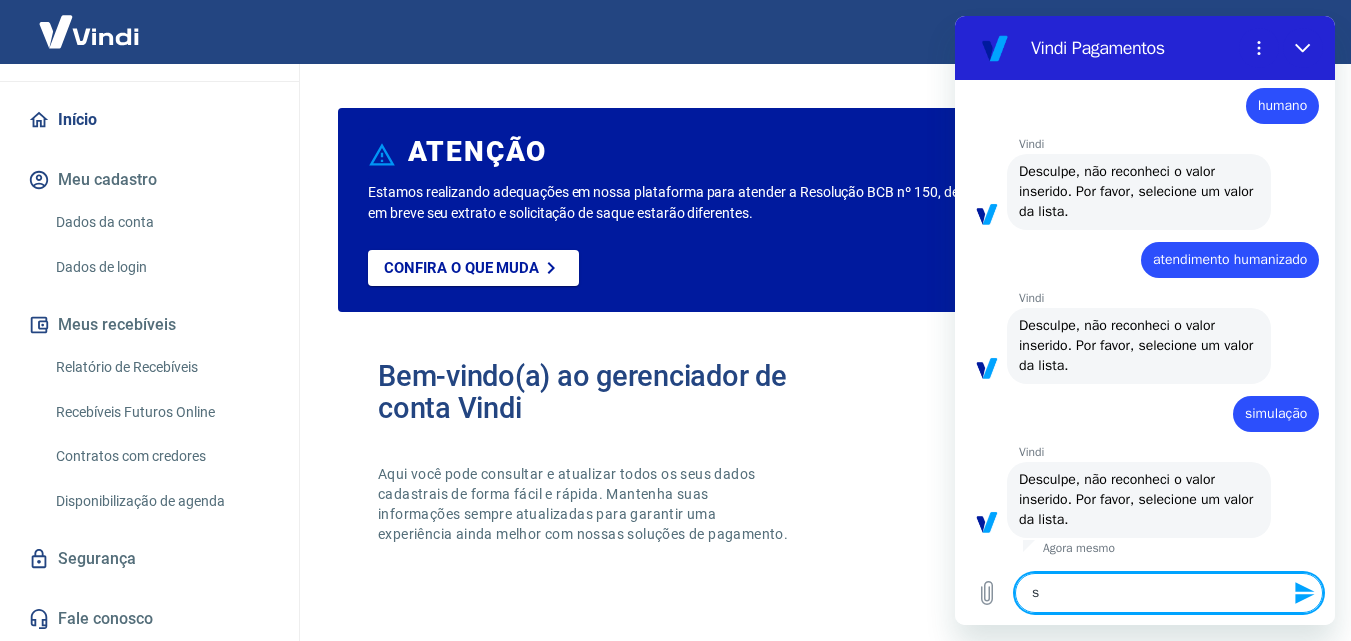 type on "x" 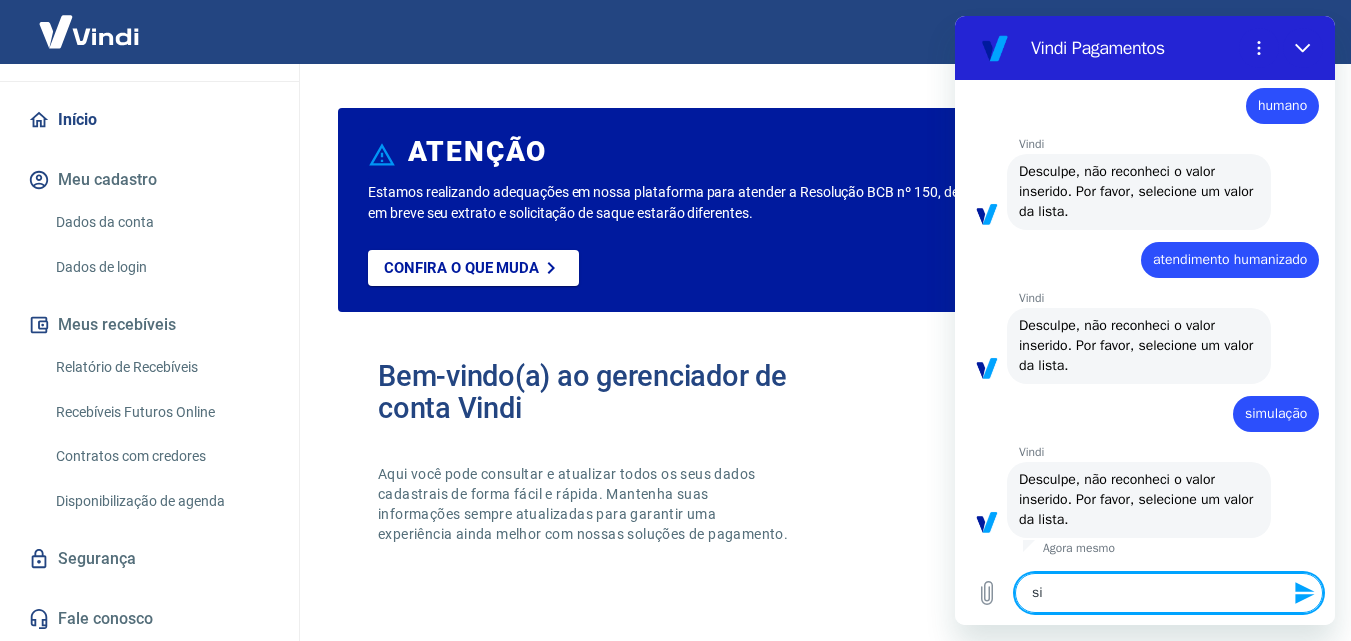 type on "sim" 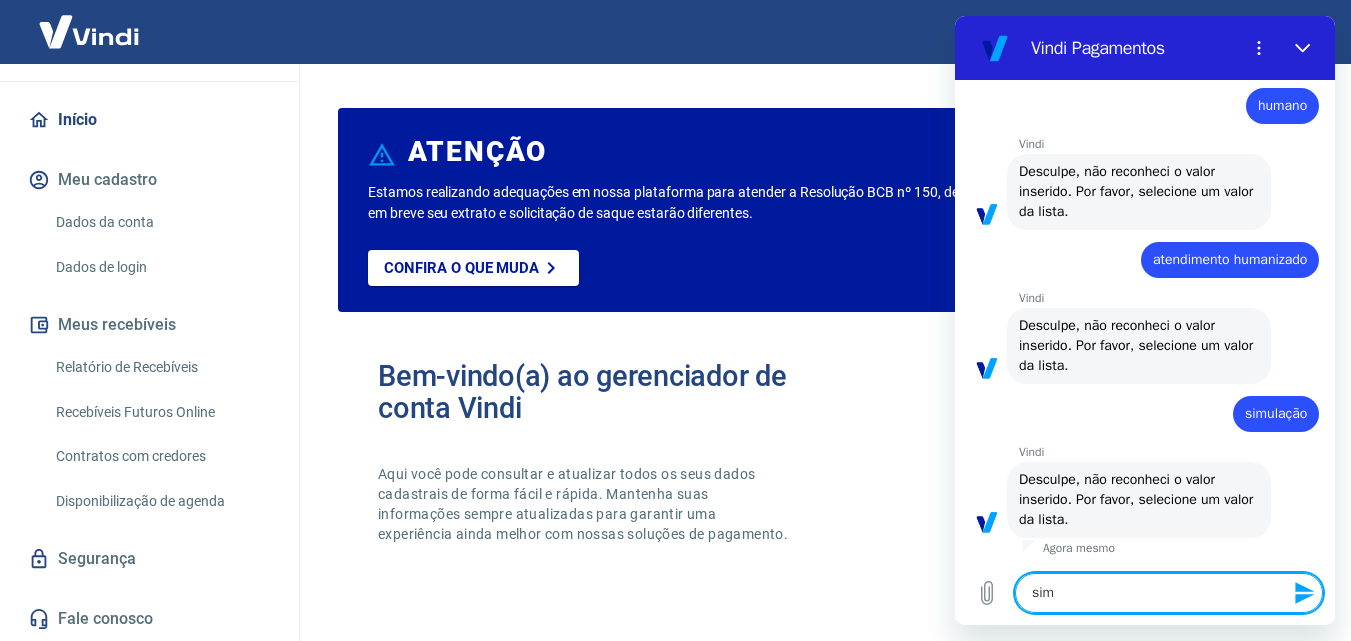 type on "simu" 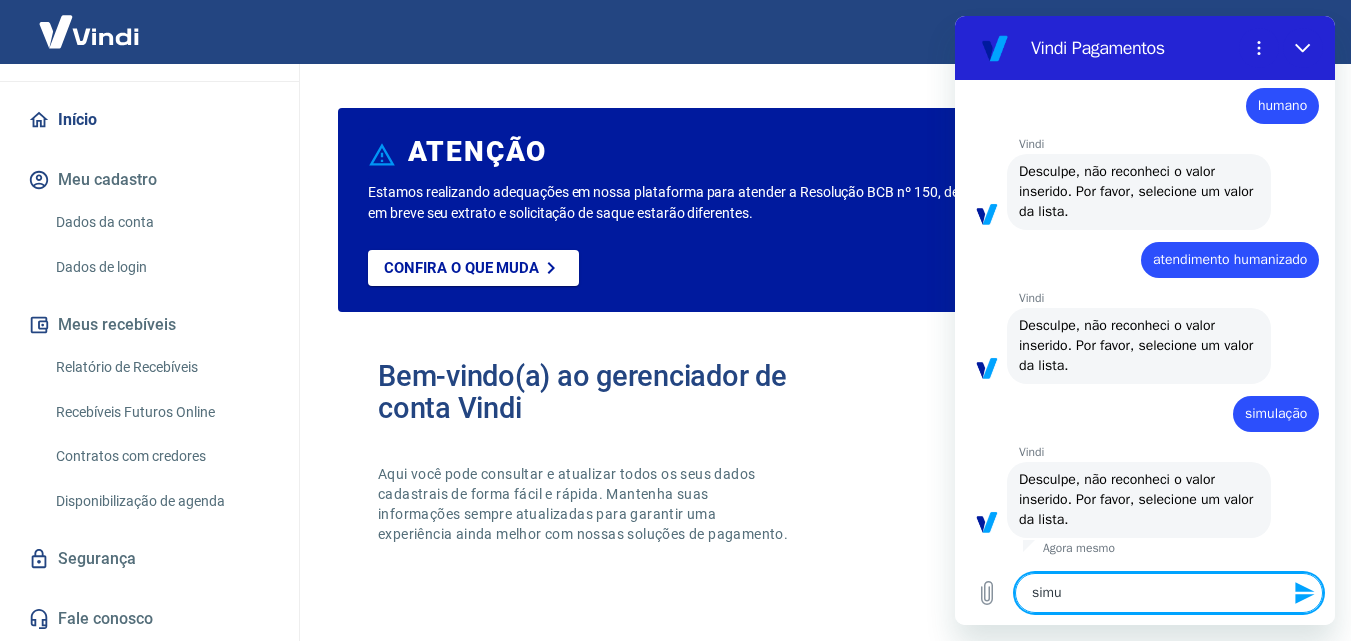 type on "simul" 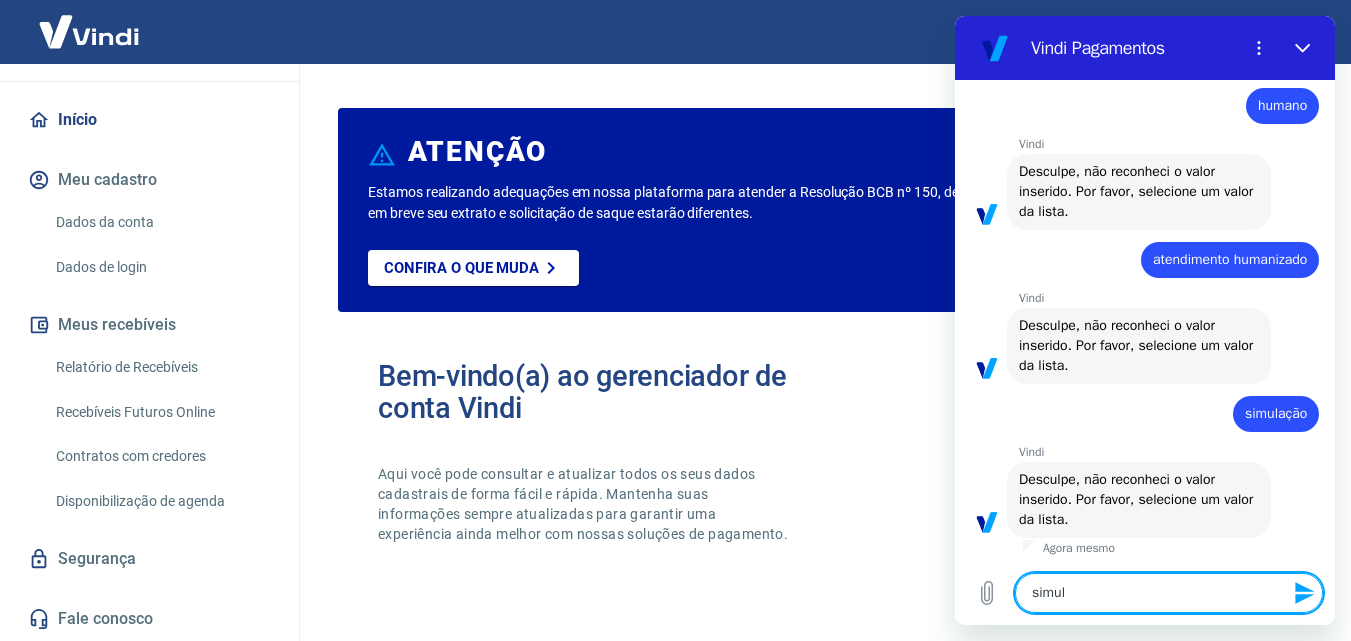 type on "simula" 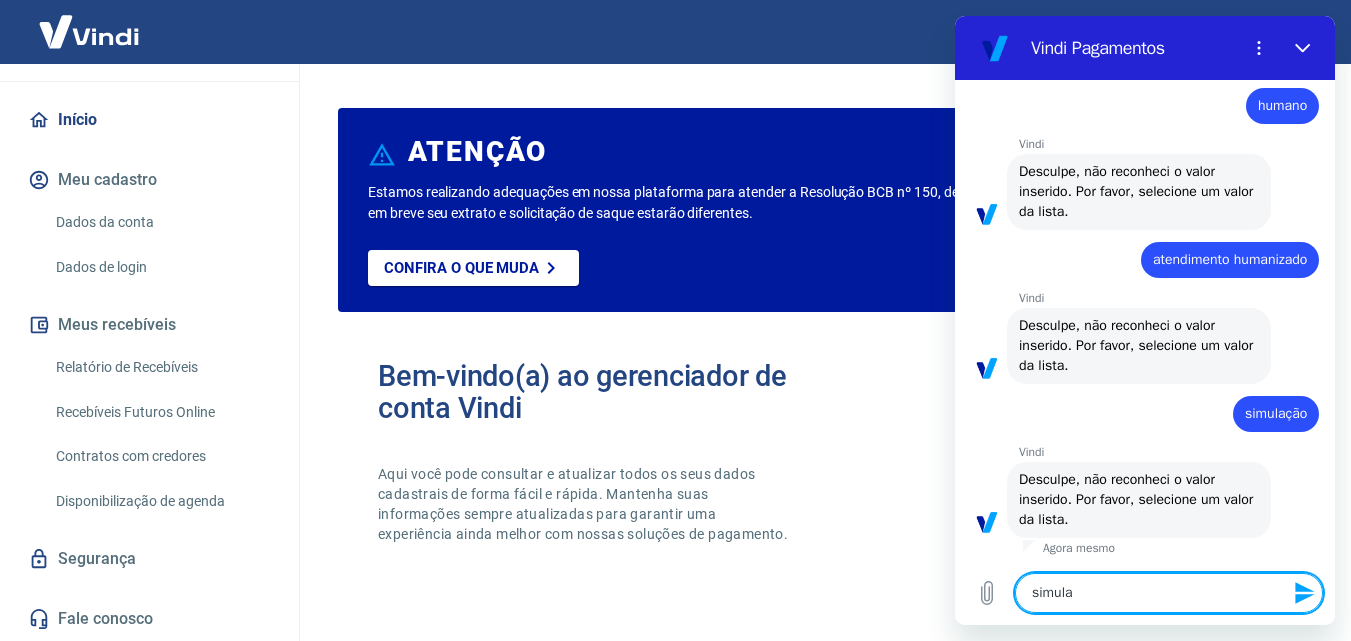 type on "simulaç" 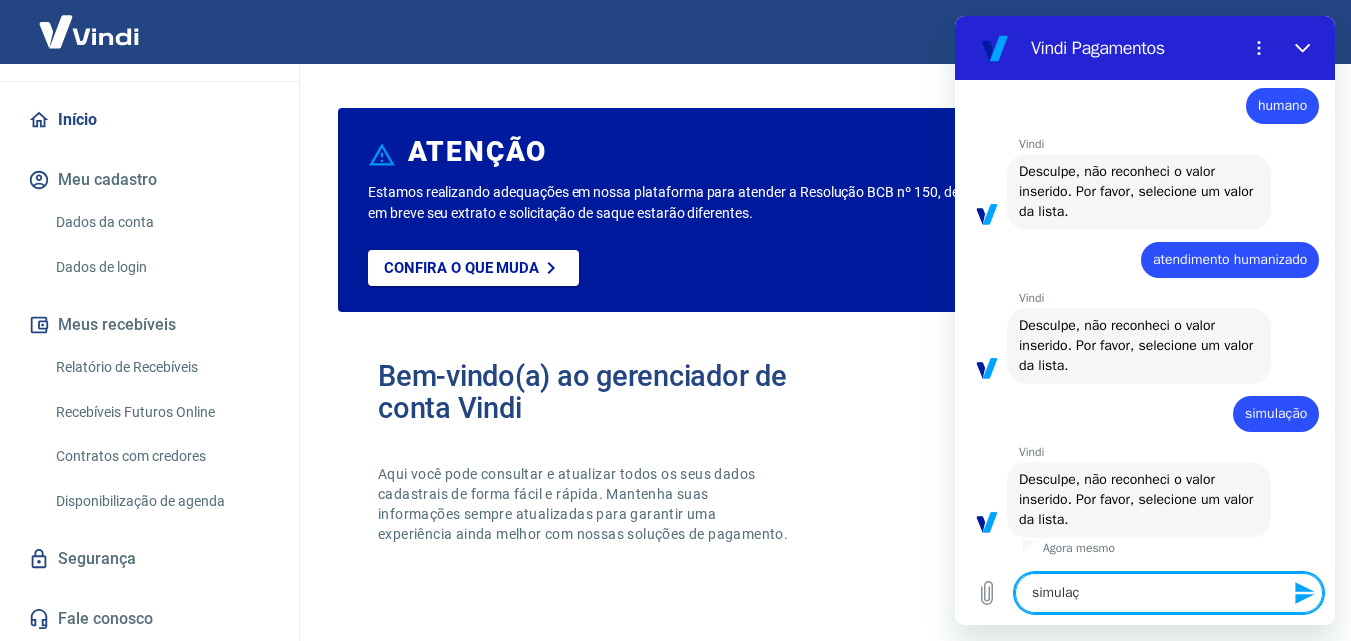 type on "x" 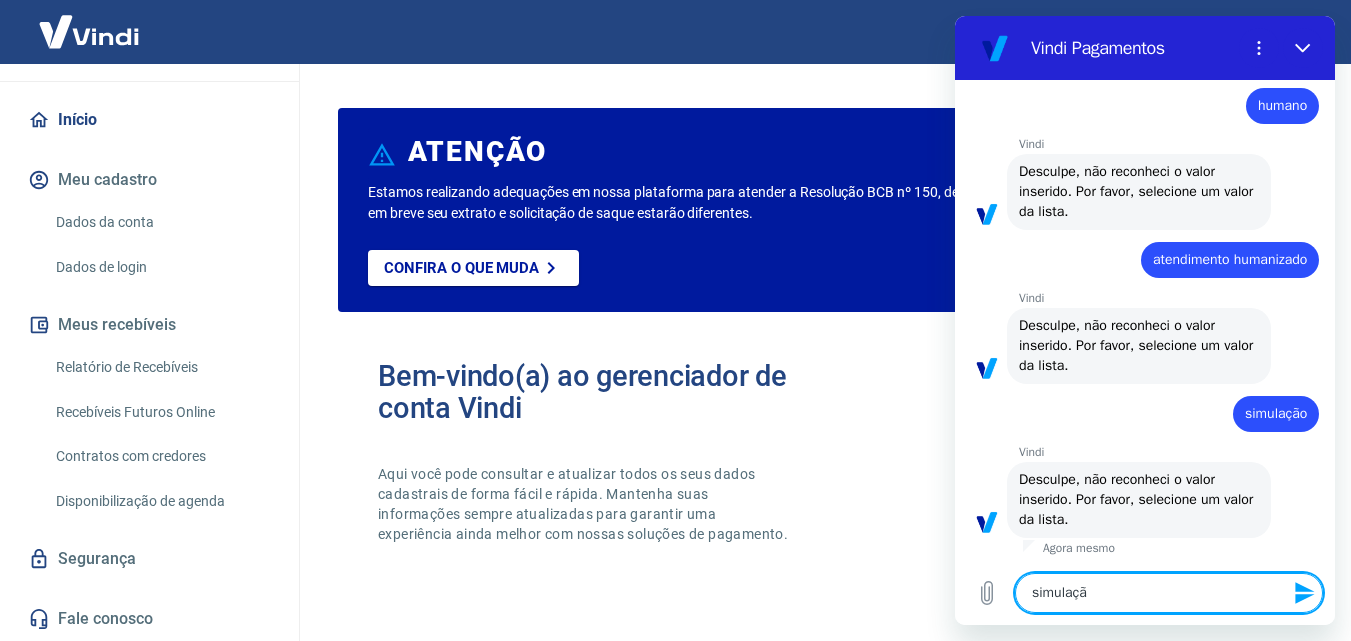 type on "simulação" 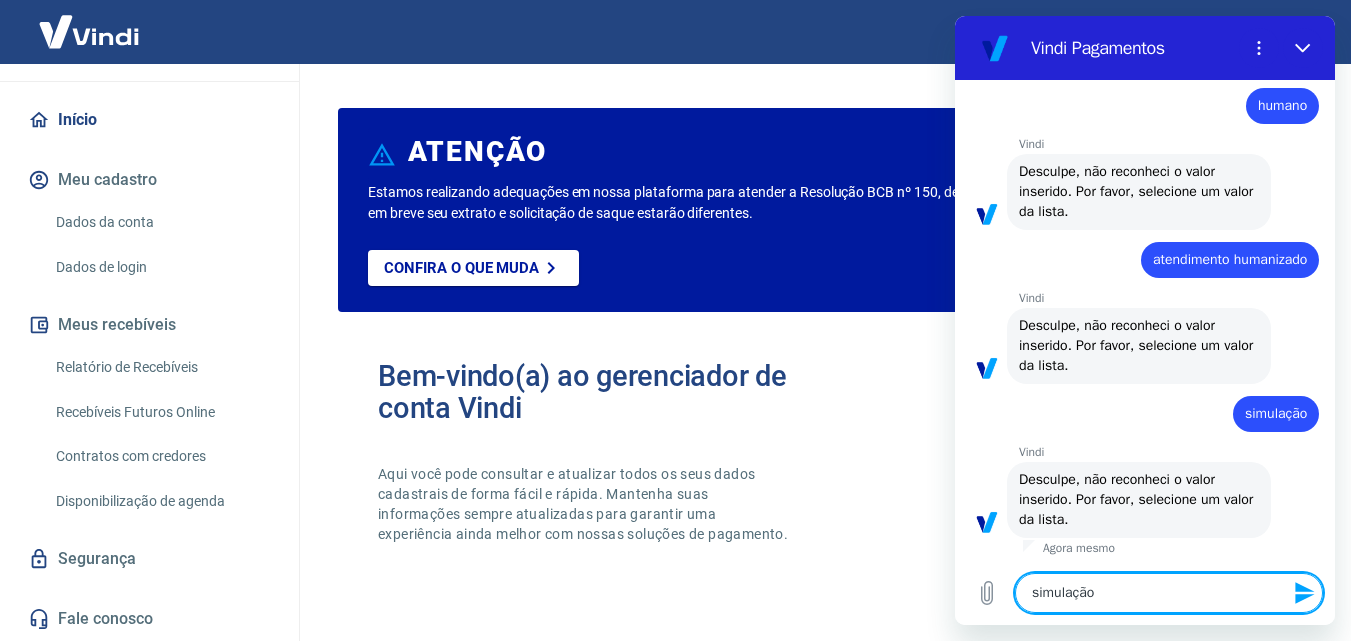 type 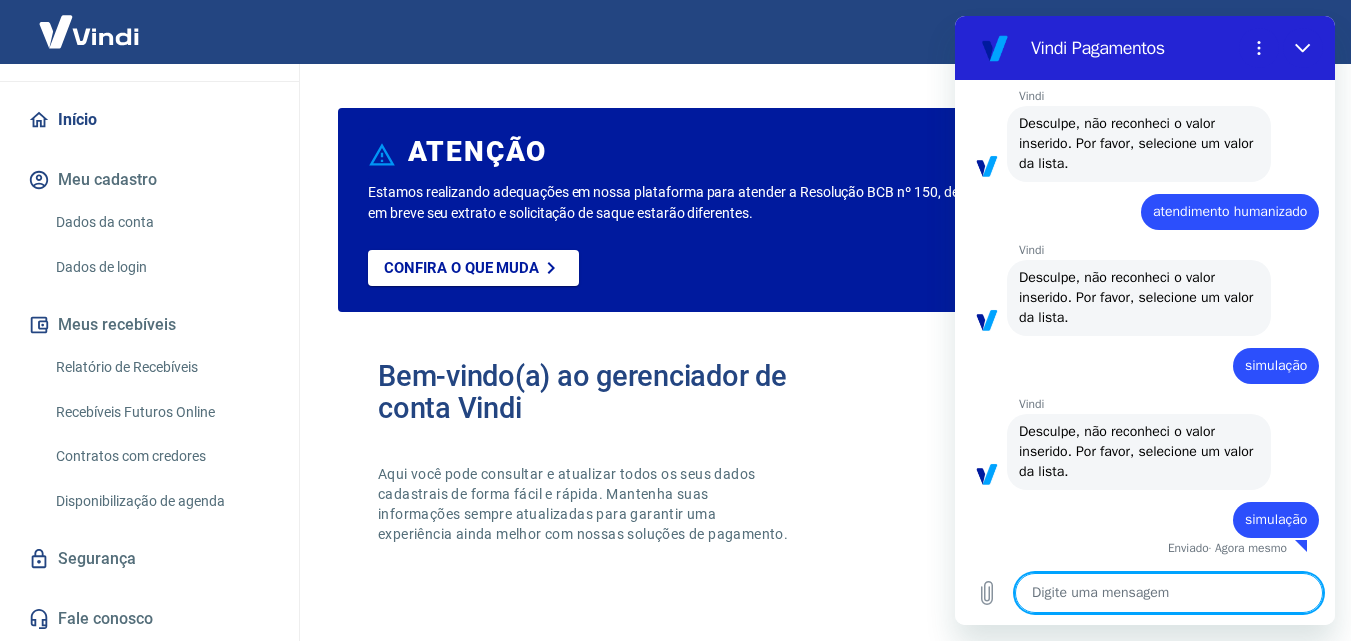 type on "x" 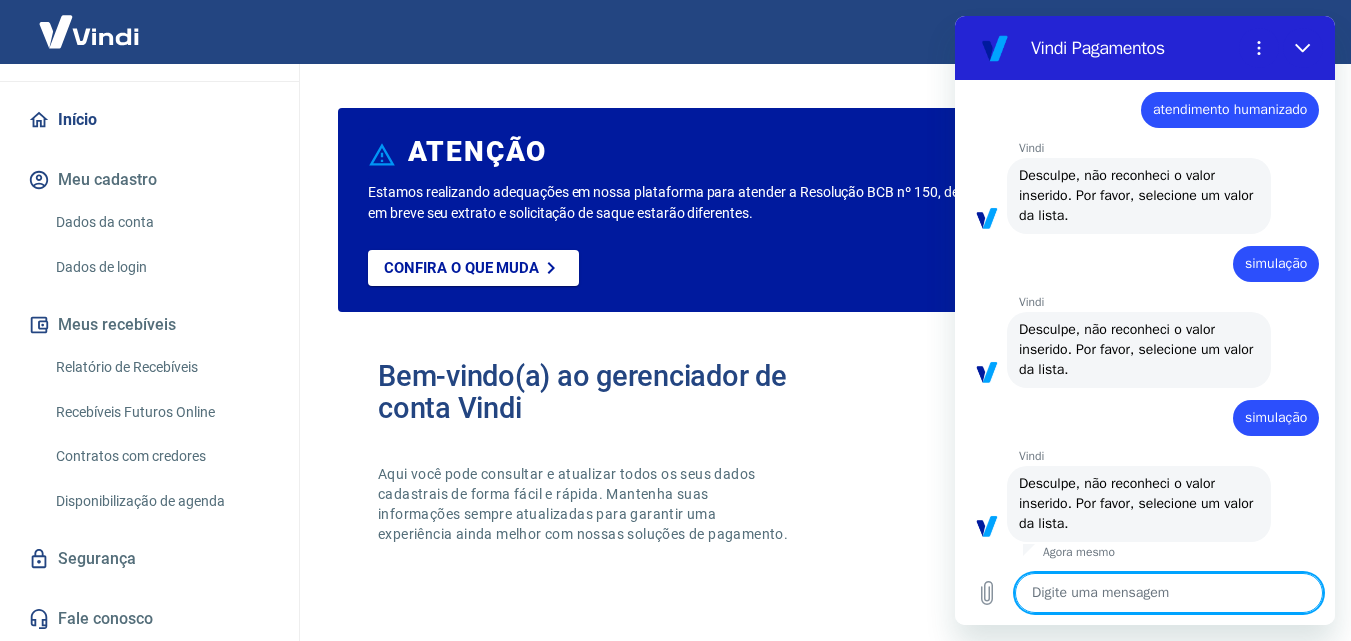 scroll, scrollTop: 494, scrollLeft: 0, axis: vertical 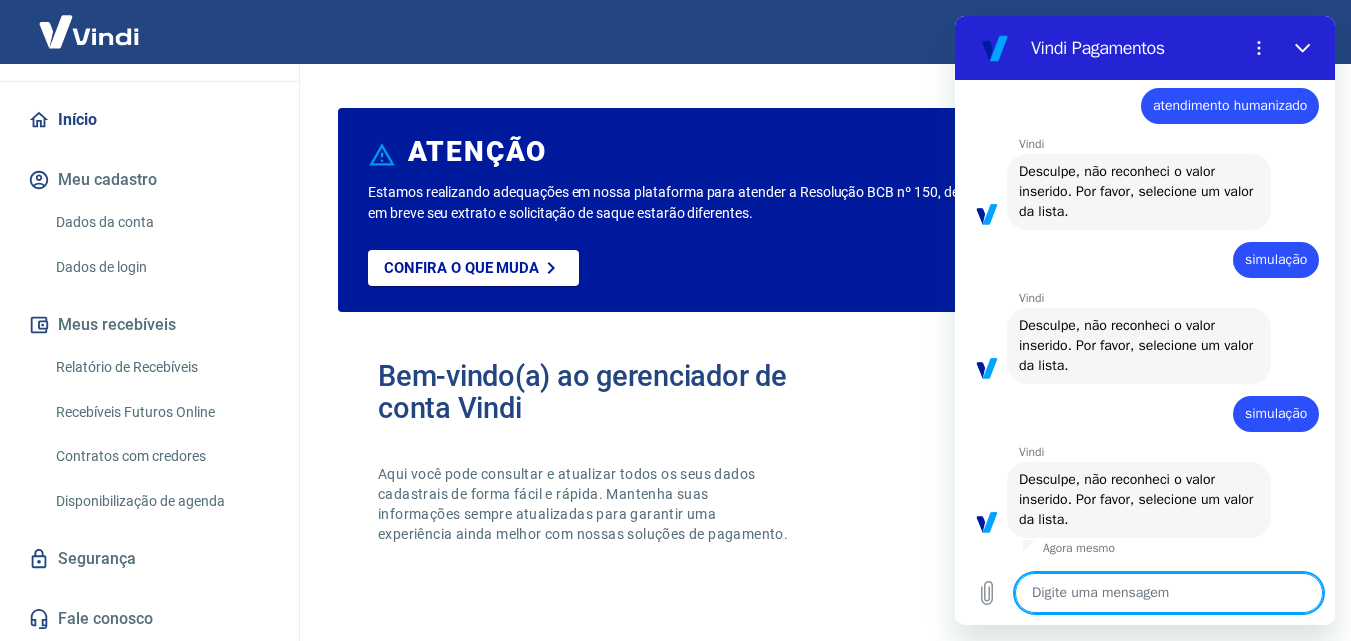type on "a" 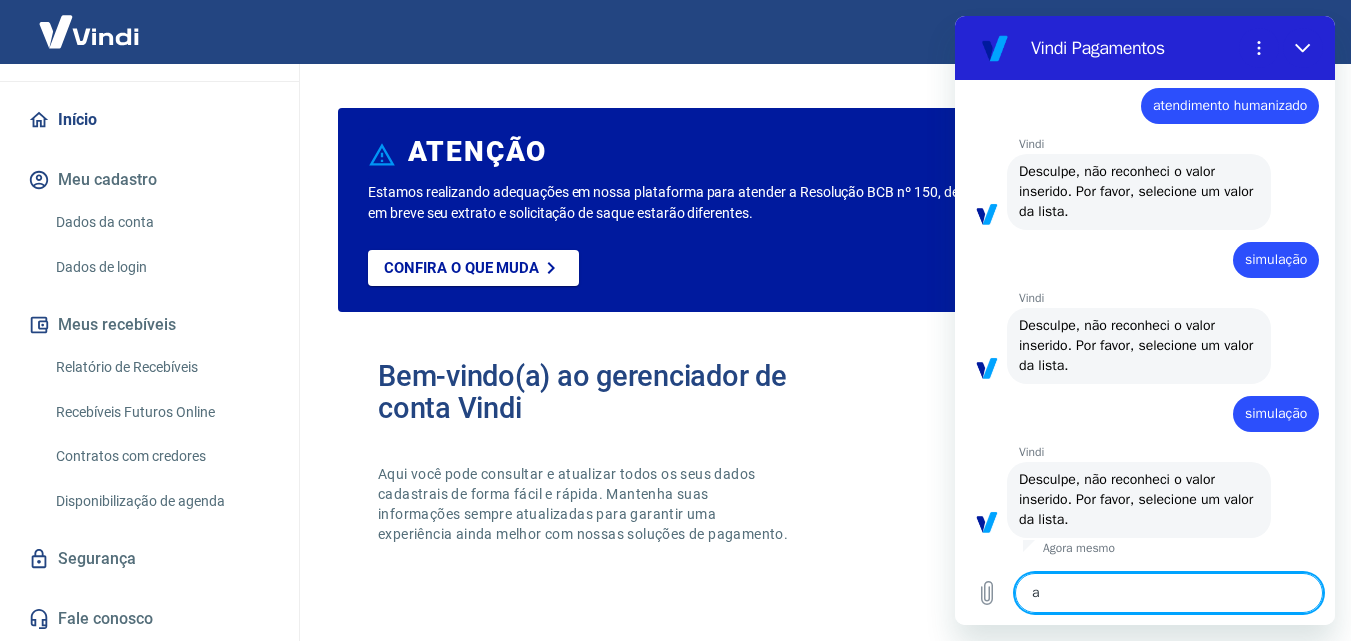 type on "x" 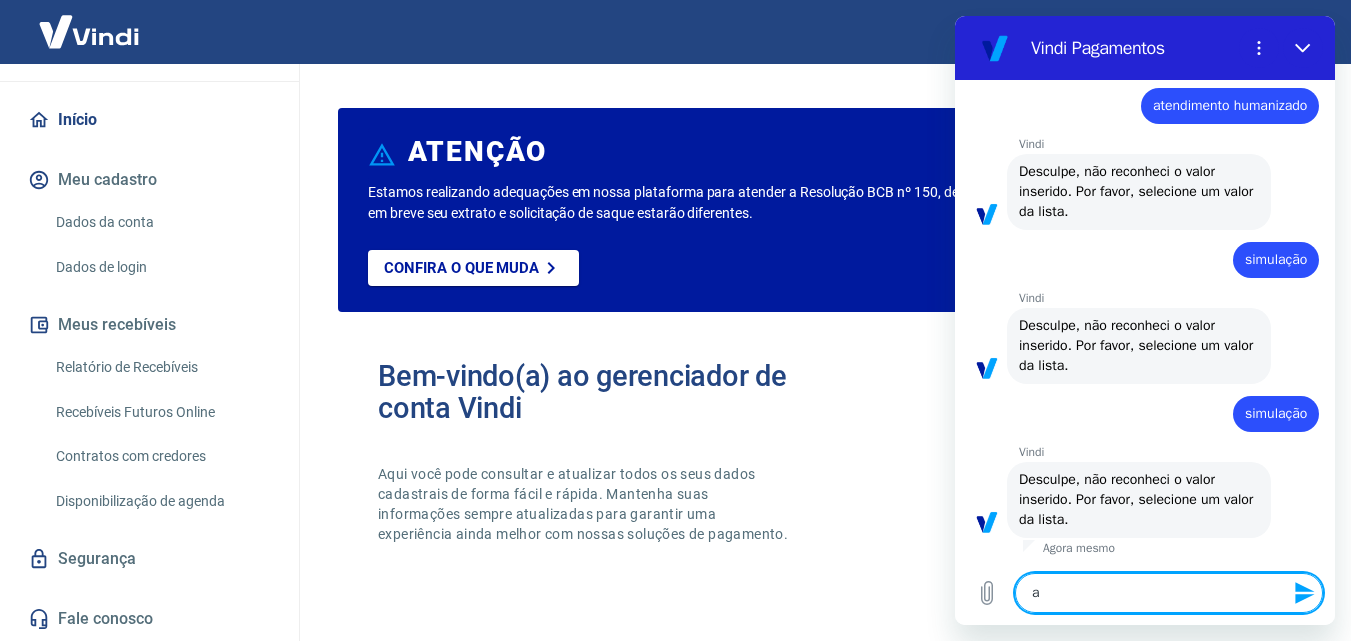 type on "at" 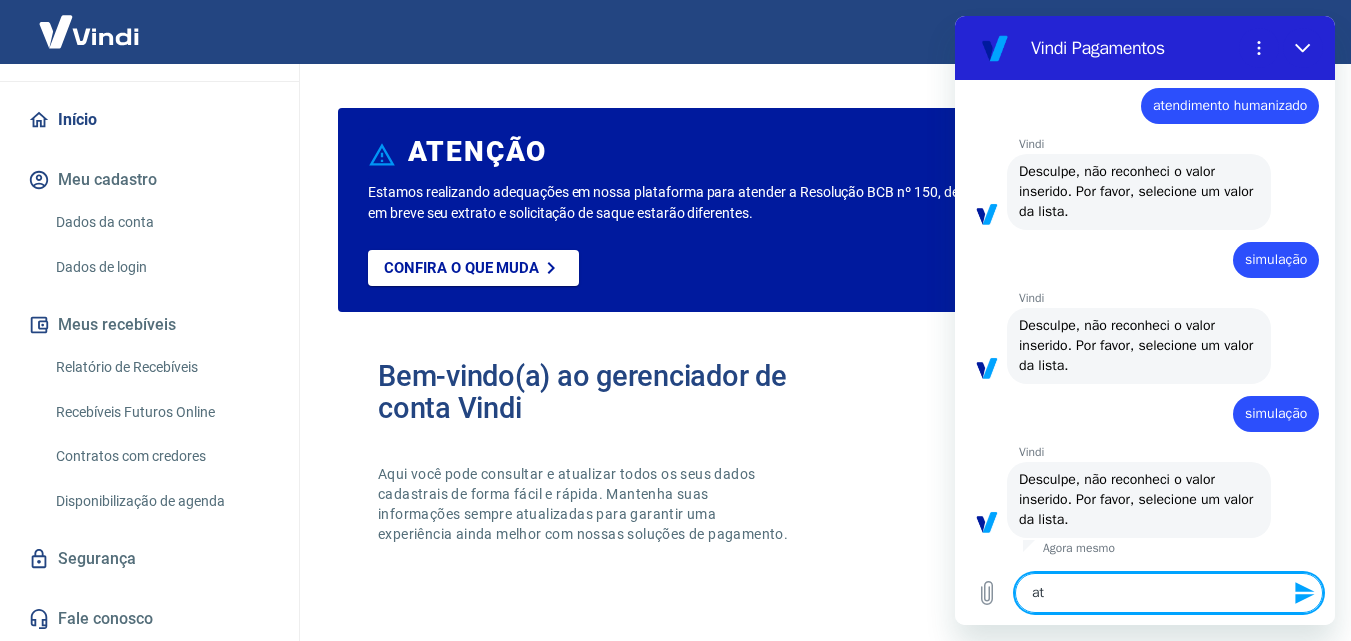 type on "ate" 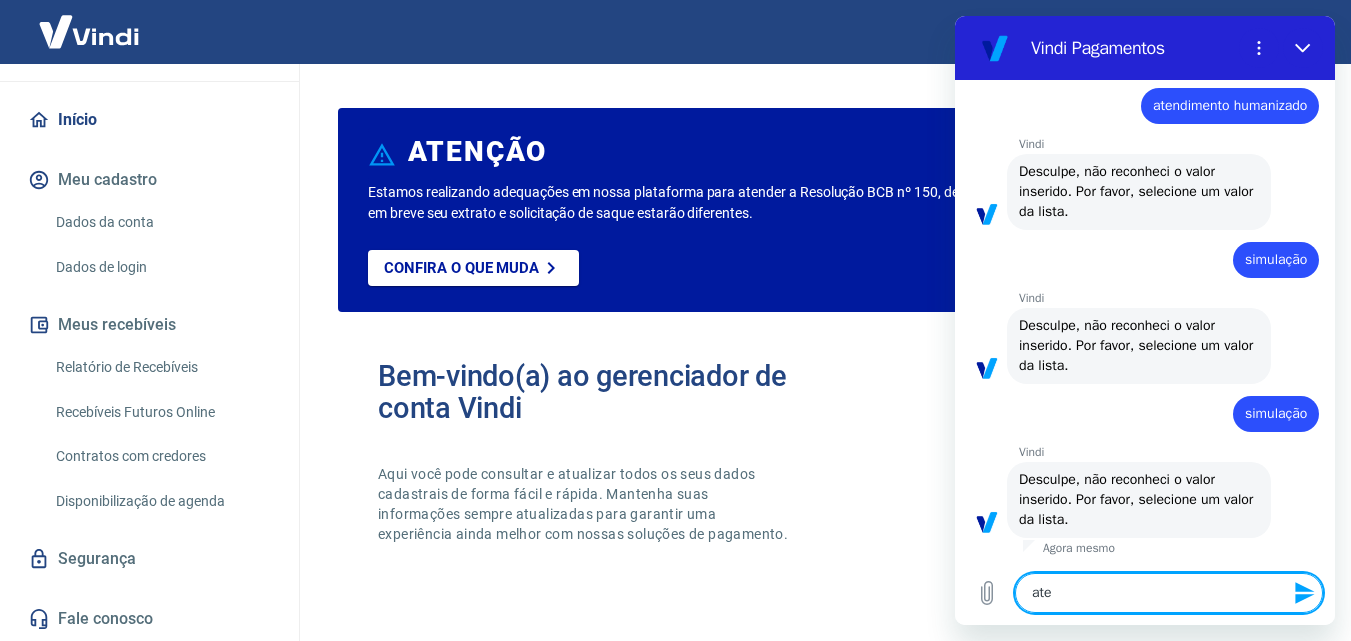 type on "aten" 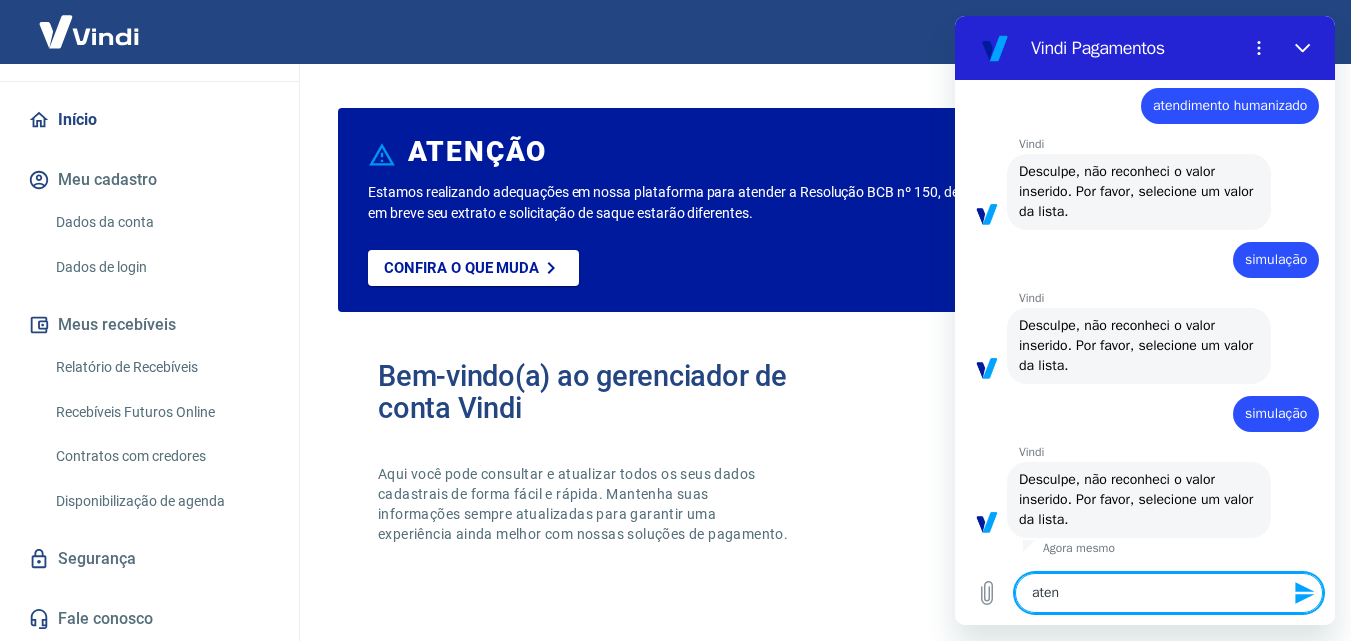 type on "x" 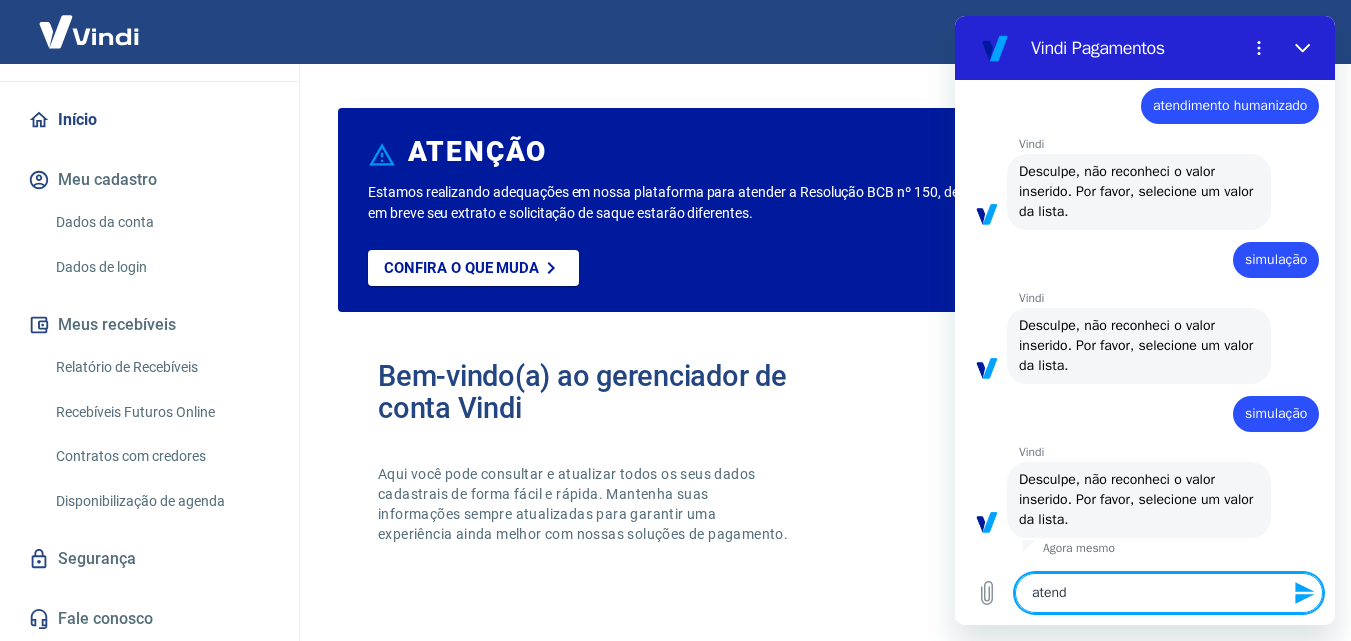 type on "x" 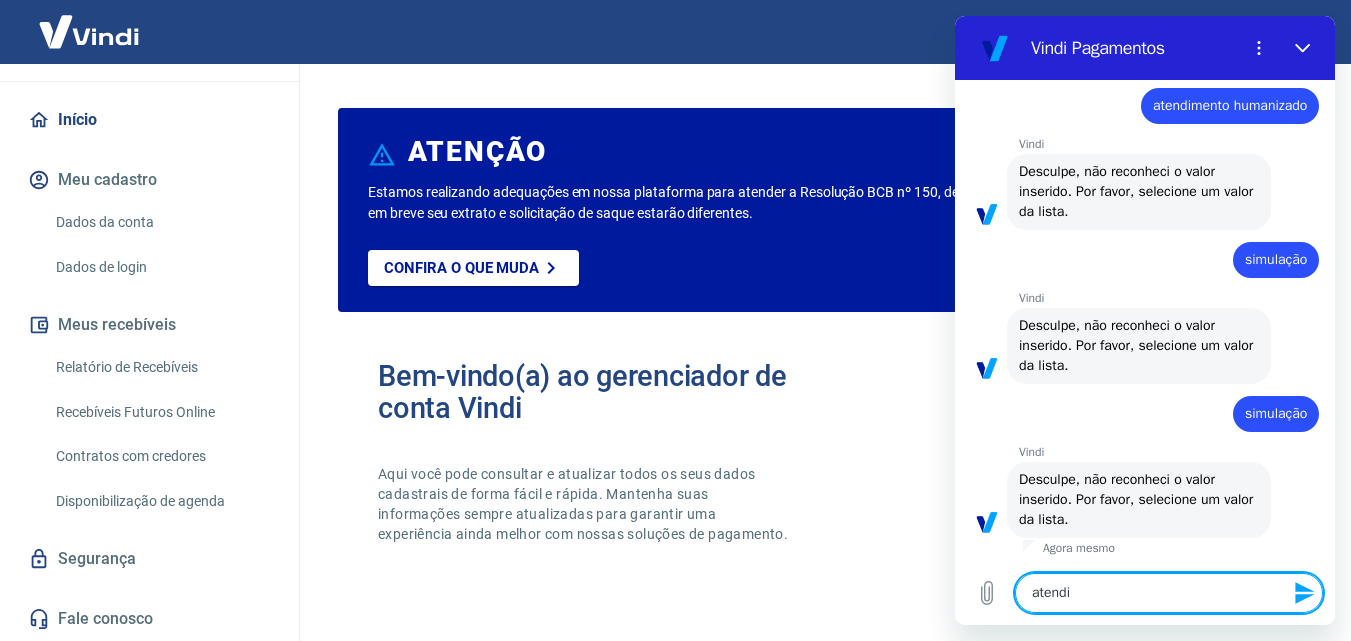 type on "atendim" 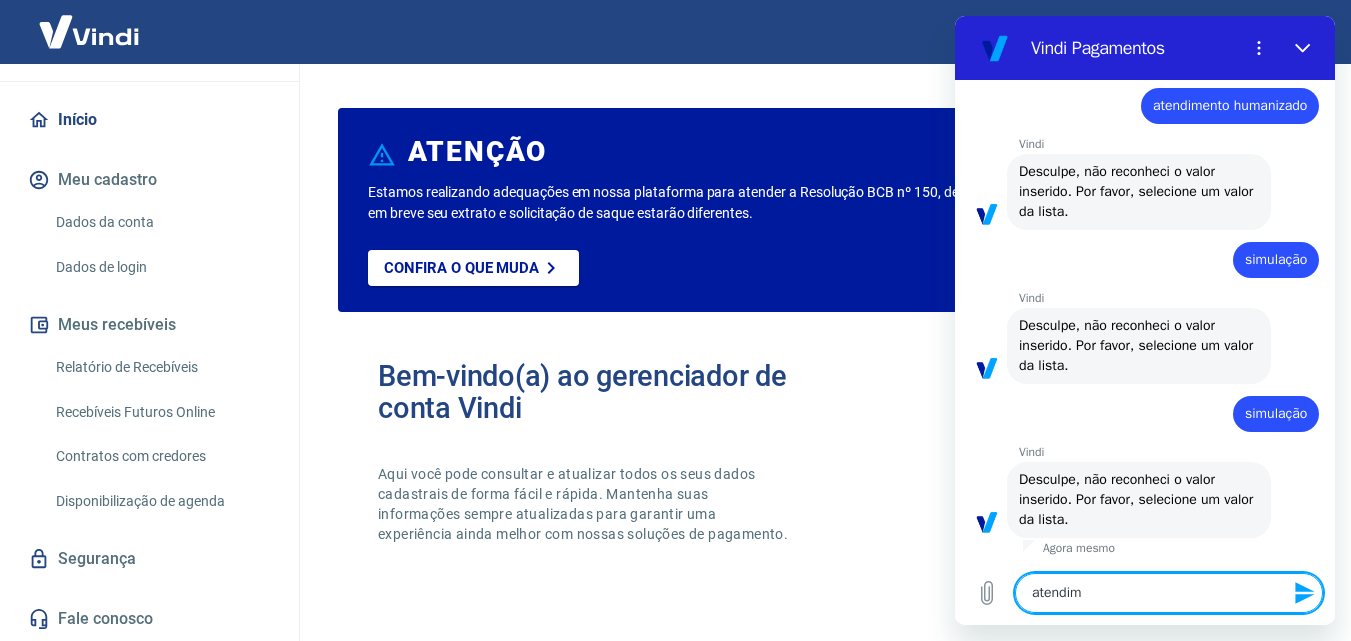 type on "atendime" 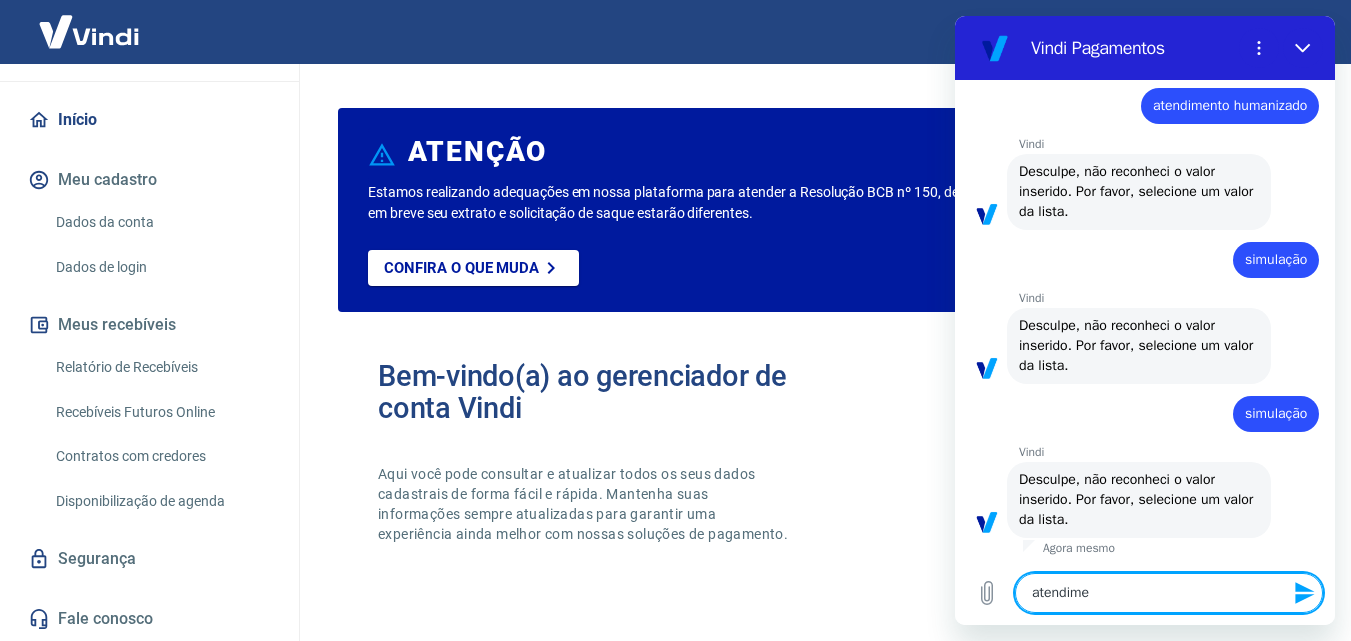 type on "atendimen" 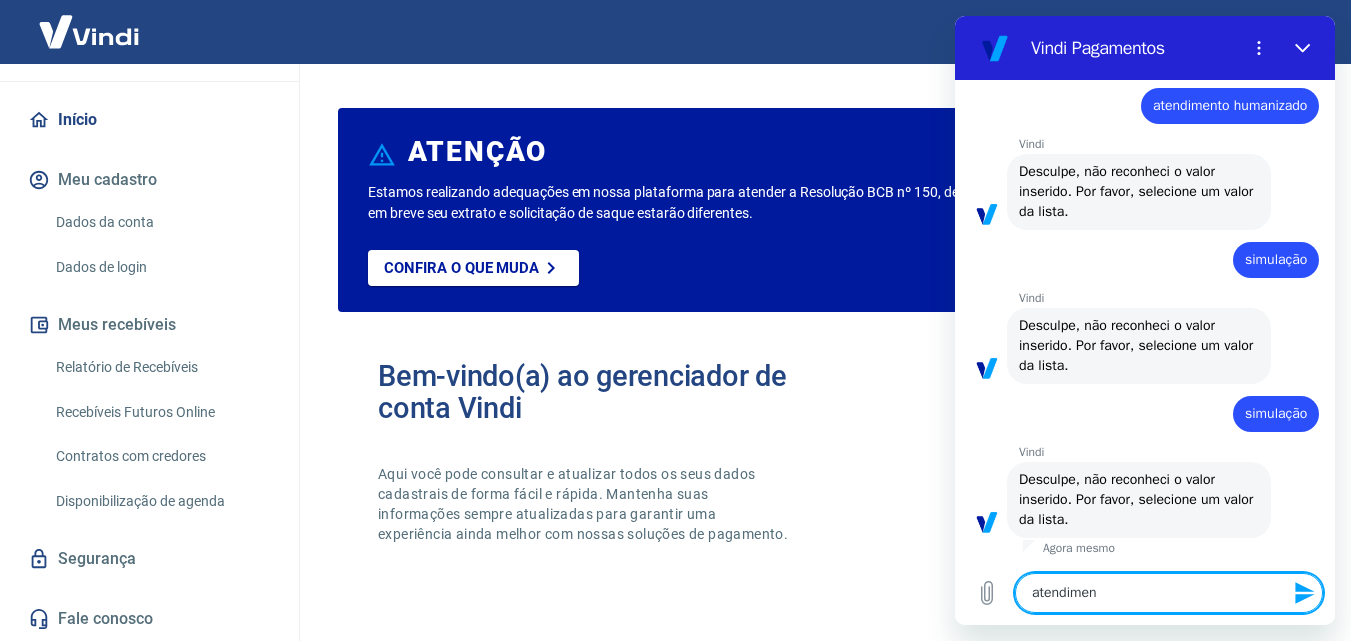 type on "atendiment" 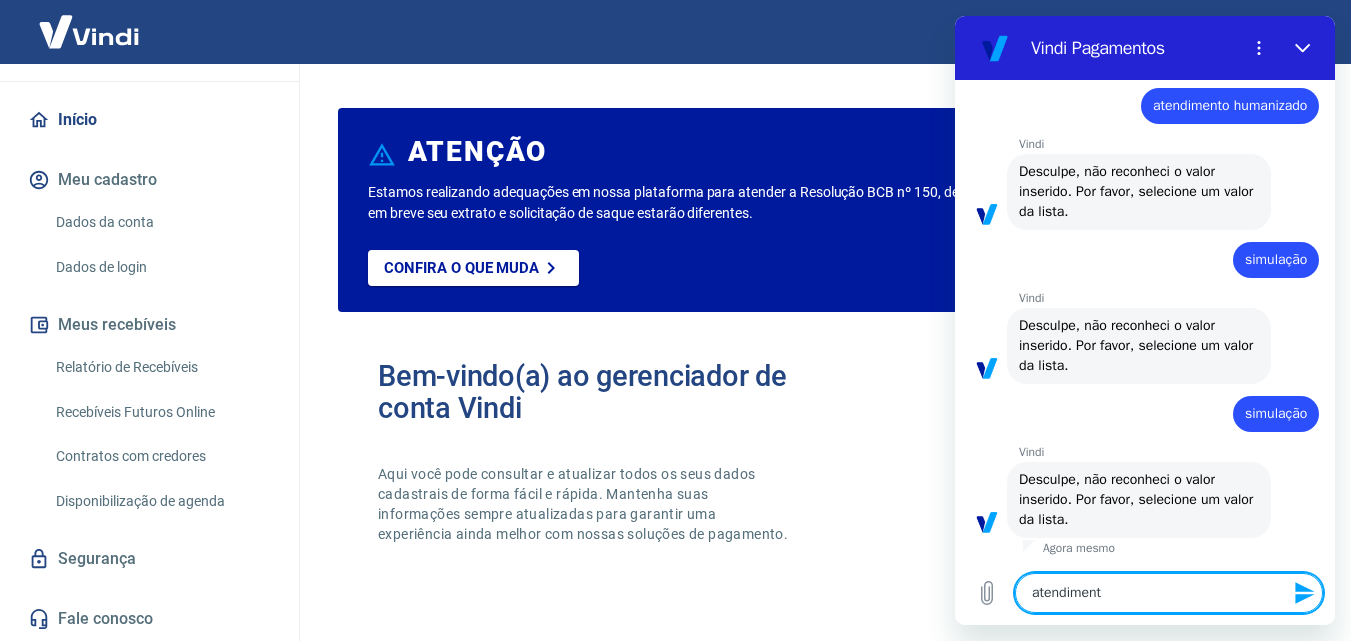type on "atendimento" 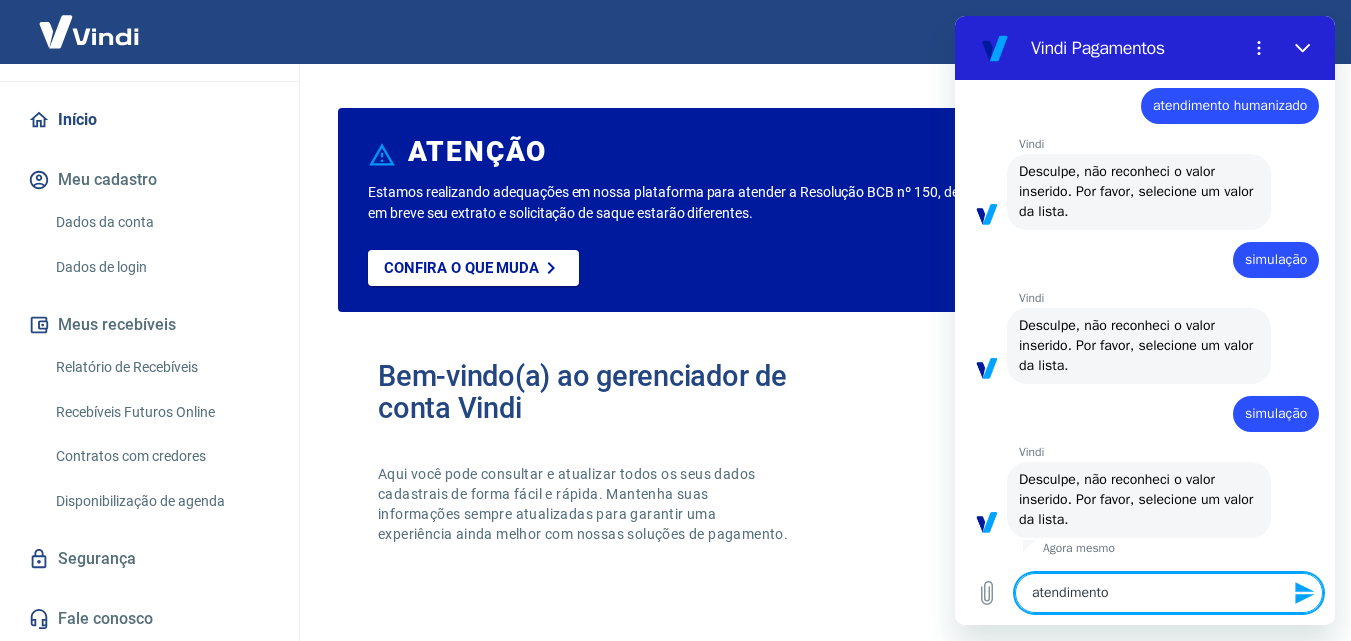 type 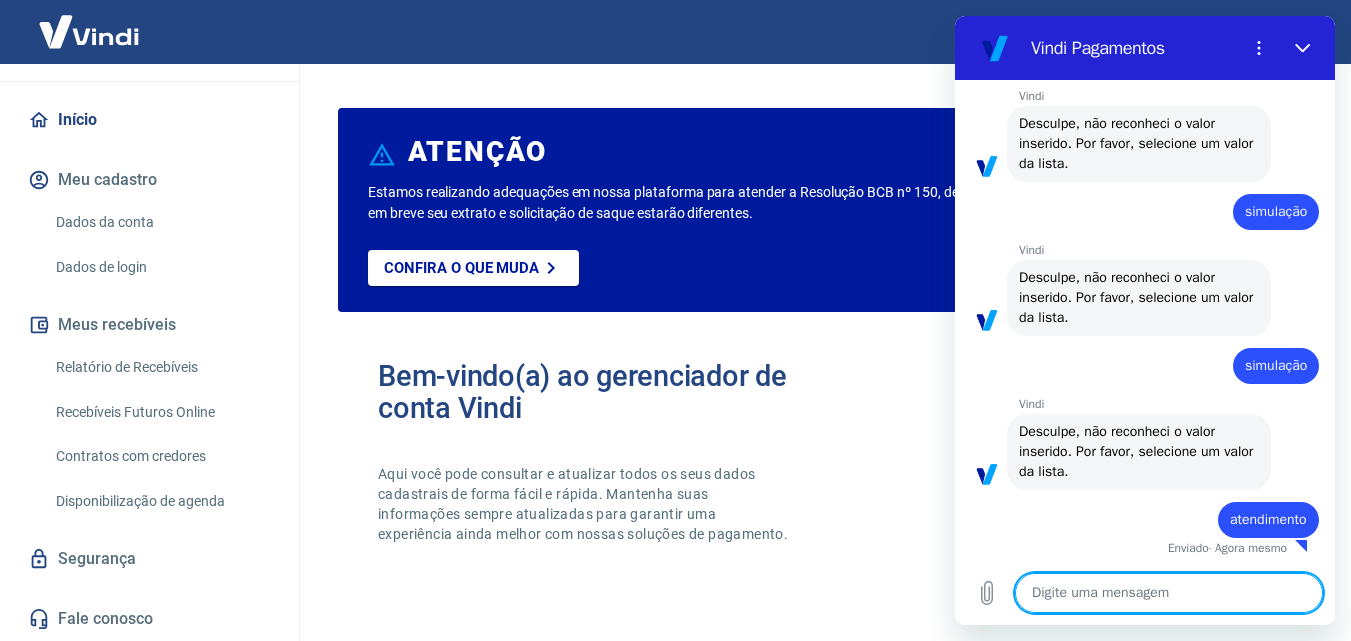 type on "x" 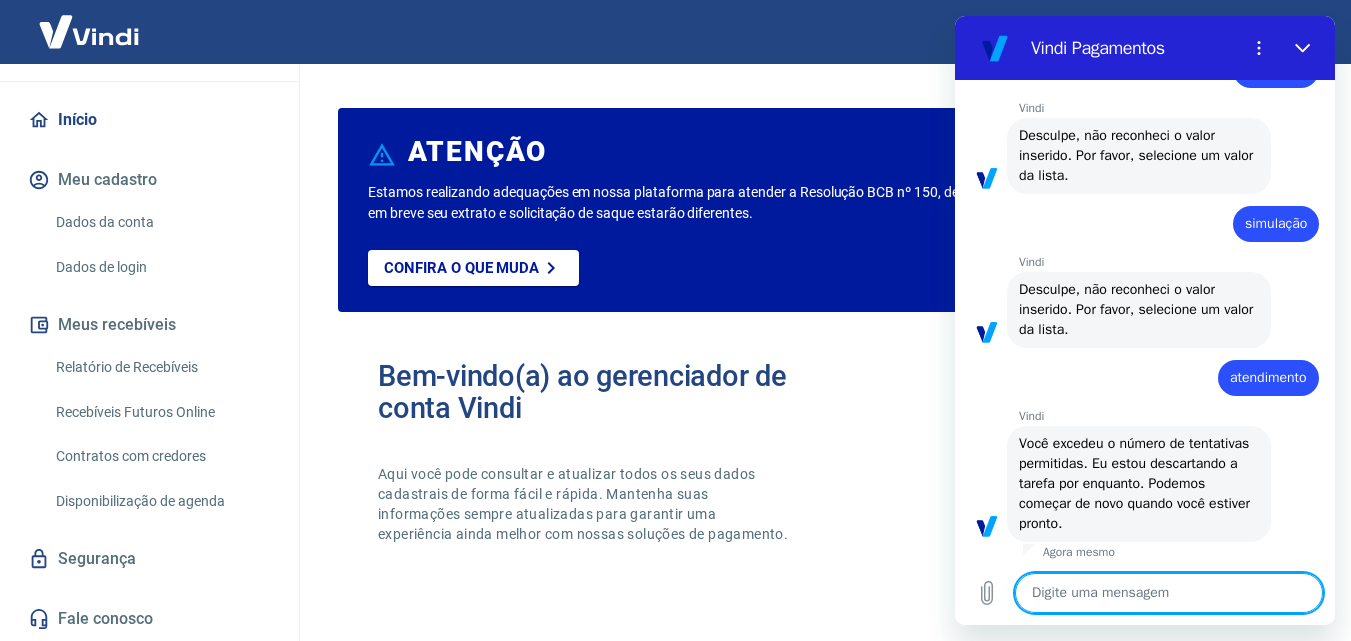 scroll, scrollTop: 688, scrollLeft: 0, axis: vertical 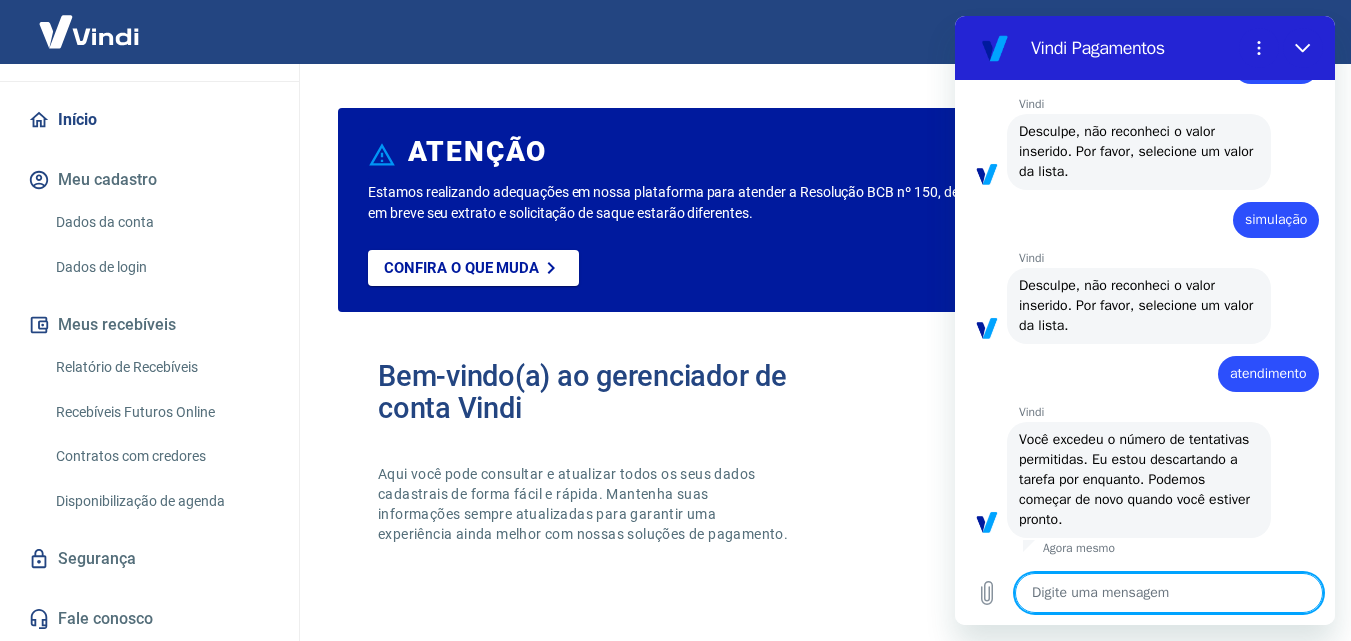 type on "s" 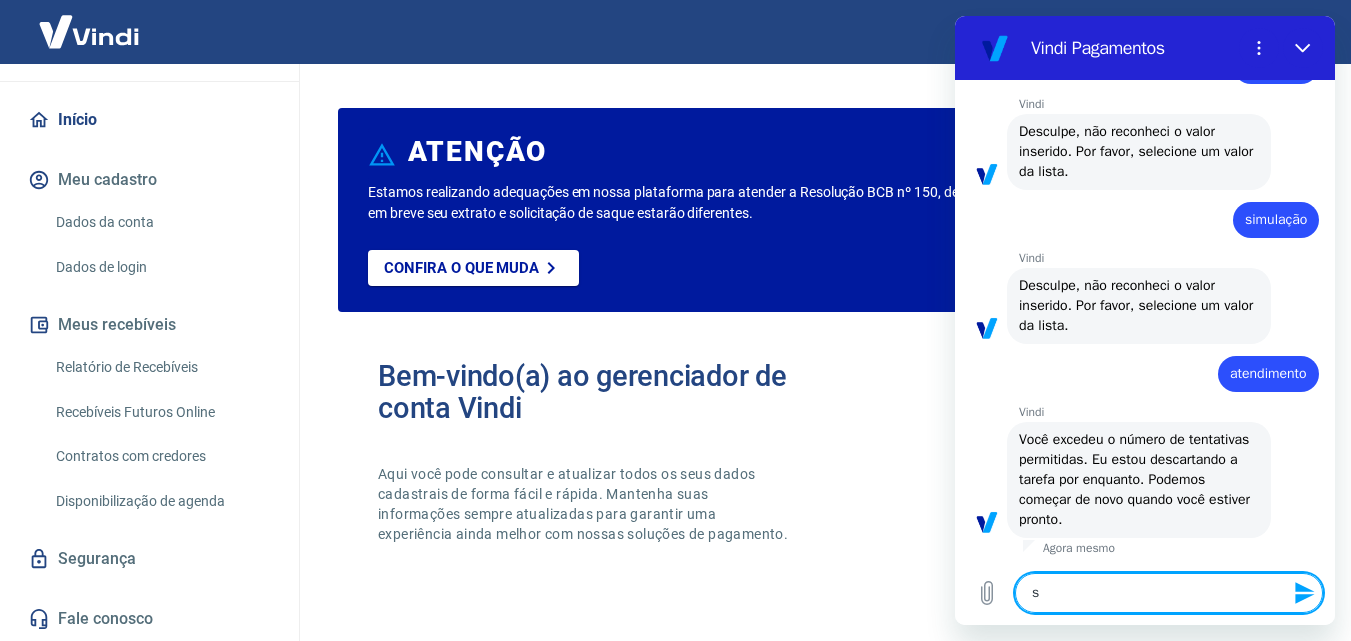 type on "si" 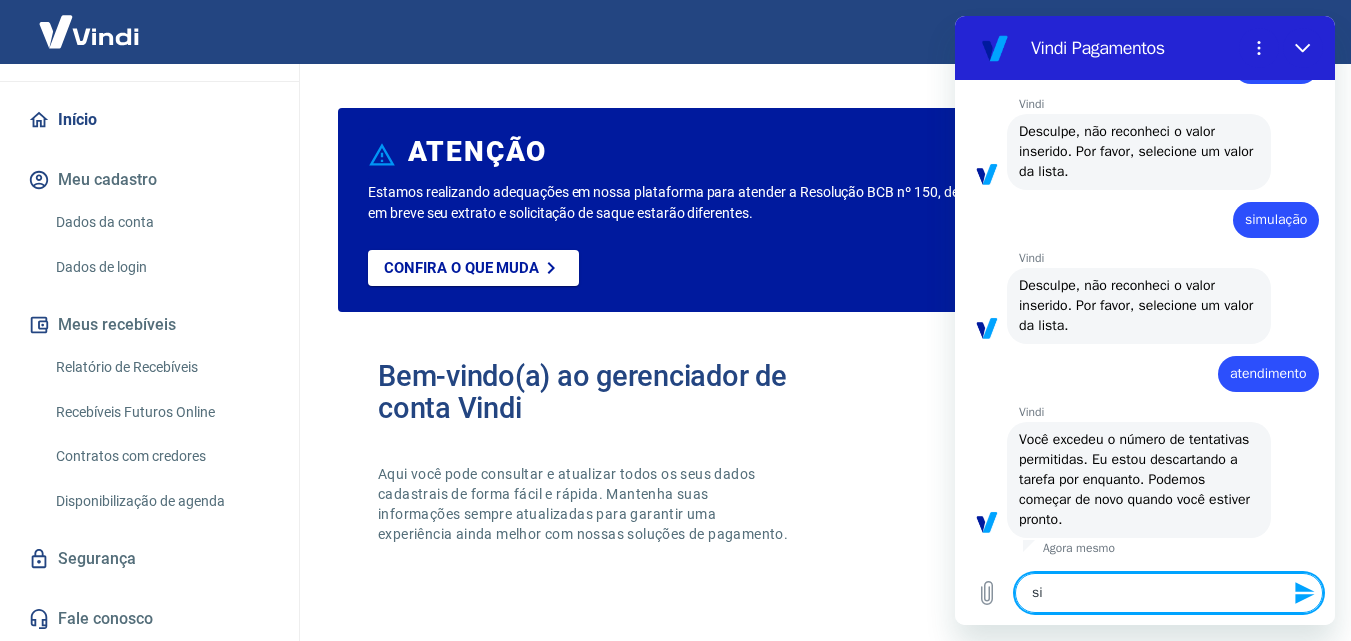 type on "sim" 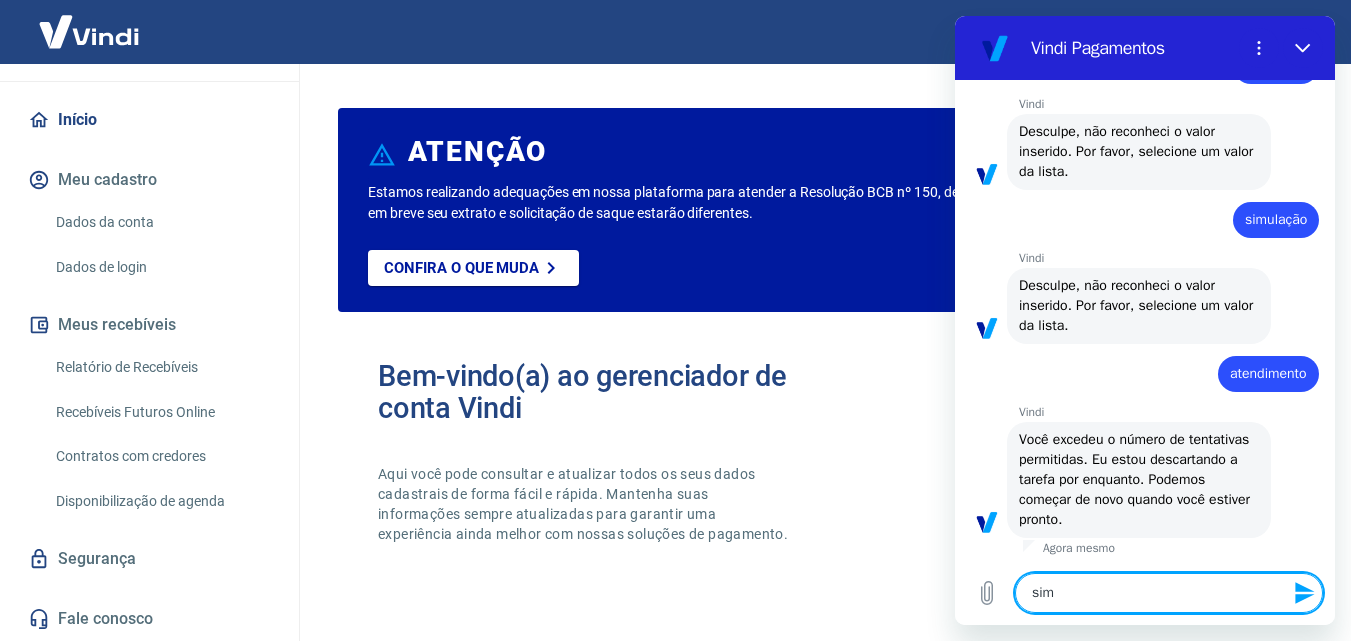 type 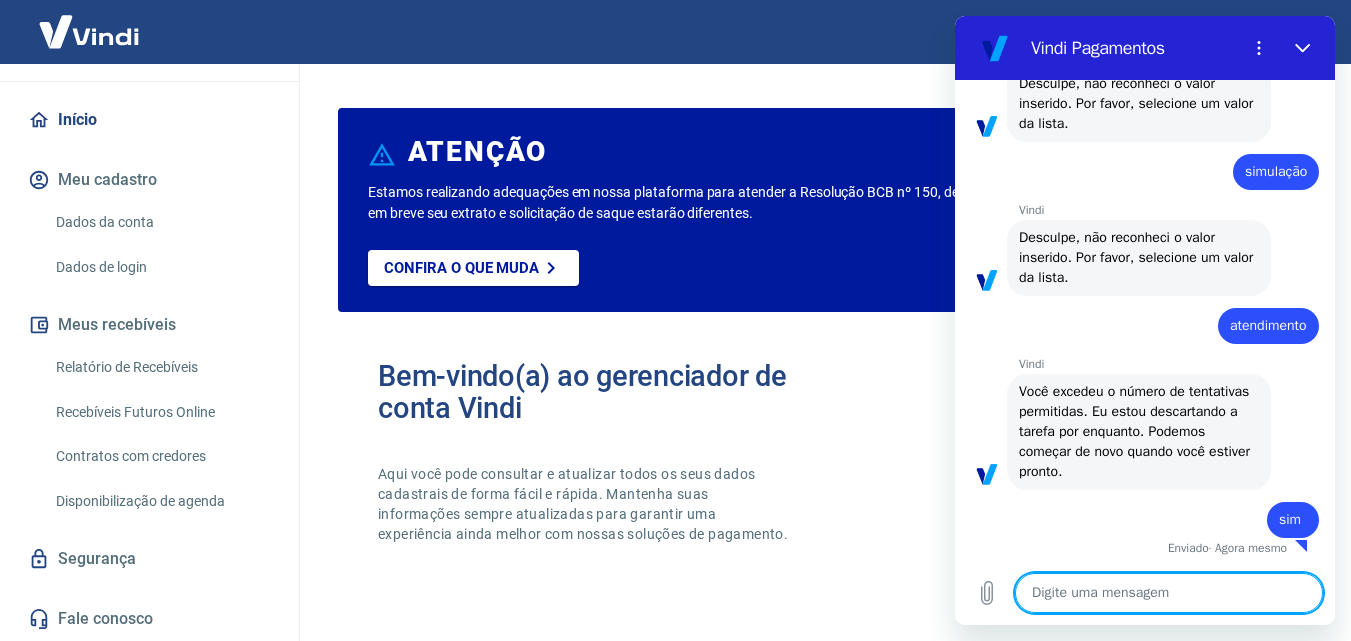 scroll, scrollTop: 736, scrollLeft: 0, axis: vertical 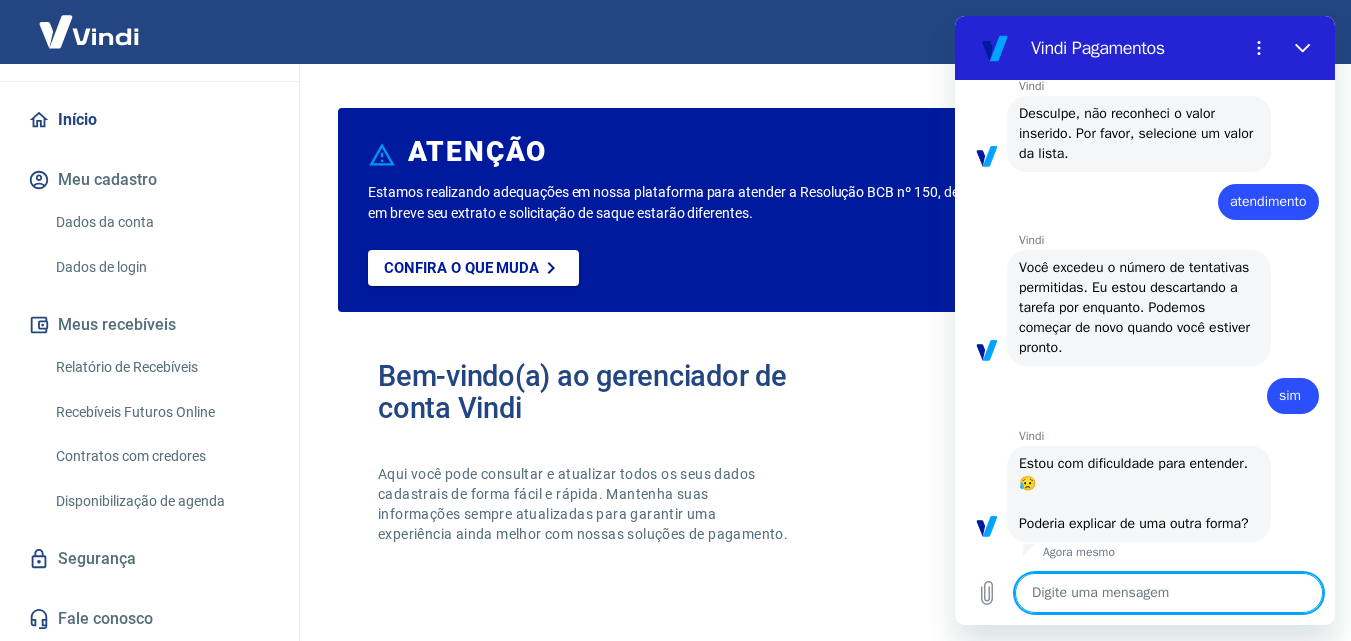 type on "x" 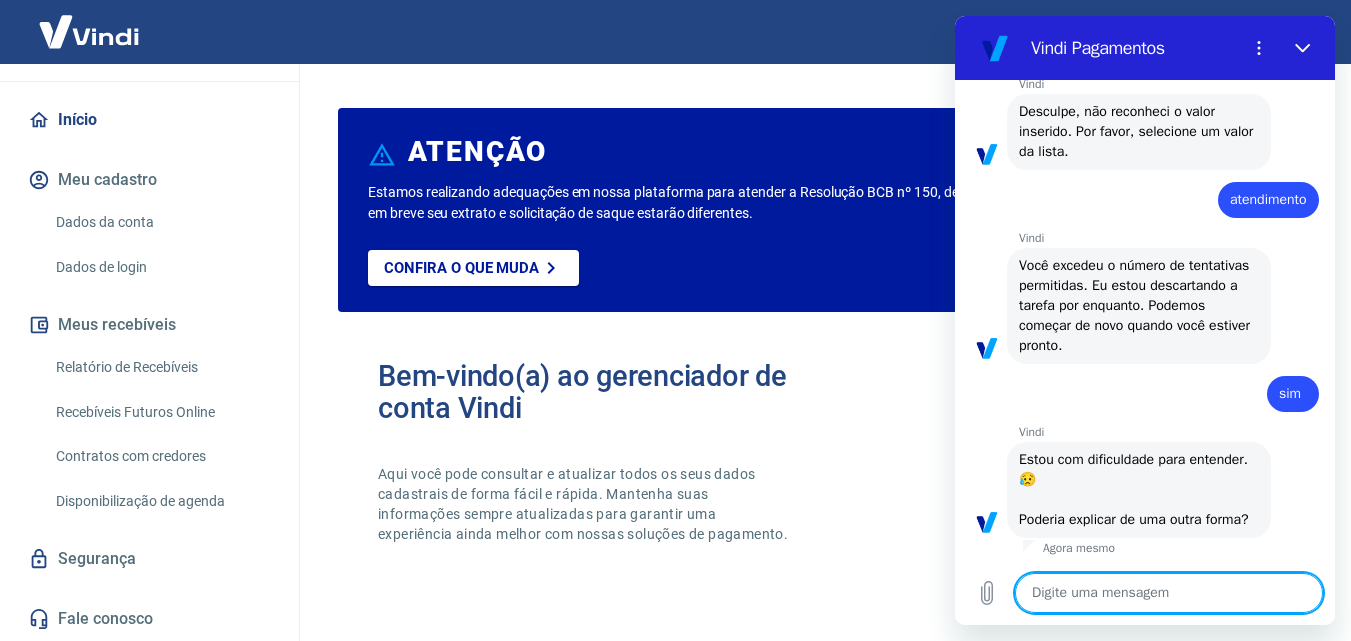 scroll, scrollTop: 882, scrollLeft: 0, axis: vertical 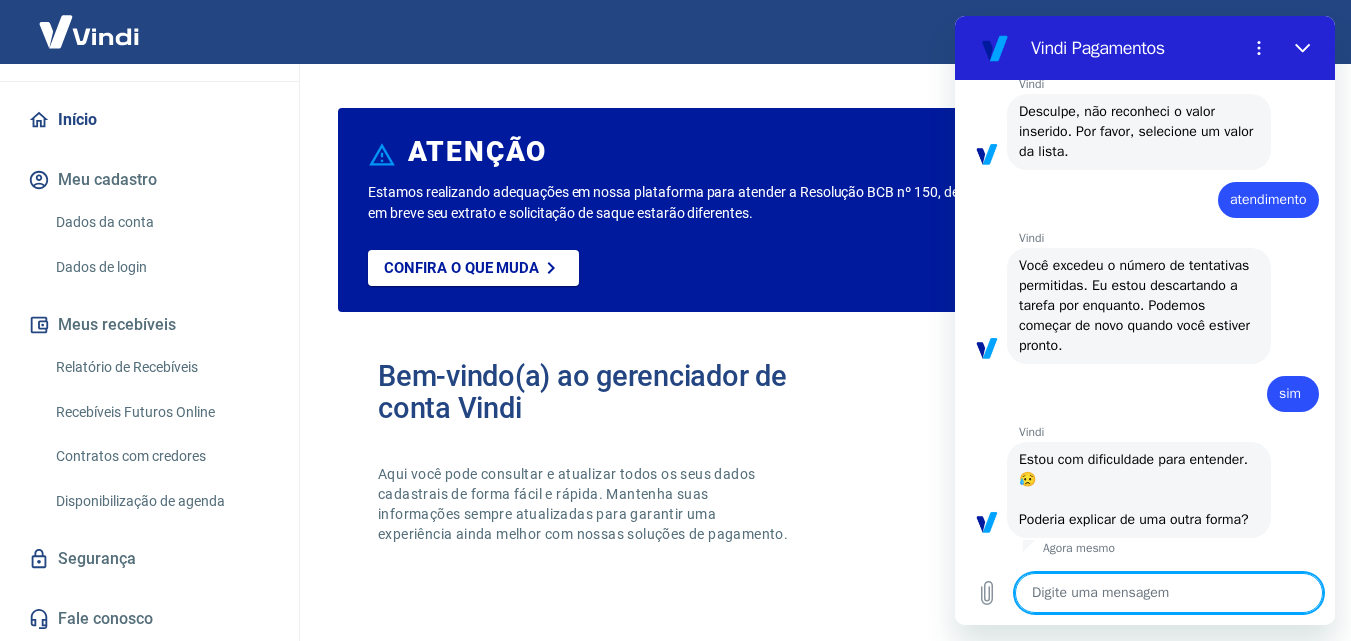type on "Q" 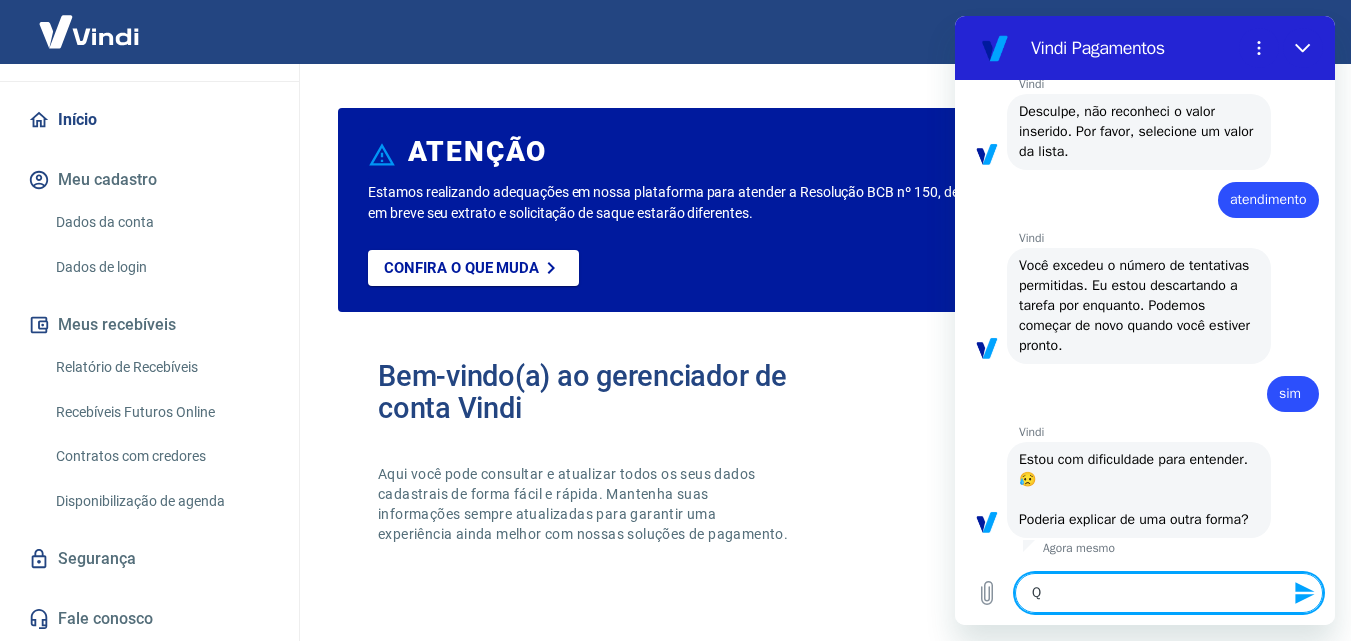 type on "Qu" 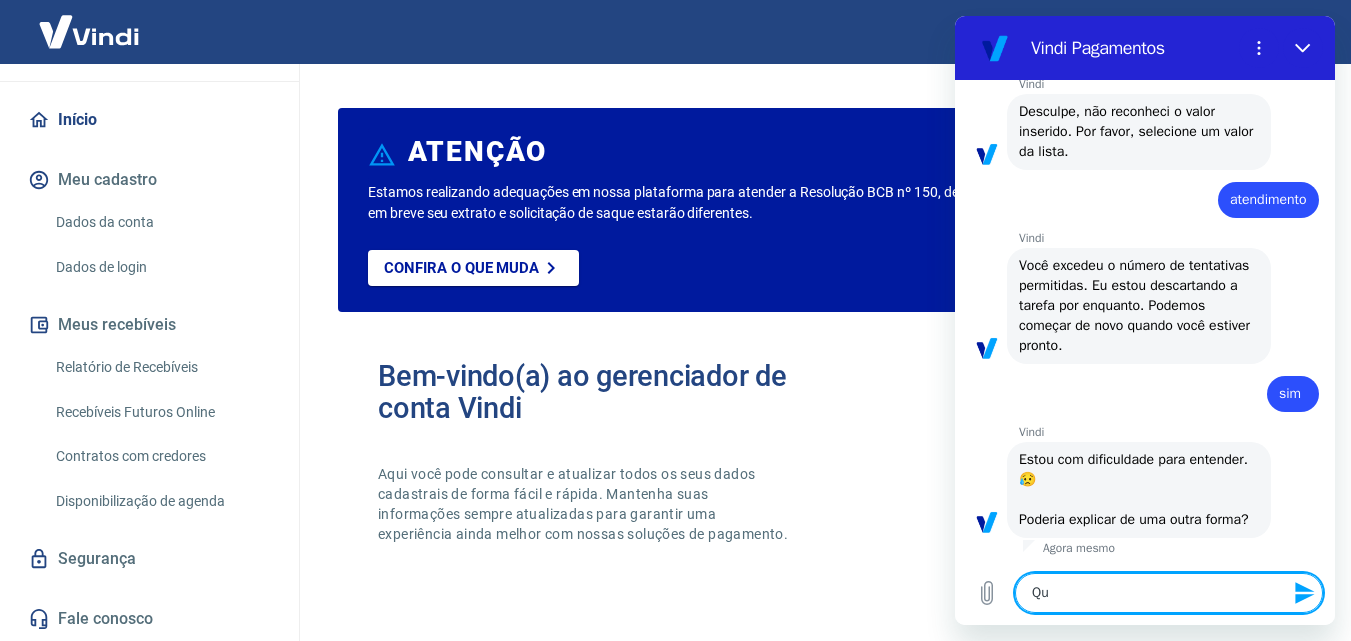 type on "Que" 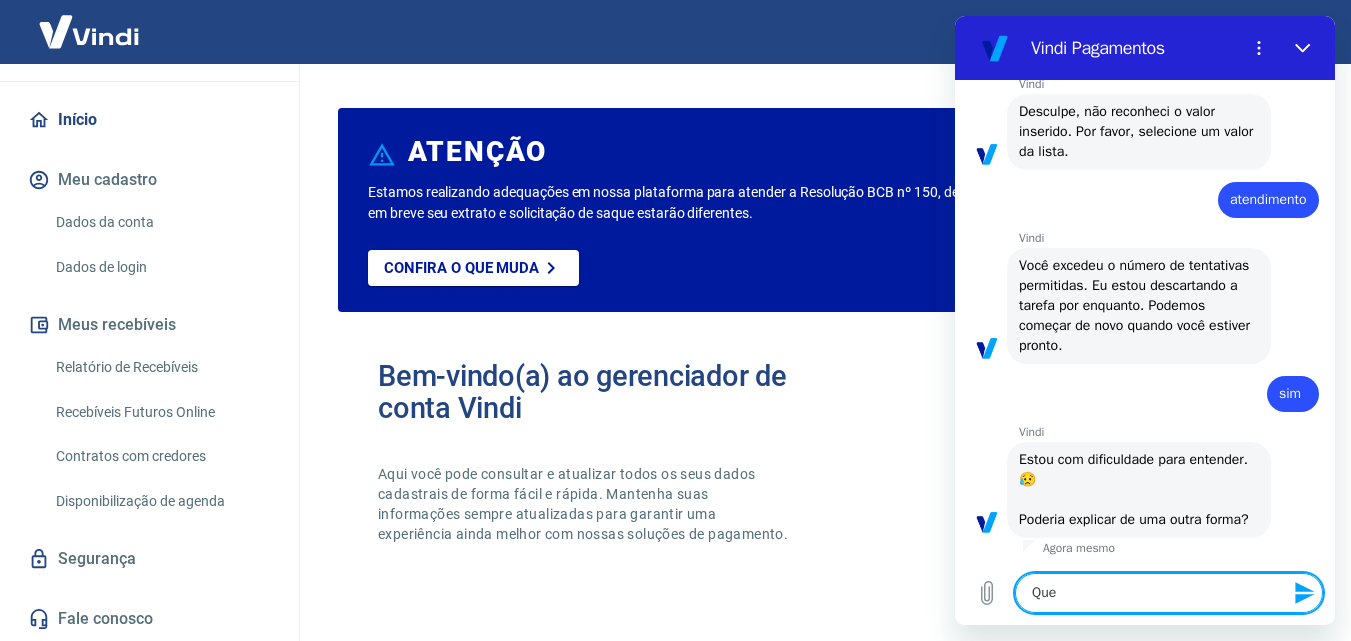 type on "Quer" 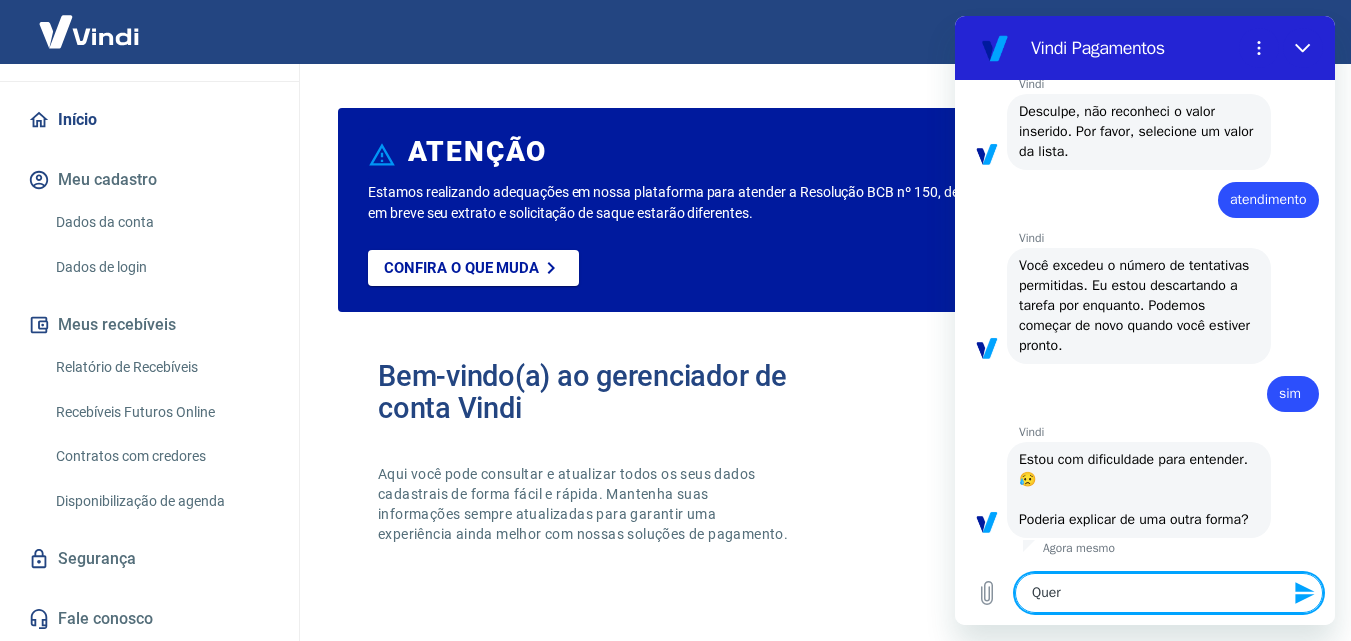 type on "Quero" 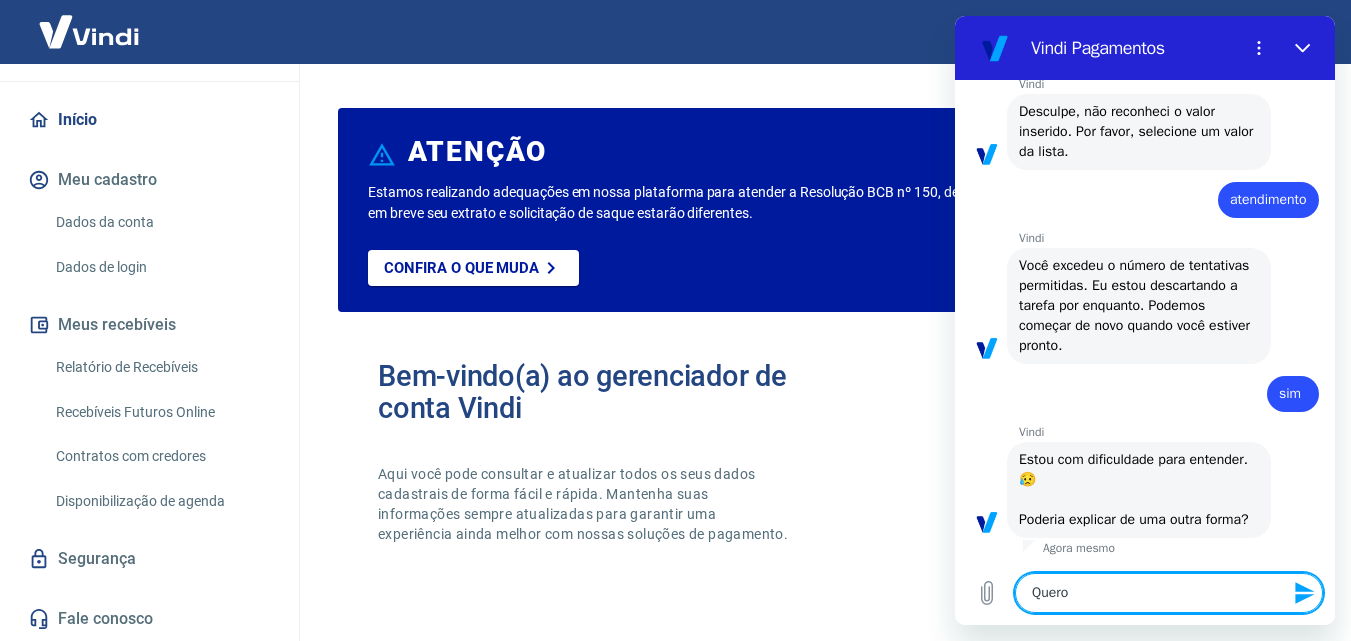 type 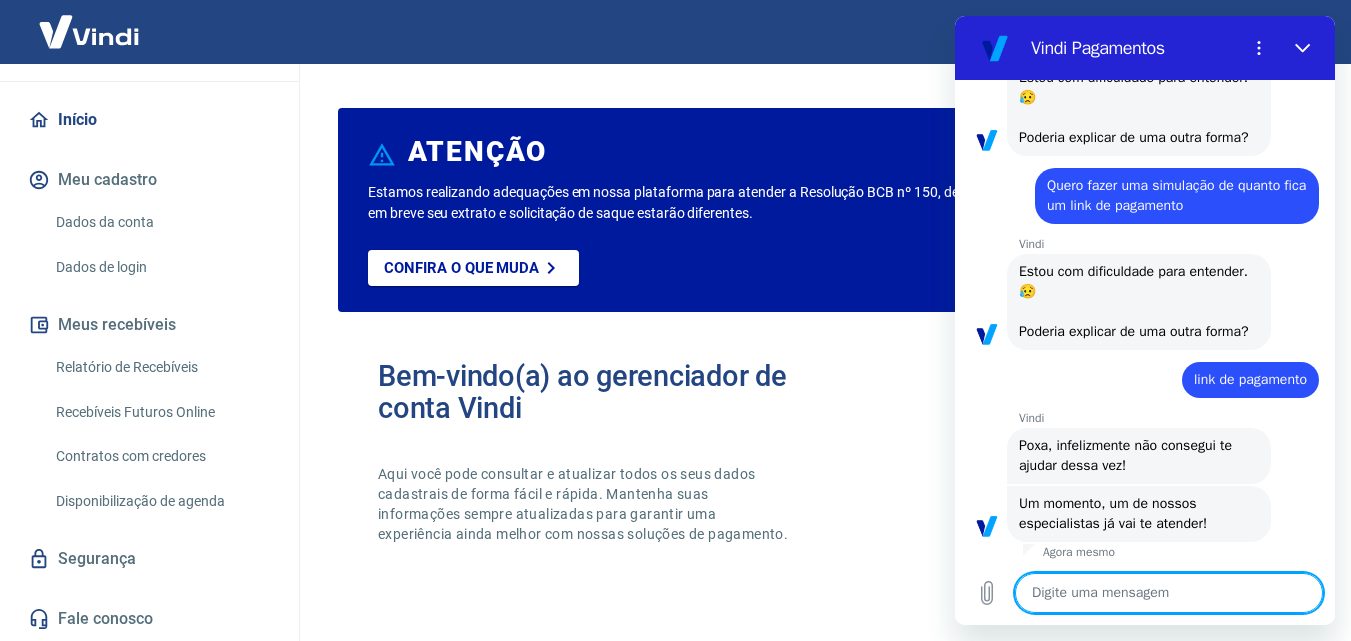 scroll, scrollTop: 1288, scrollLeft: 0, axis: vertical 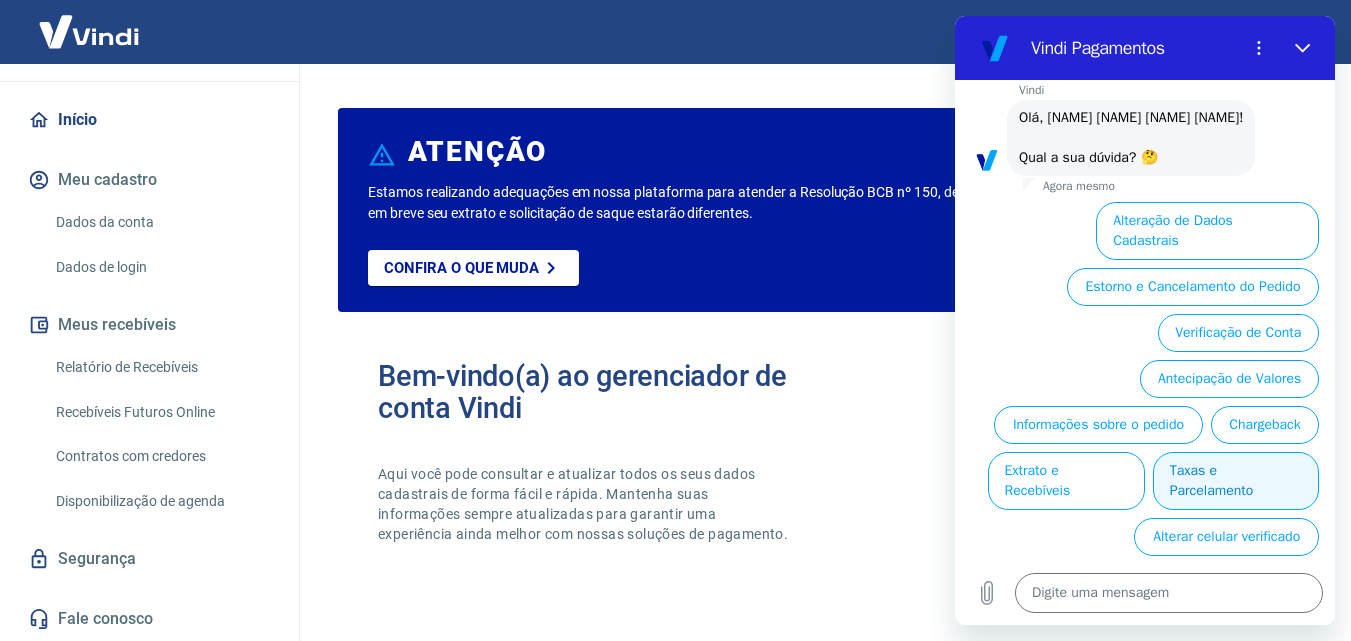 click on "Taxas e Parcelamento" at bounding box center [1236, 481] 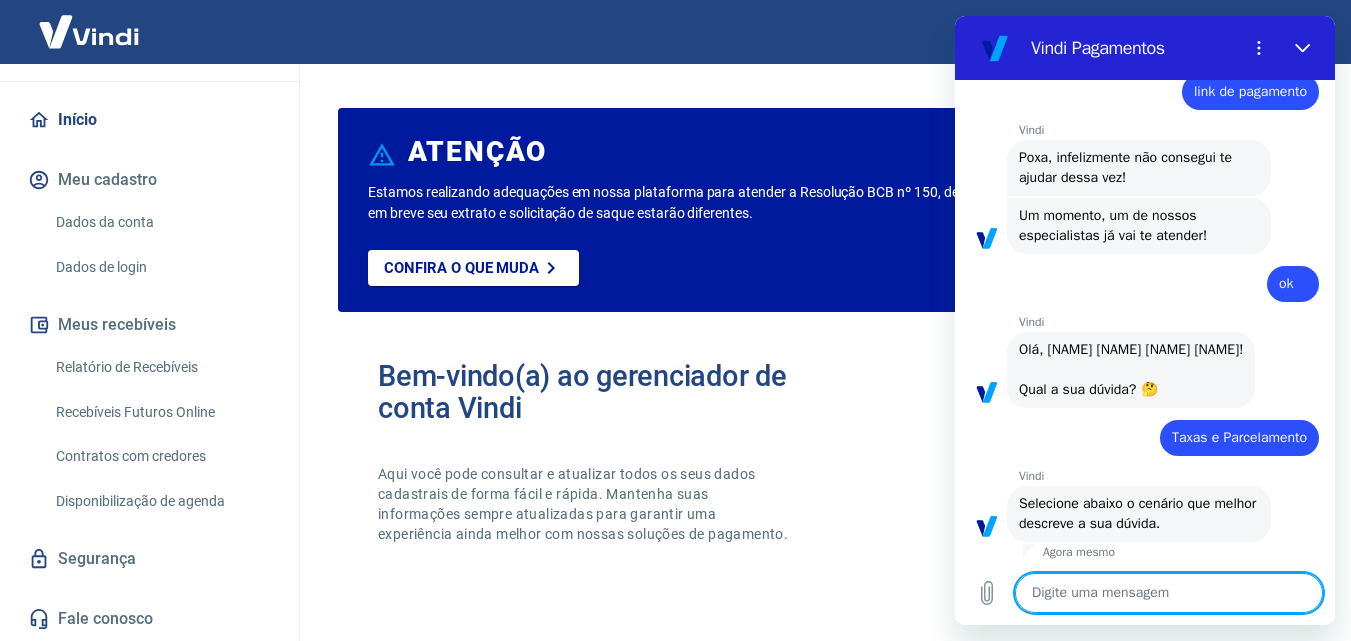 scroll, scrollTop: 1866, scrollLeft: 0, axis: vertical 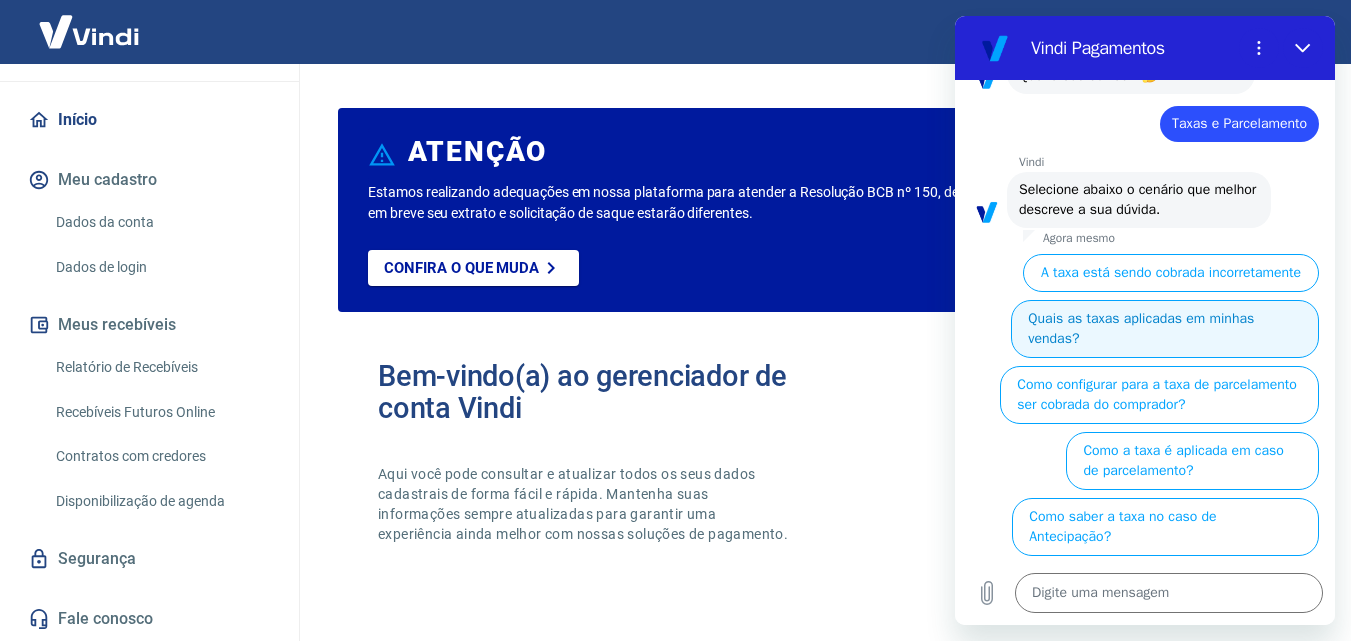 click on "Quais as taxas aplicadas em minhas vendas?" at bounding box center [1165, 329] 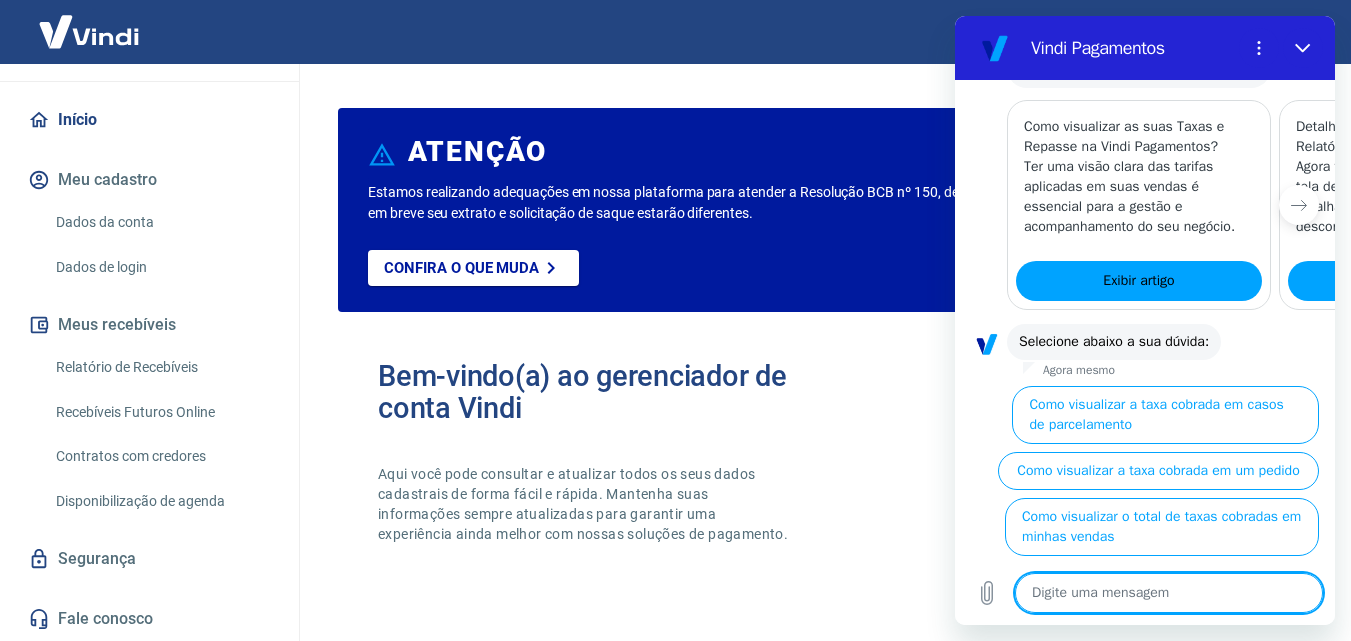 scroll, scrollTop: 2820, scrollLeft: 0, axis: vertical 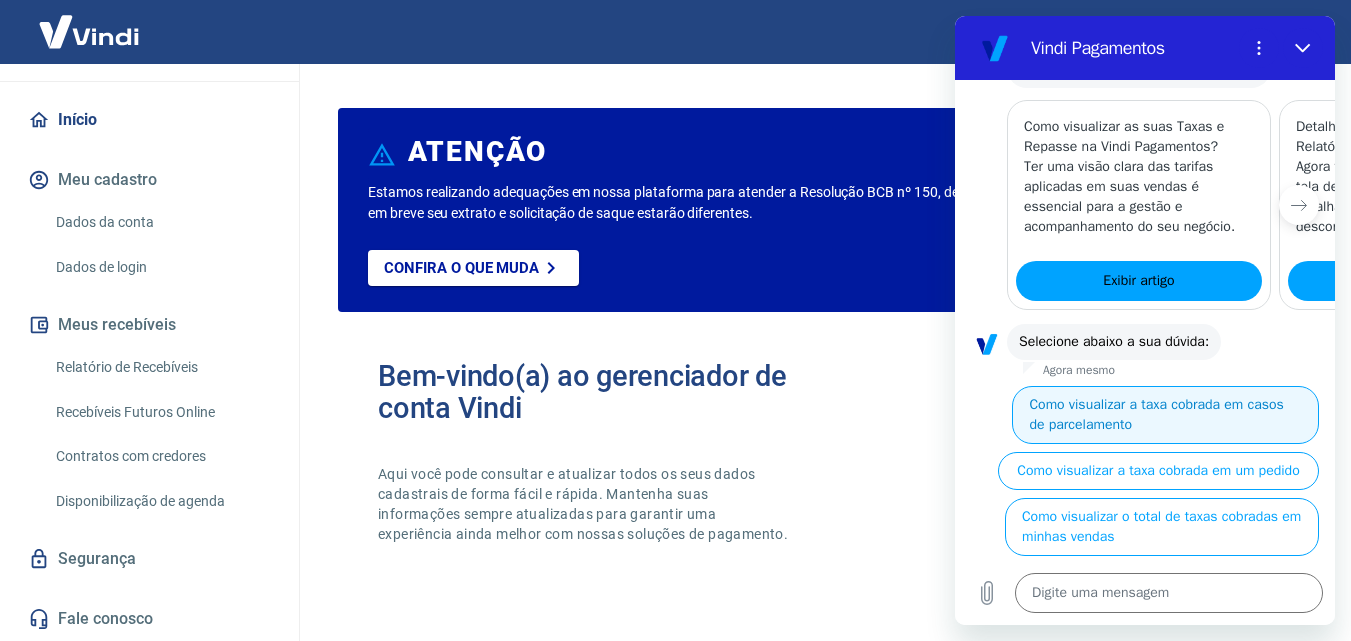 click on "Como visualizar a taxa cobrada em casos de parcelamento" at bounding box center (1165, 415) 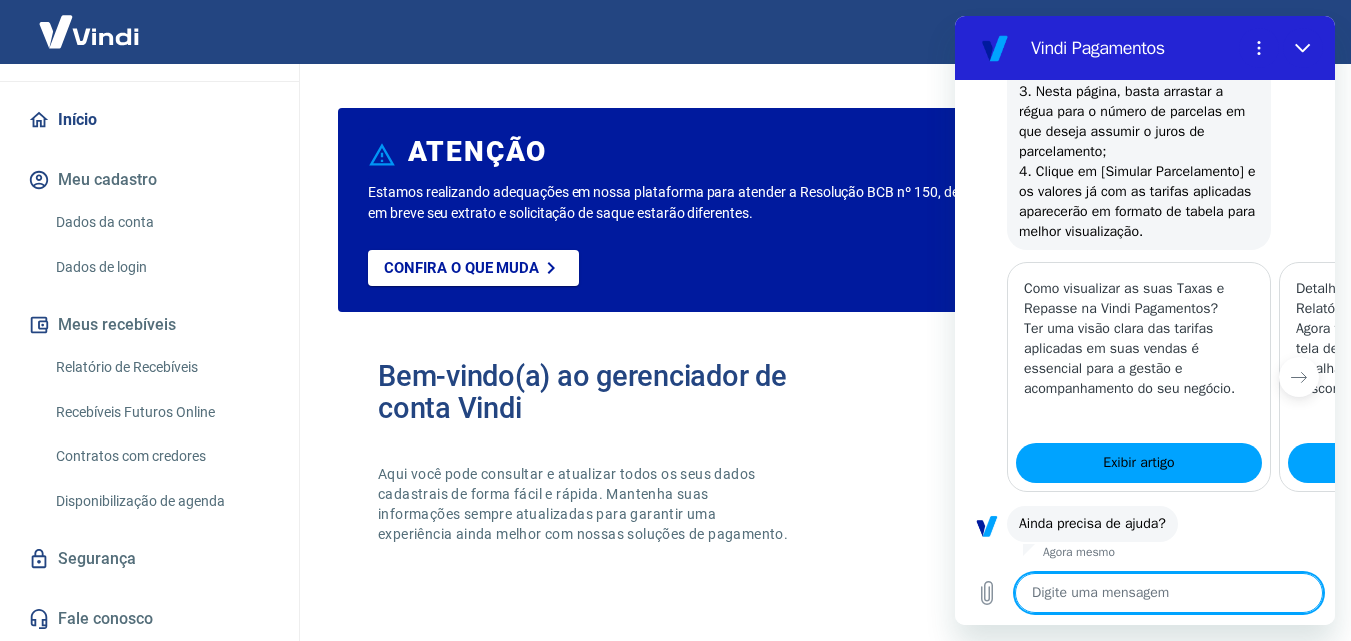 scroll, scrollTop: 3614, scrollLeft: 0, axis: vertical 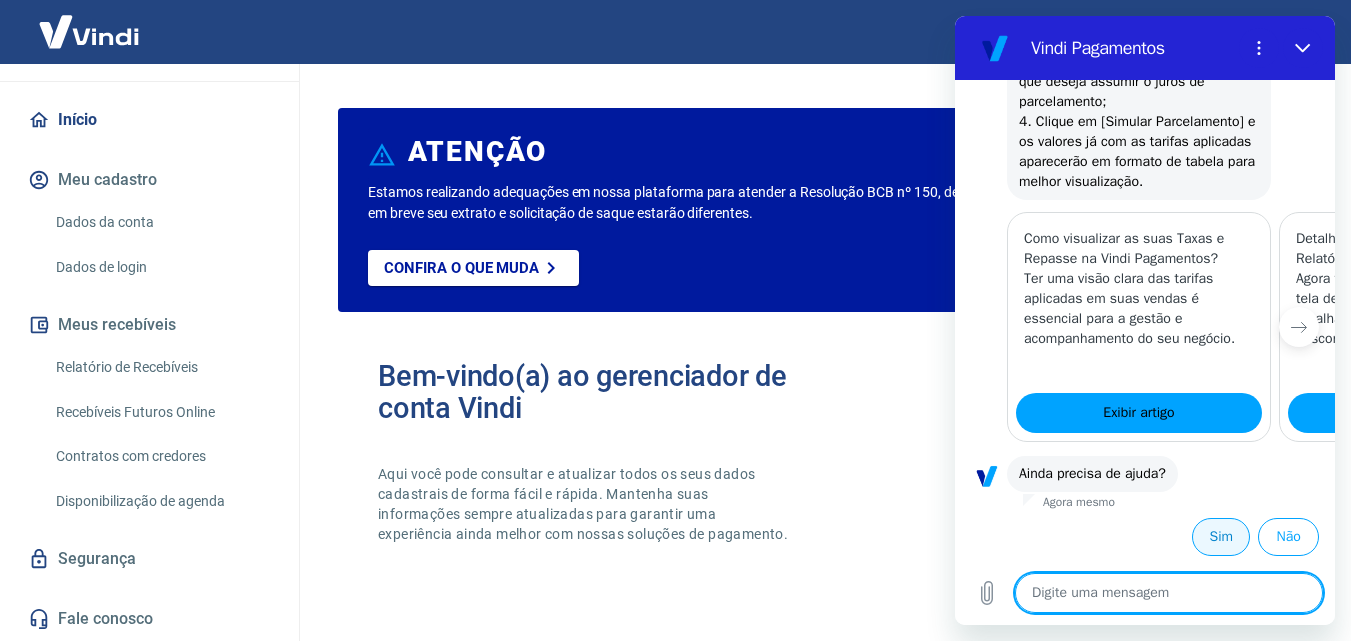 click on "Sim" at bounding box center (1221, 537) 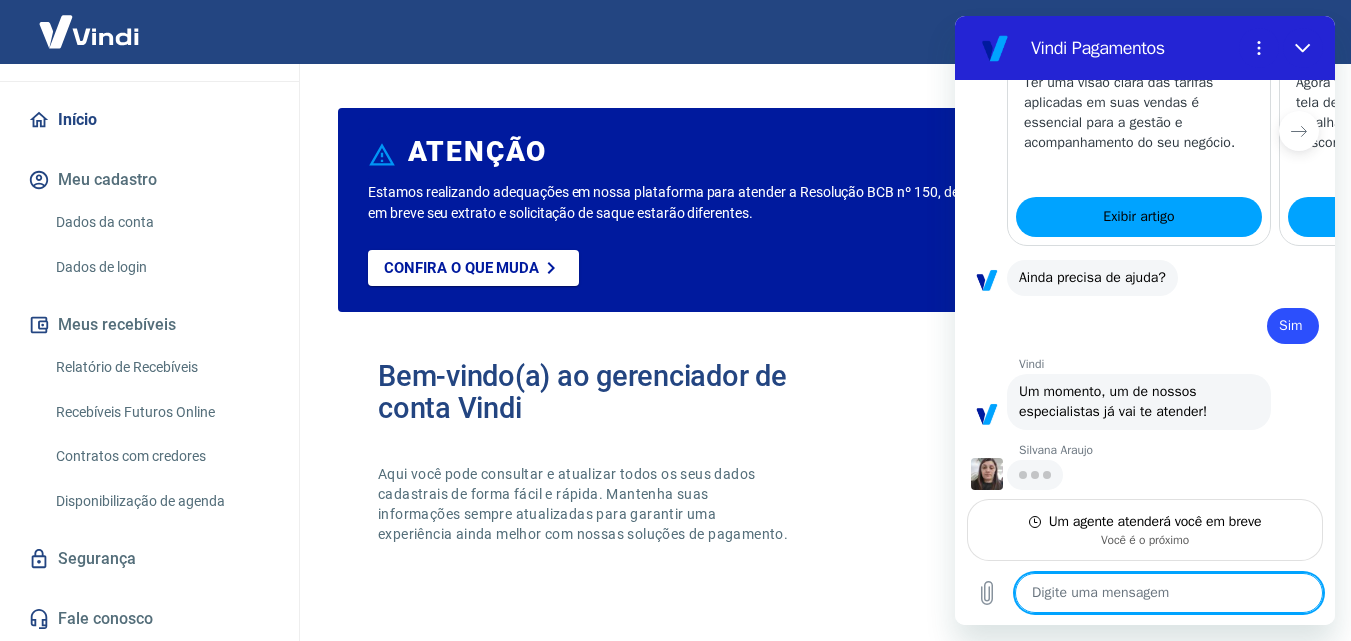 scroll, scrollTop: 3810, scrollLeft: 0, axis: vertical 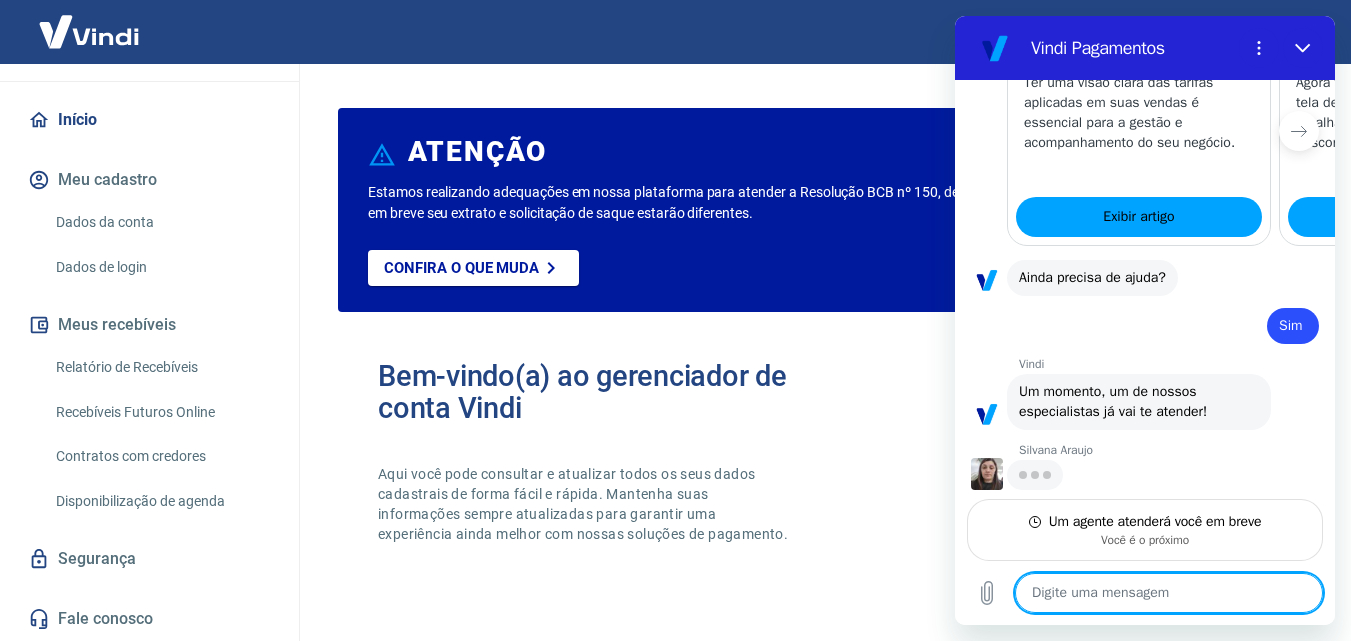 click at bounding box center [1169, 593] 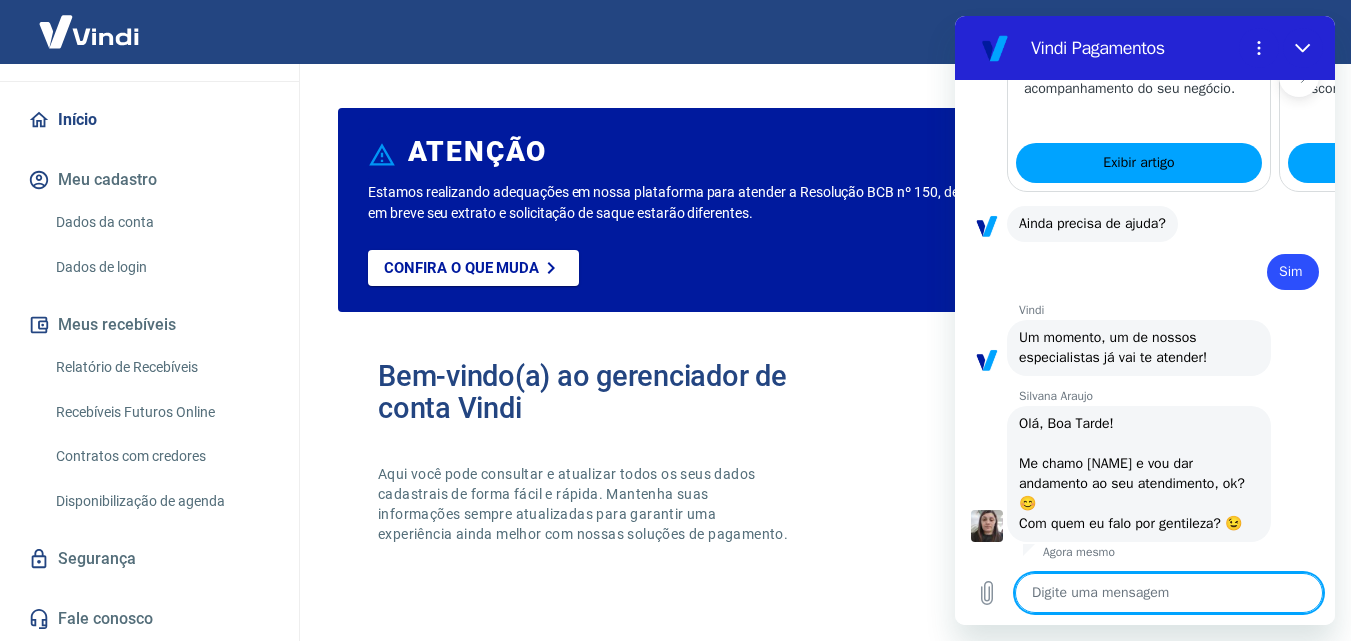 scroll, scrollTop: 3888, scrollLeft: 0, axis: vertical 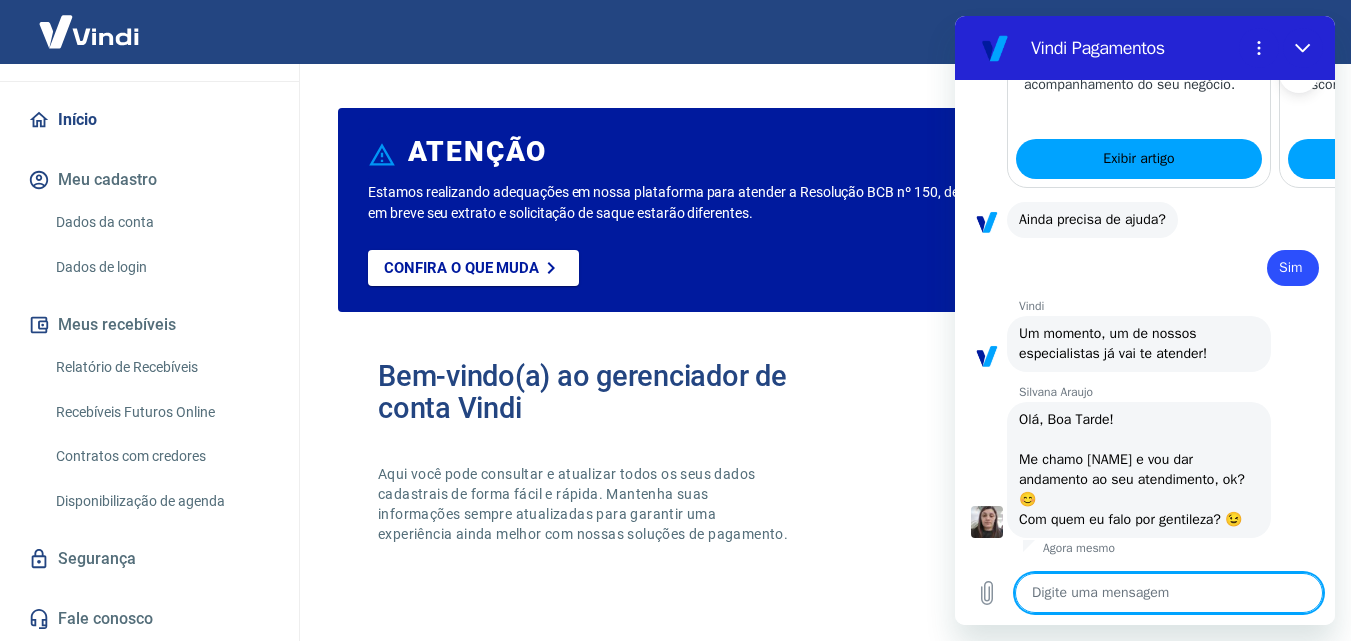 click at bounding box center [1169, 593] 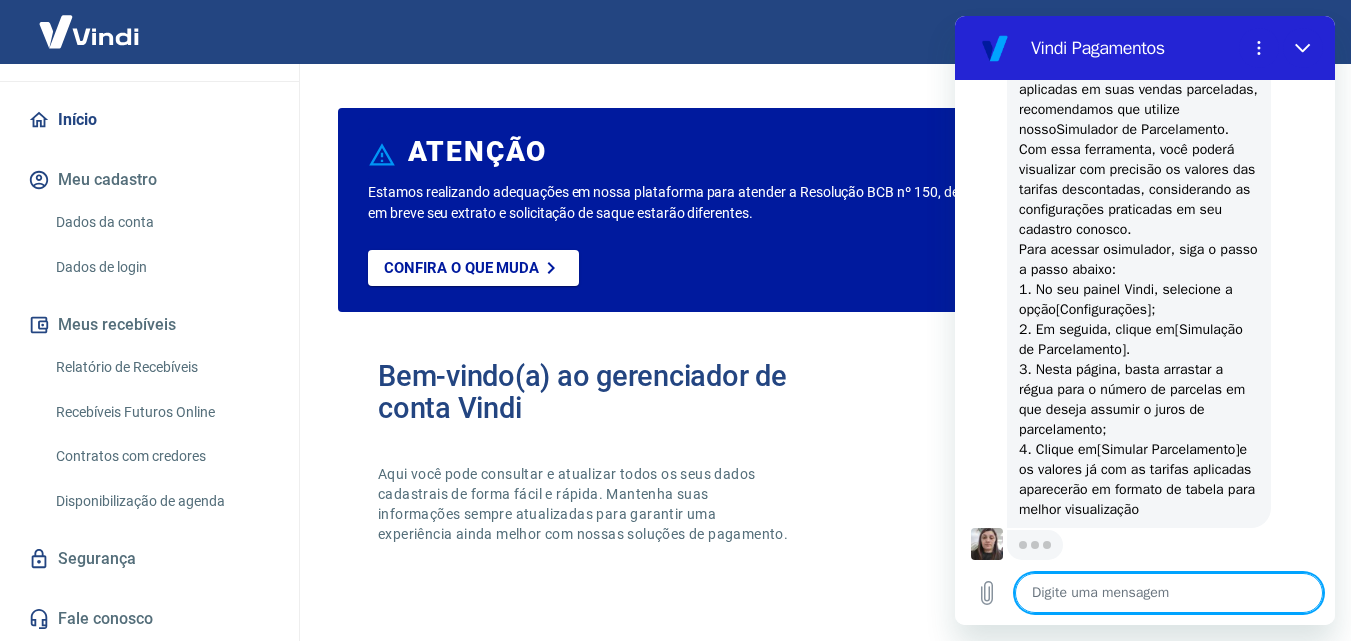 scroll, scrollTop: 5108, scrollLeft: 0, axis: vertical 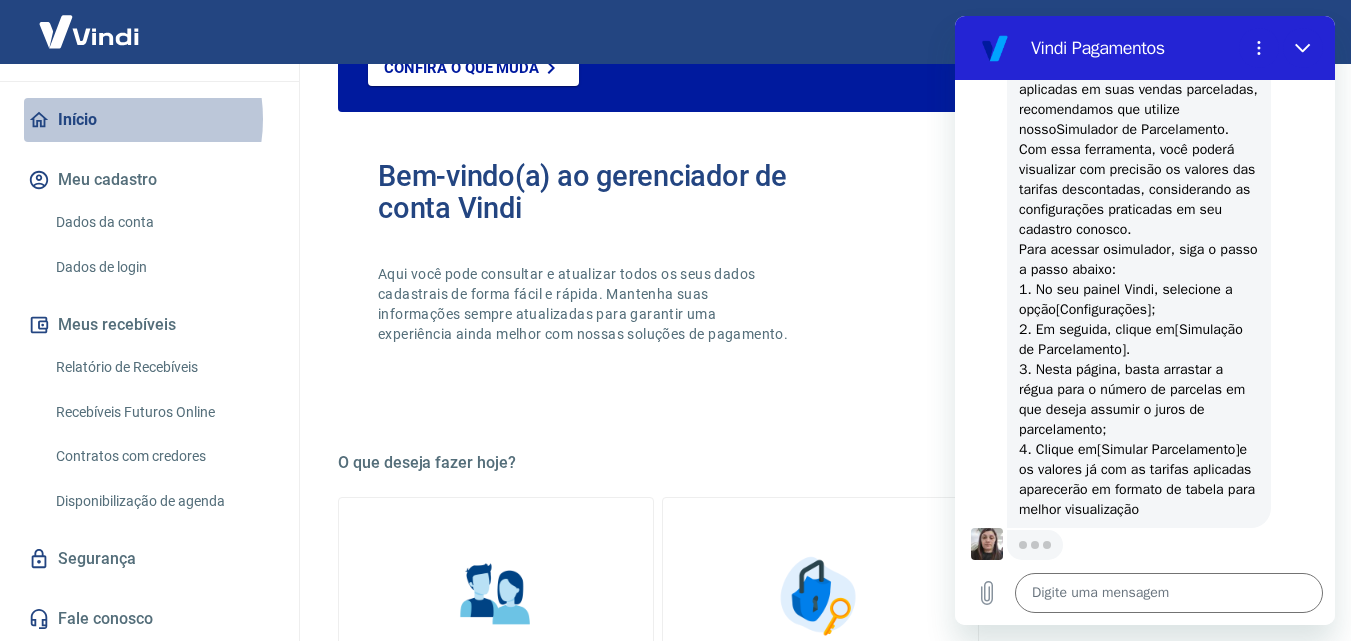 click on "Início" at bounding box center [149, 120] 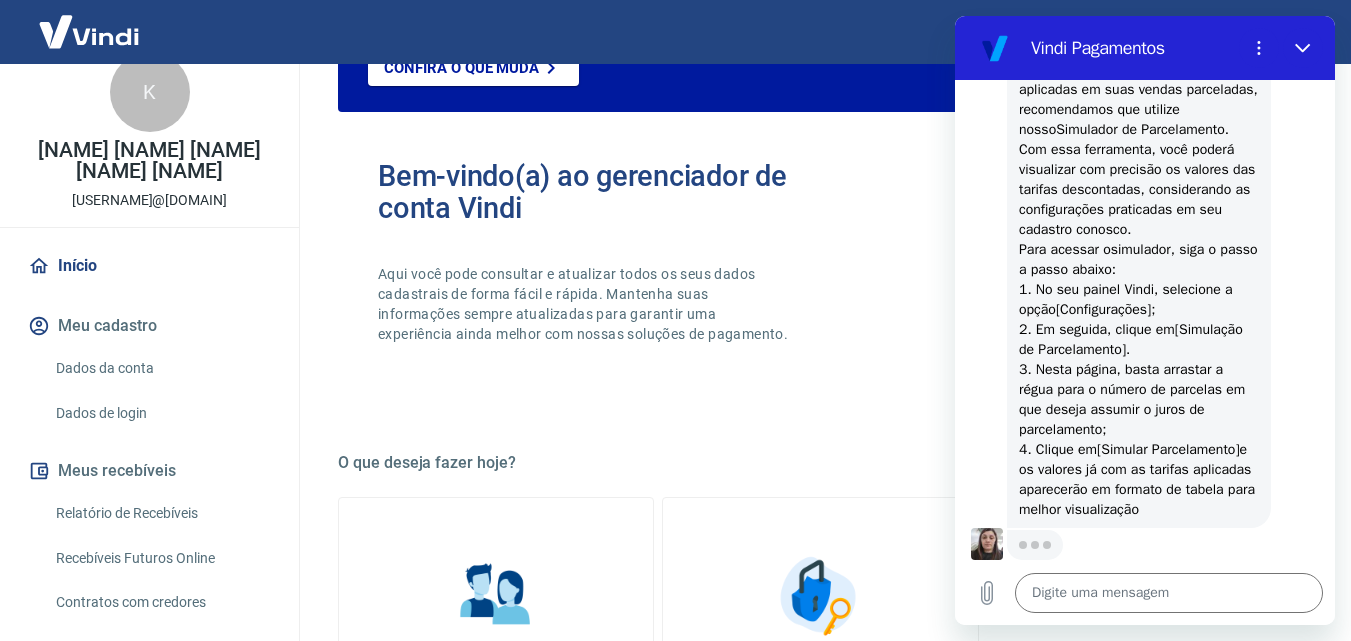 scroll, scrollTop: 24, scrollLeft: 0, axis: vertical 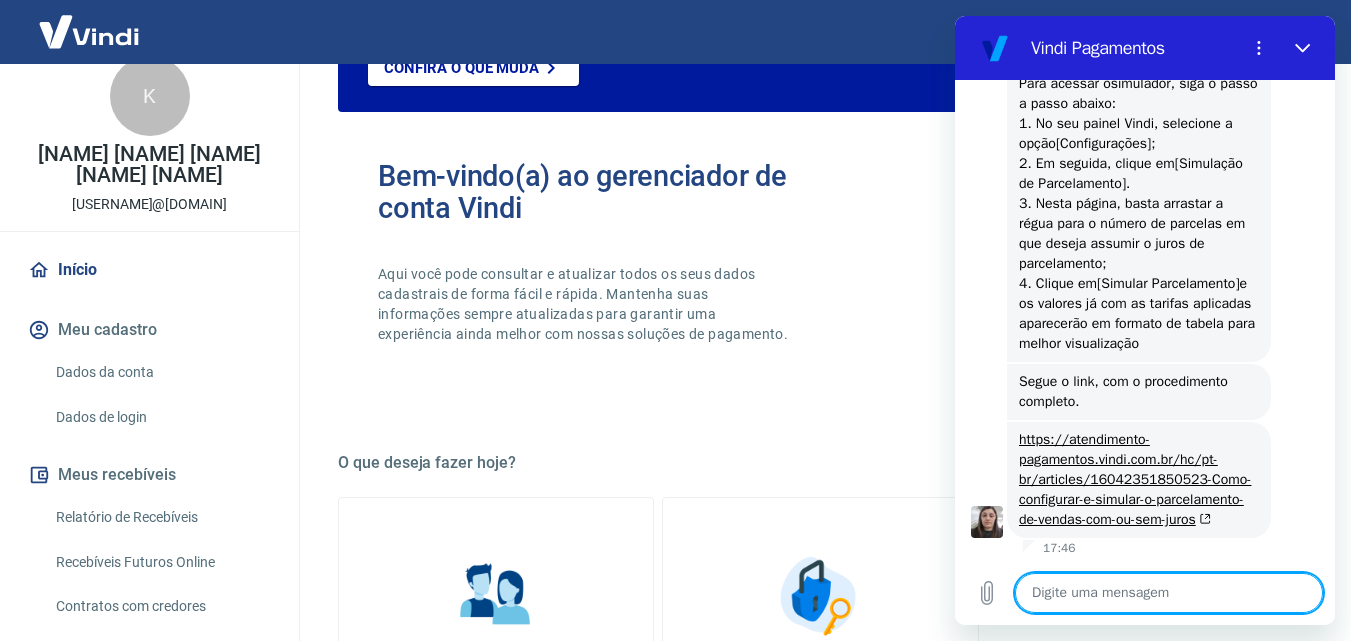 drag, startPoint x: 1150, startPoint y: 603, endPoint x: 1151, endPoint y: 593, distance: 10.049875 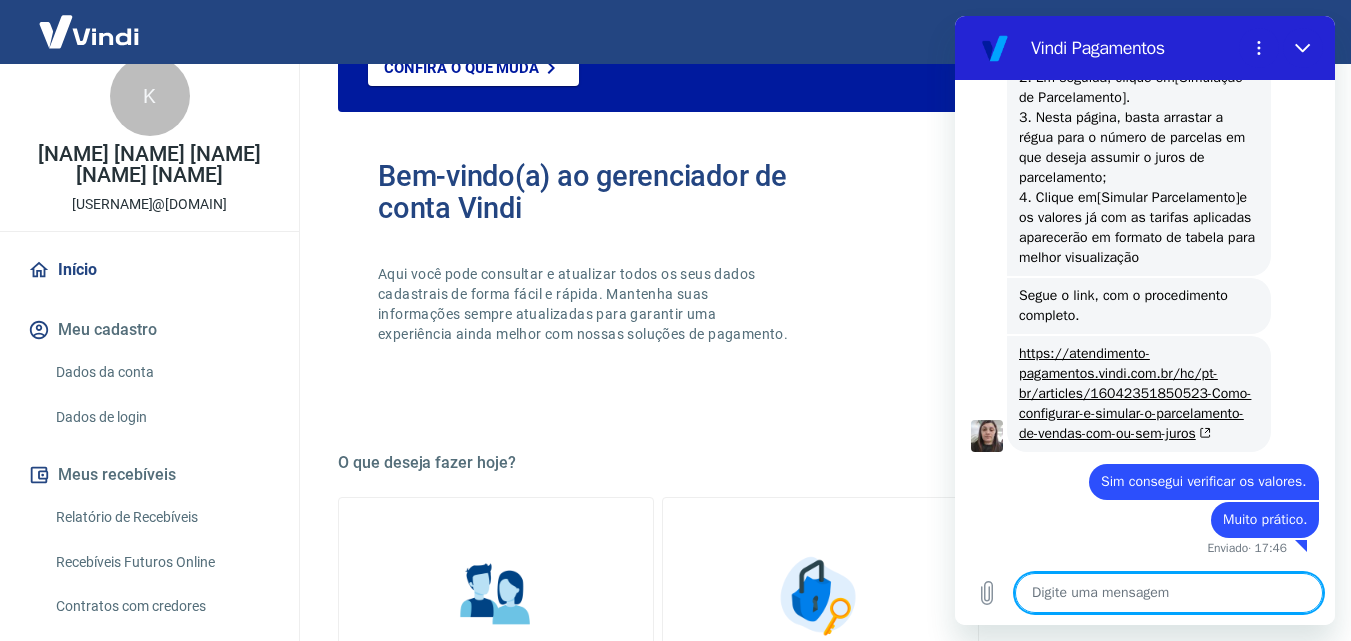 scroll, scrollTop: 5390, scrollLeft: 0, axis: vertical 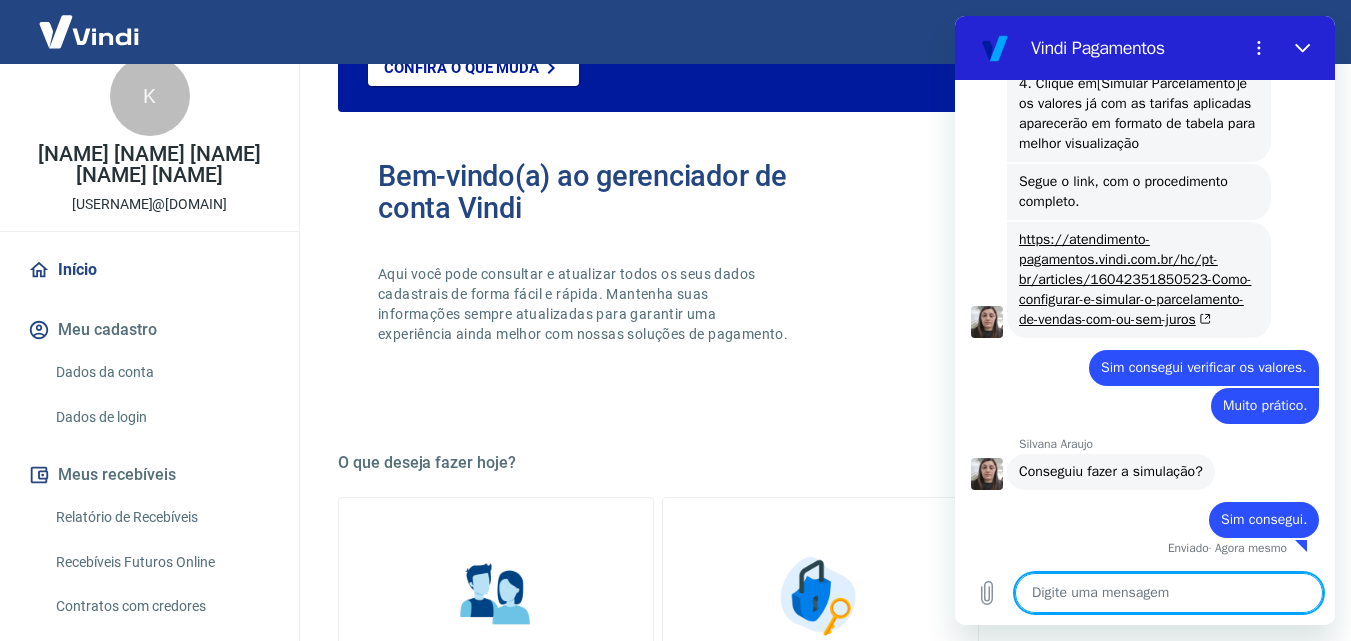 click at bounding box center [1169, 593] 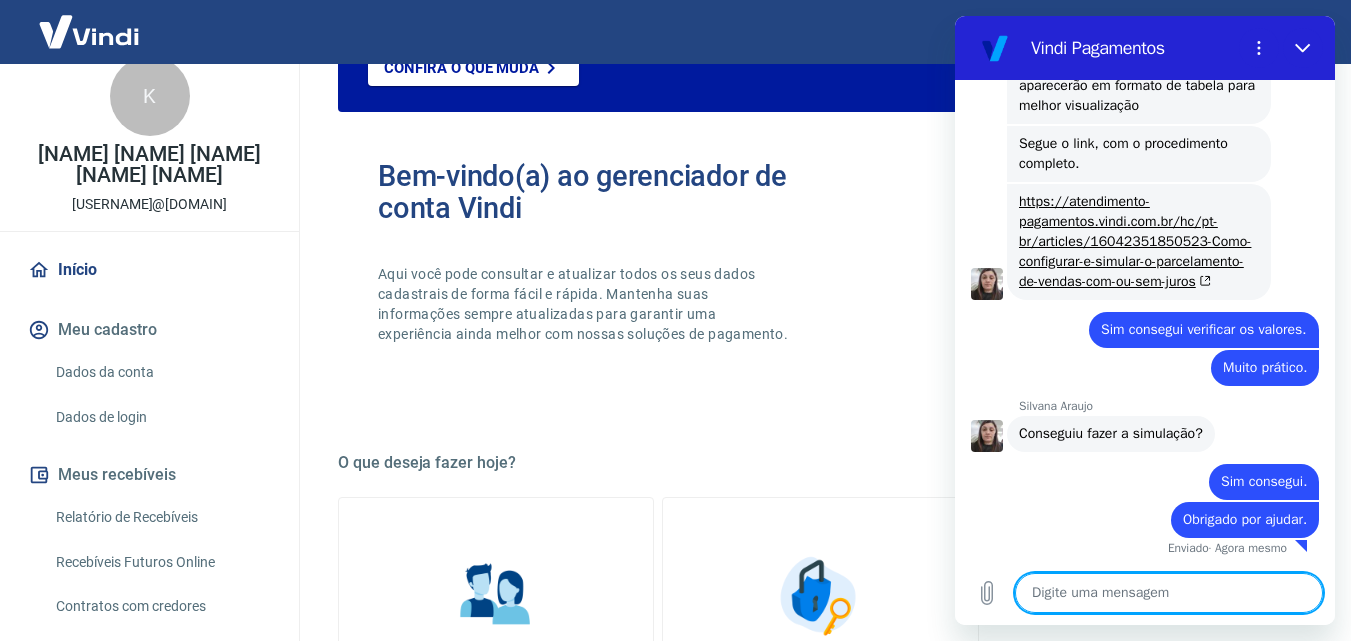 scroll, scrollTop: 5542, scrollLeft: 0, axis: vertical 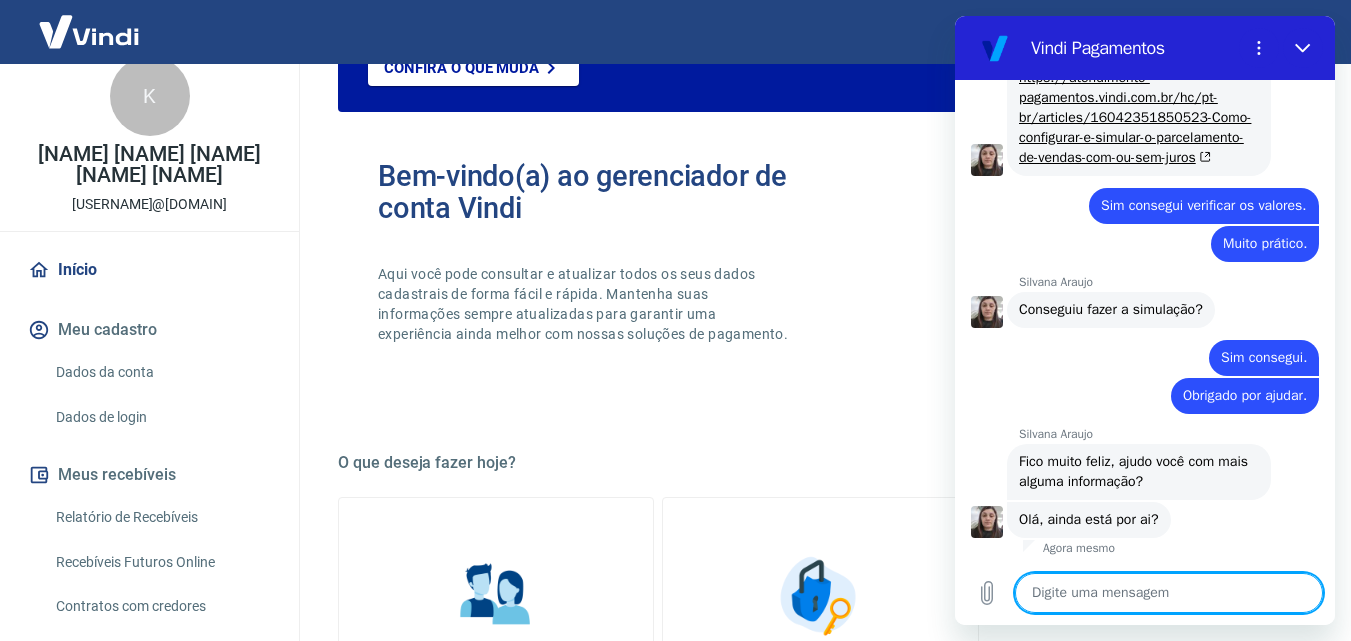 click at bounding box center [1169, 593] 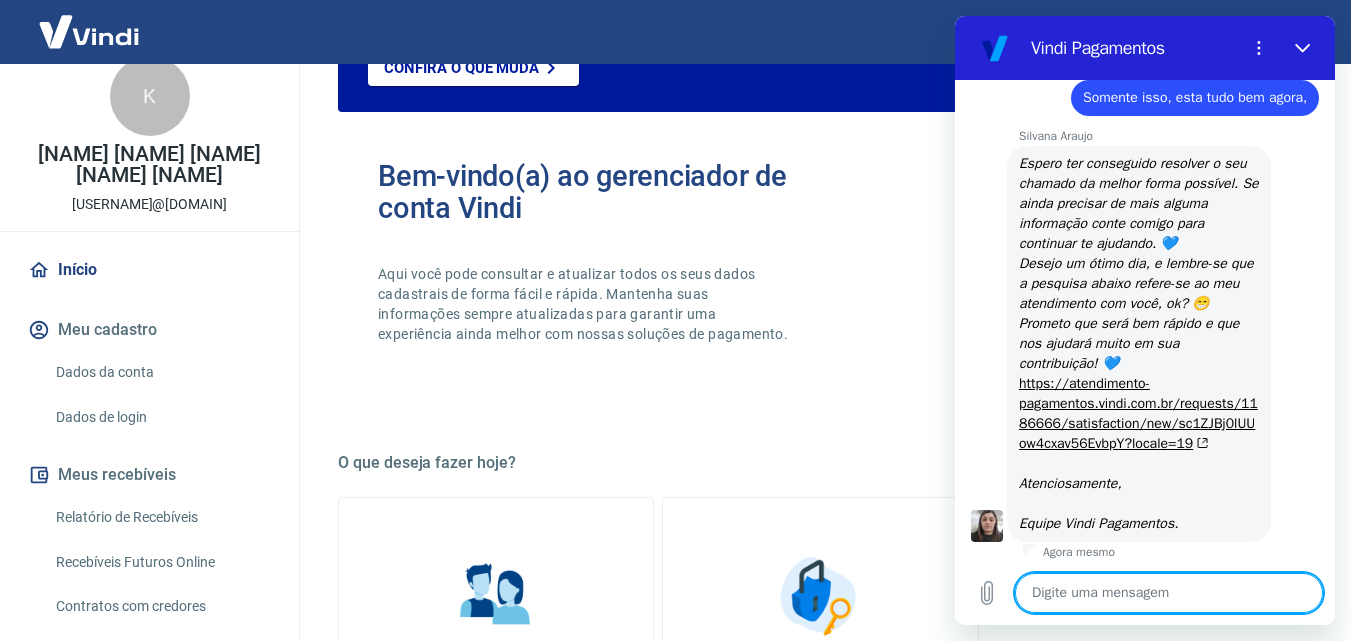 scroll, scrollTop: 6140, scrollLeft: 0, axis: vertical 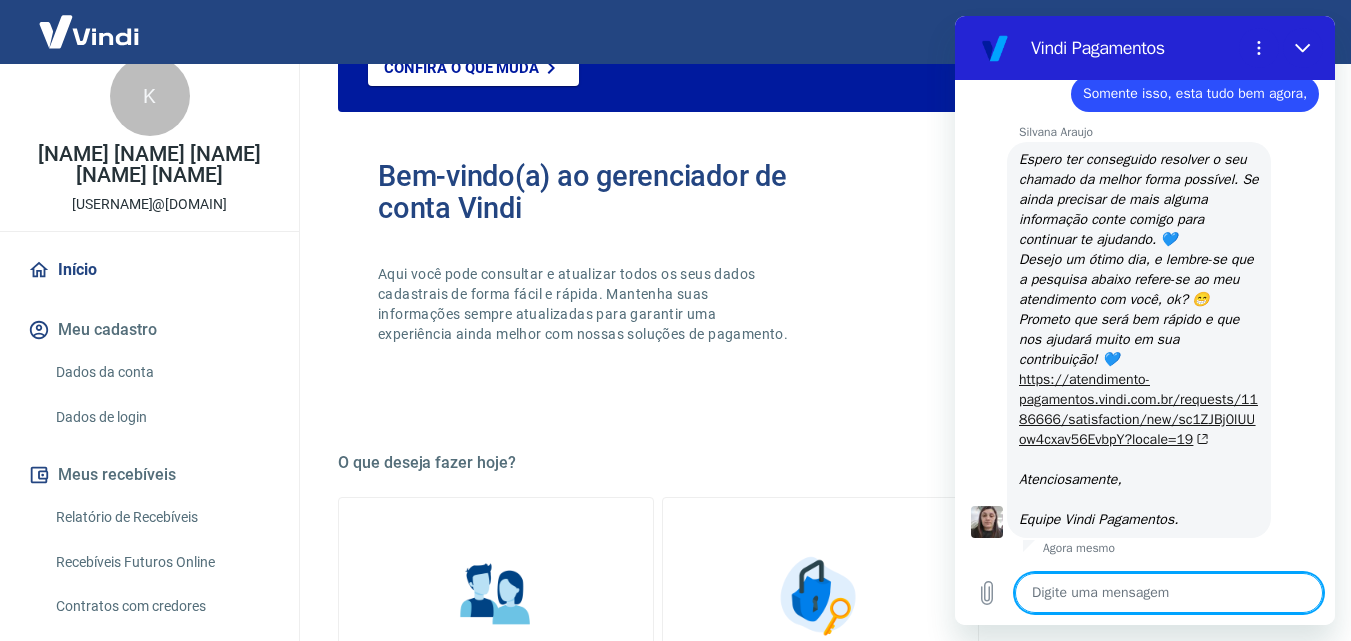 click on "https://atendimento-pagamentos.vindi.com.br/requests/1186666/satisfaction/new/sc1ZJBj0lUUow4cxav56EvbpY?locale=19" at bounding box center [1138, 409] 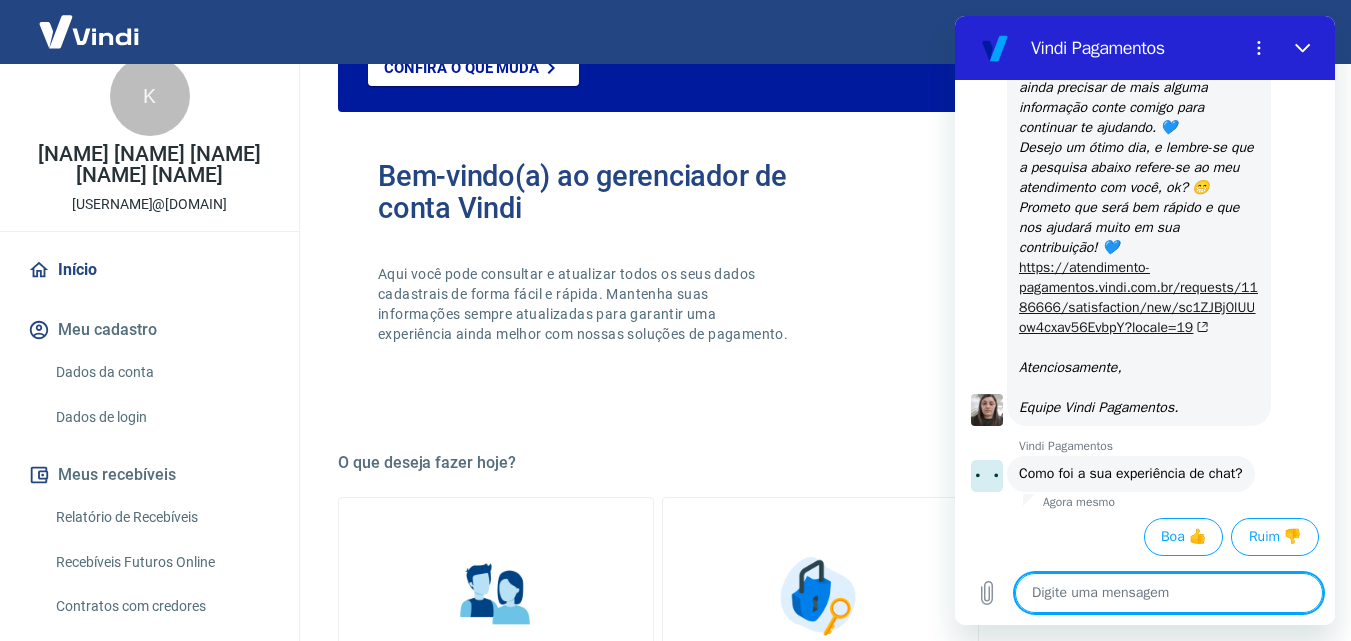 scroll, scrollTop: 6252, scrollLeft: 0, axis: vertical 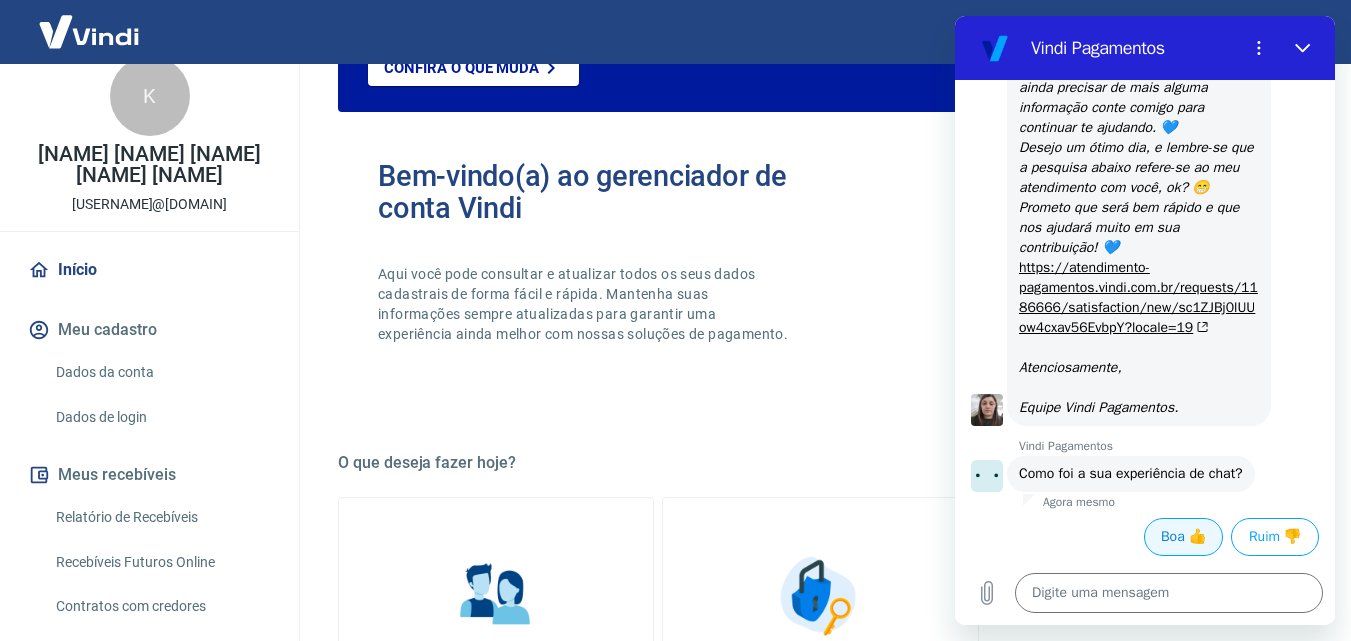 click on "Boa 👍" at bounding box center [1183, 537] 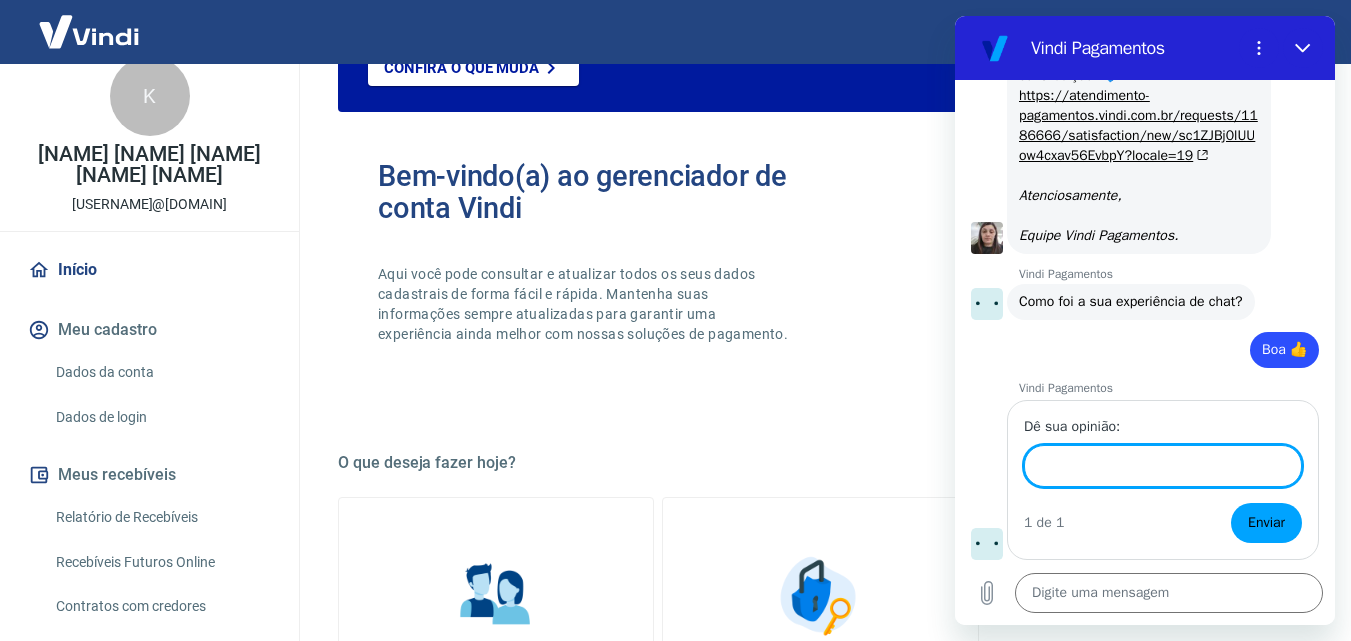 scroll, scrollTop: 6424, scrollLeft: 0, axis: vertical 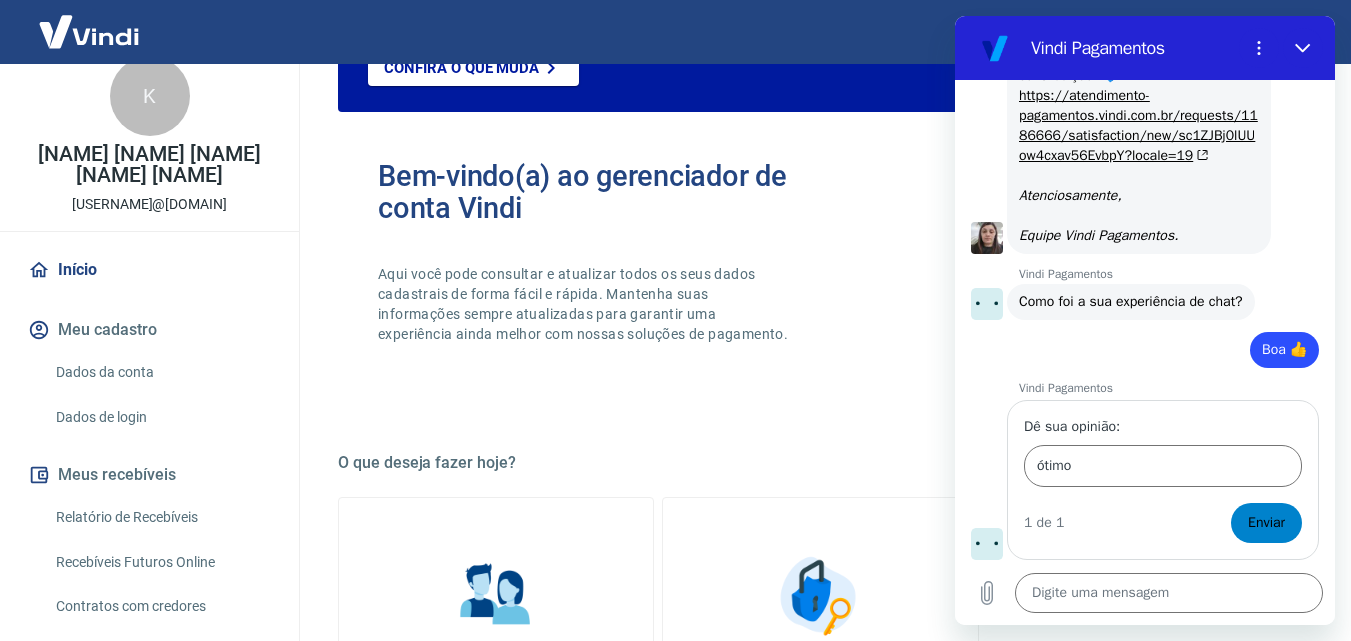 click on "Enviar" at bounding box center (1266, 523) 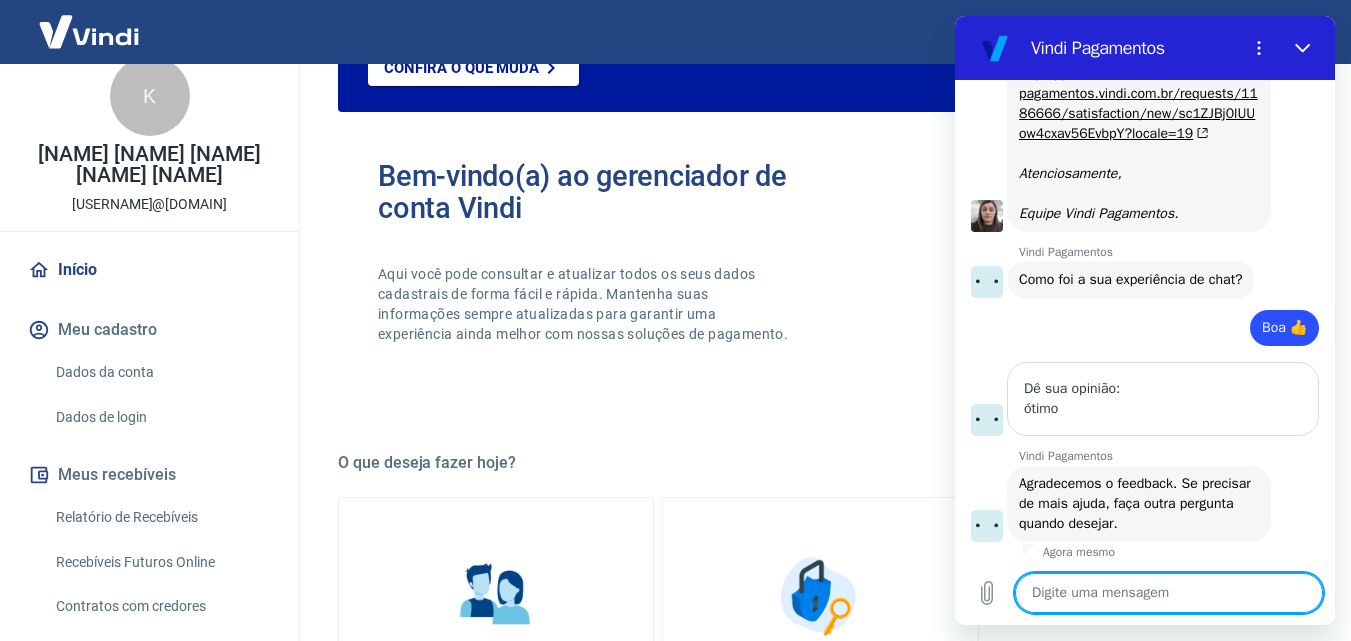 scroll, scrollTop: 6450, scrollLeft: 0, axis: vertical 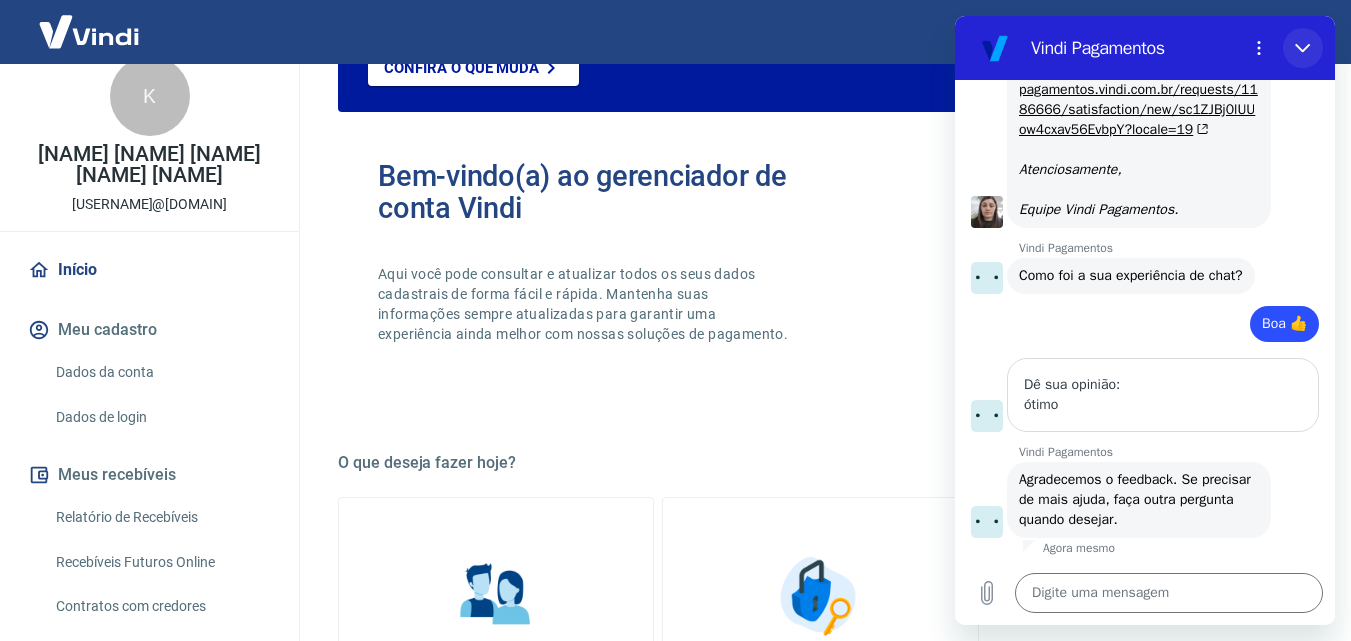 click 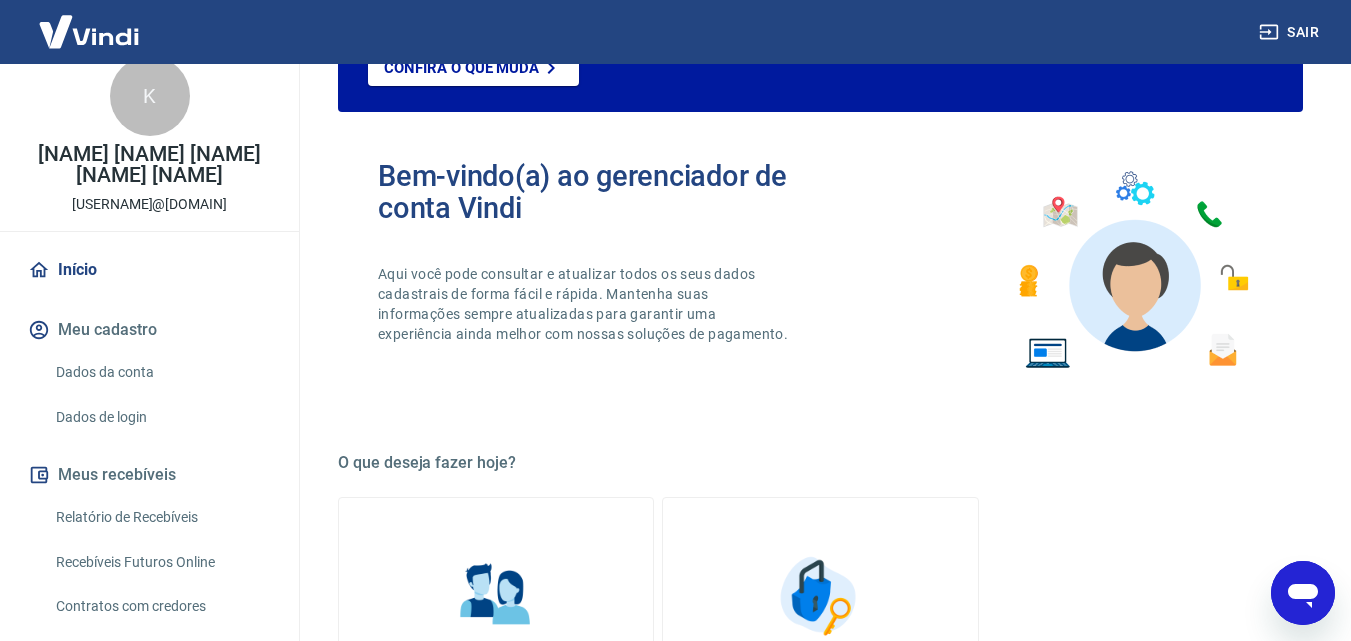 scroll, scrollTop: 0, scrollLeft: 0, axis: both 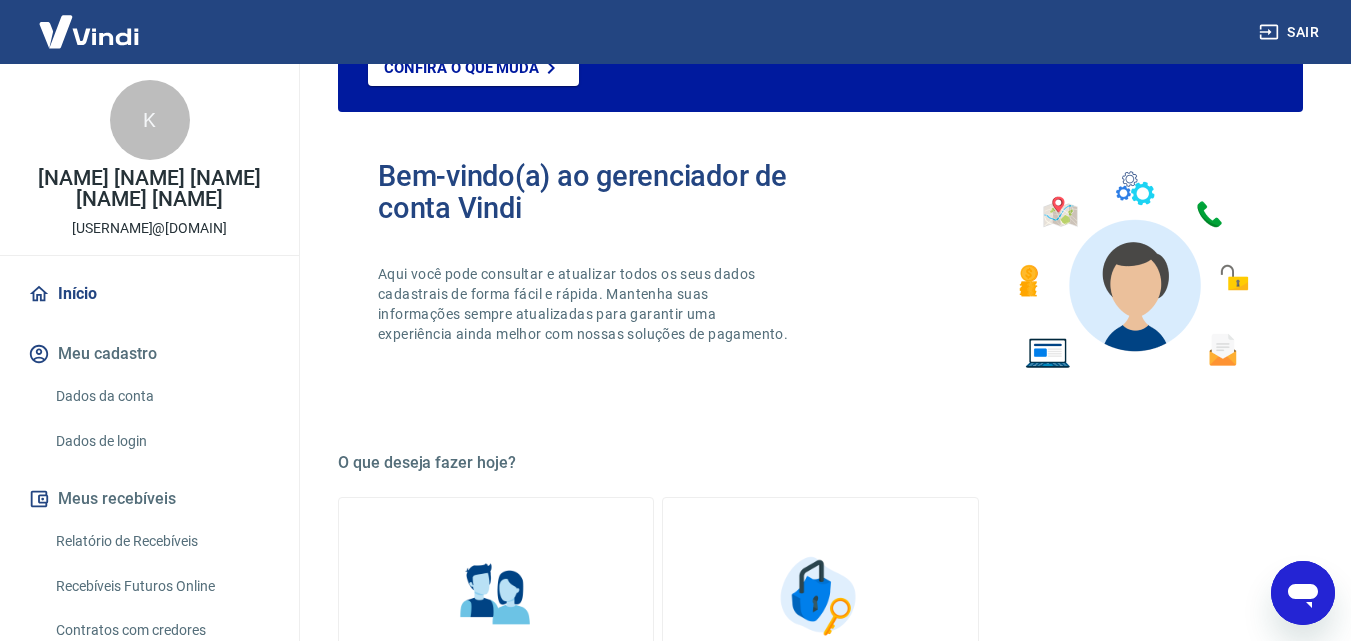 click on "Início" at bounding box center (149, 294) 